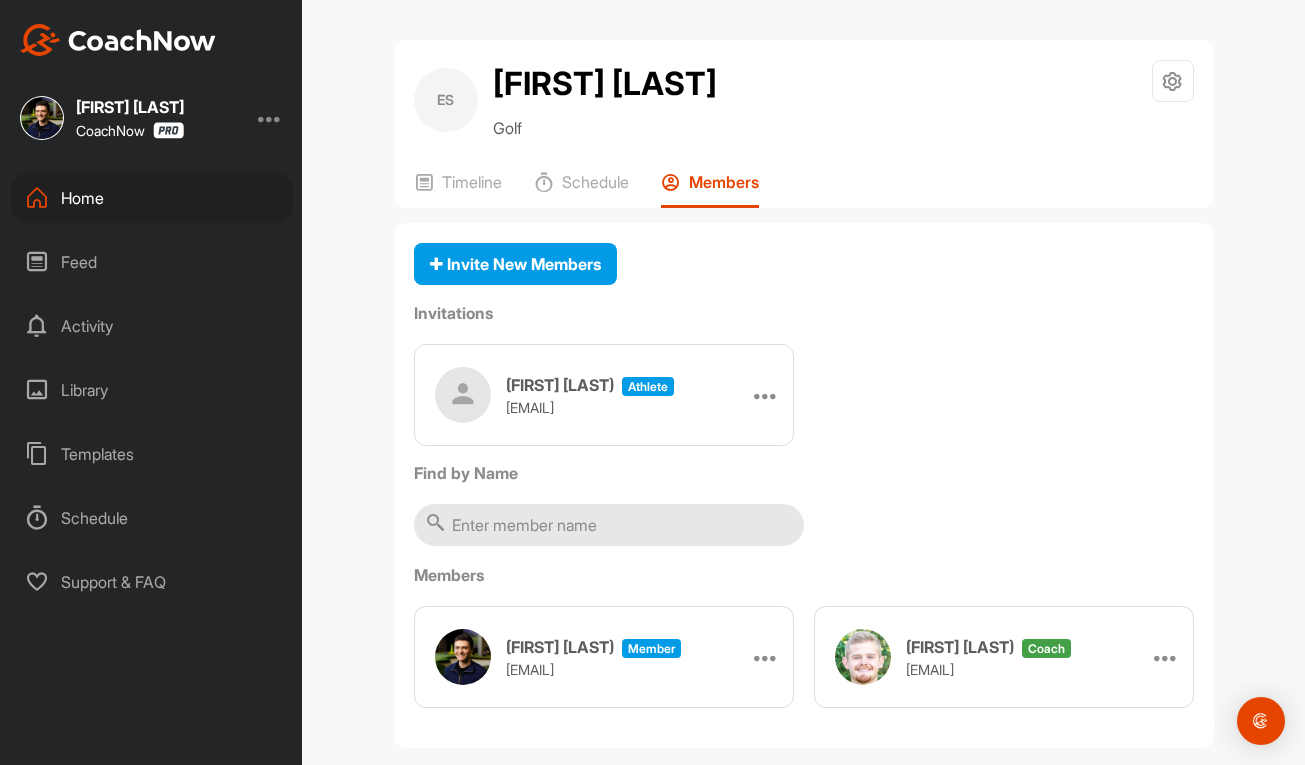 scroll, scrollTop: 0, scrollLeft: 0, axis: both 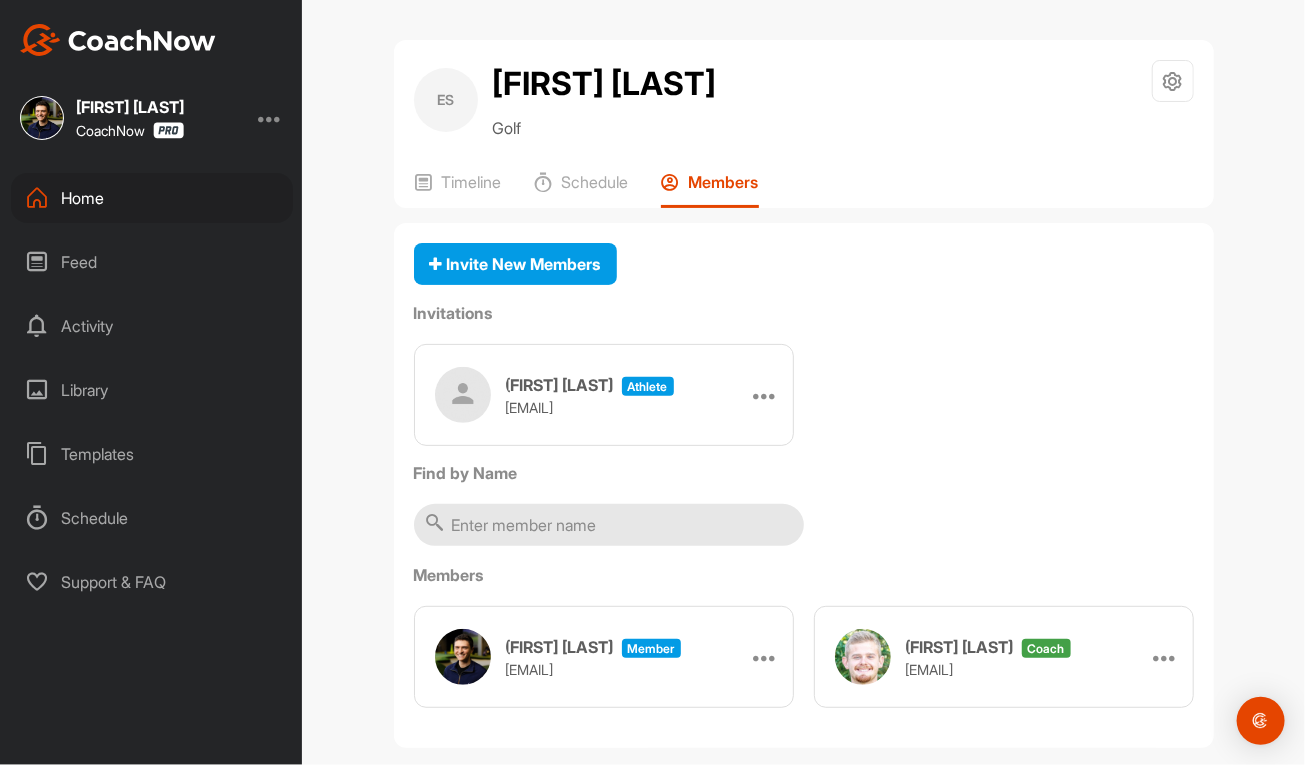 click on "Home" at bounding box center [152, 198] 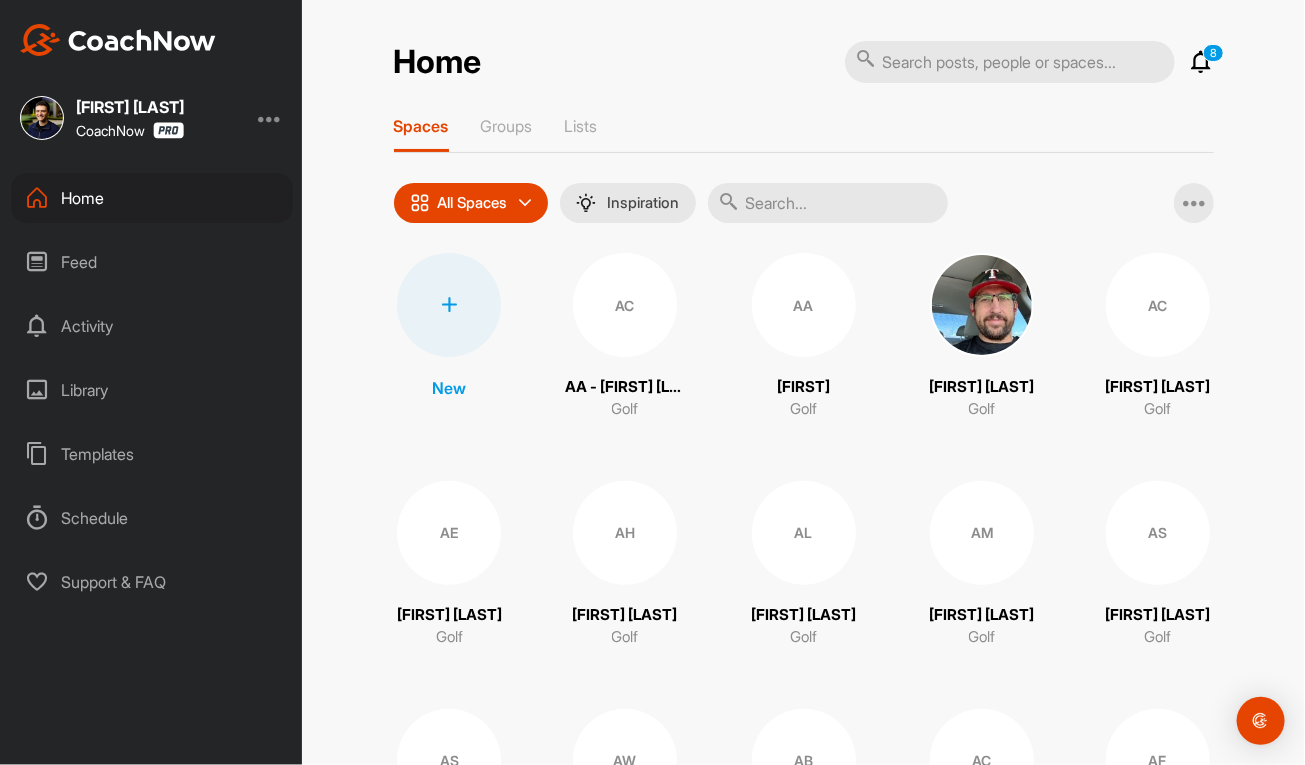 click at bounding box center [449, 305] 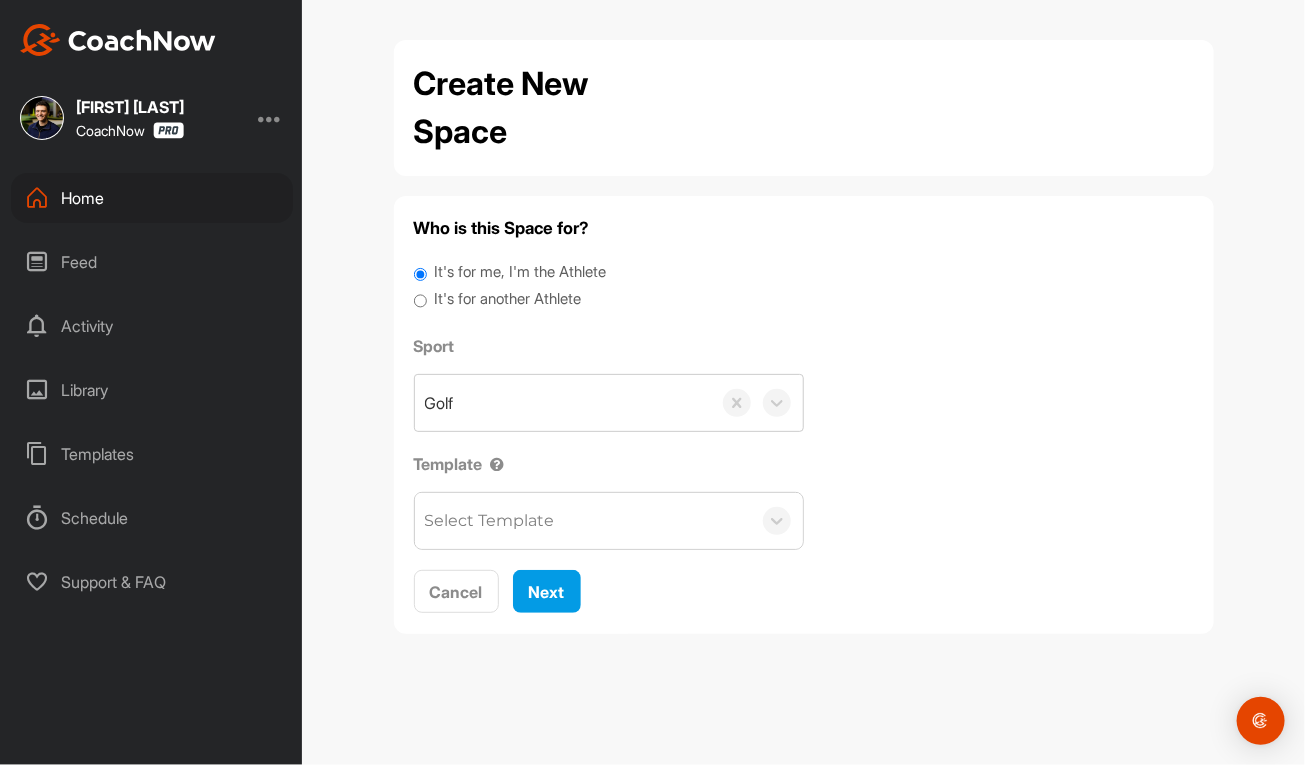 click on "It's for another Athlete" at bounding box center (507, 299) 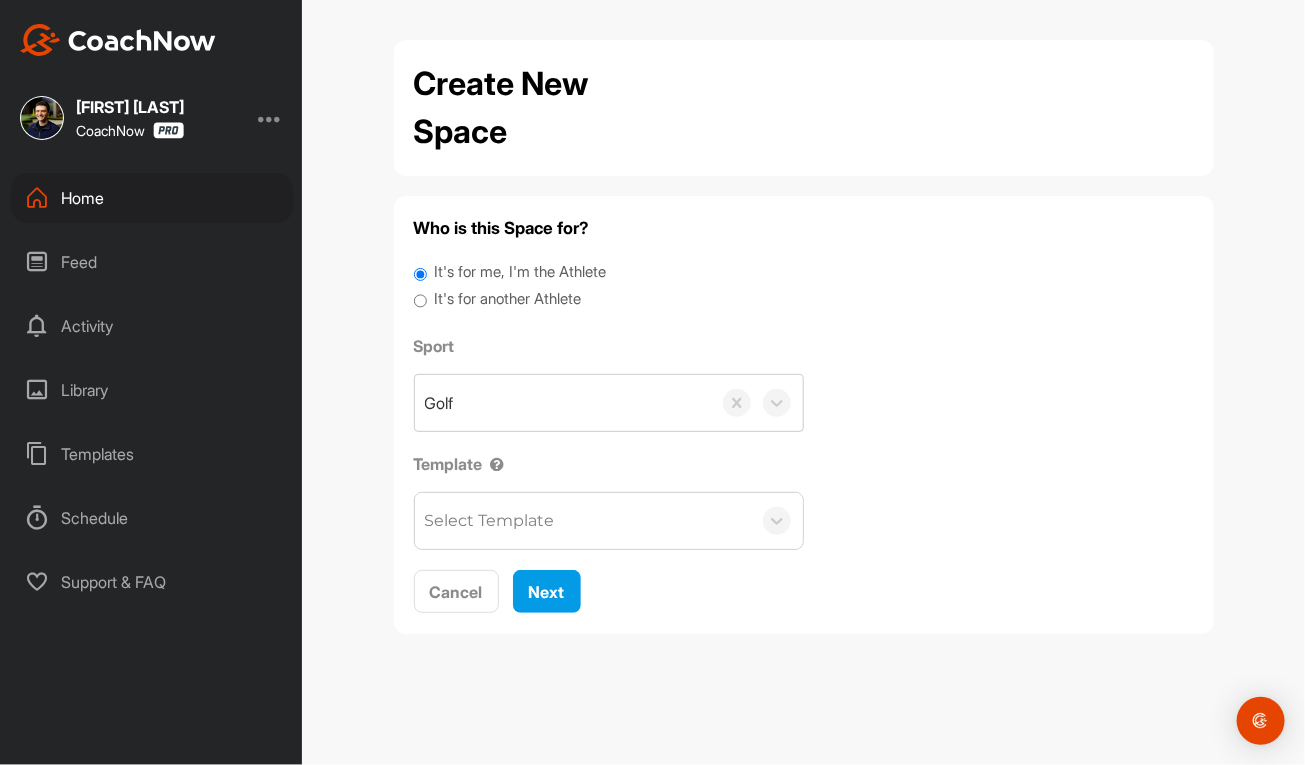click on "It's for another Athlete" at bounding box center [507, 299] 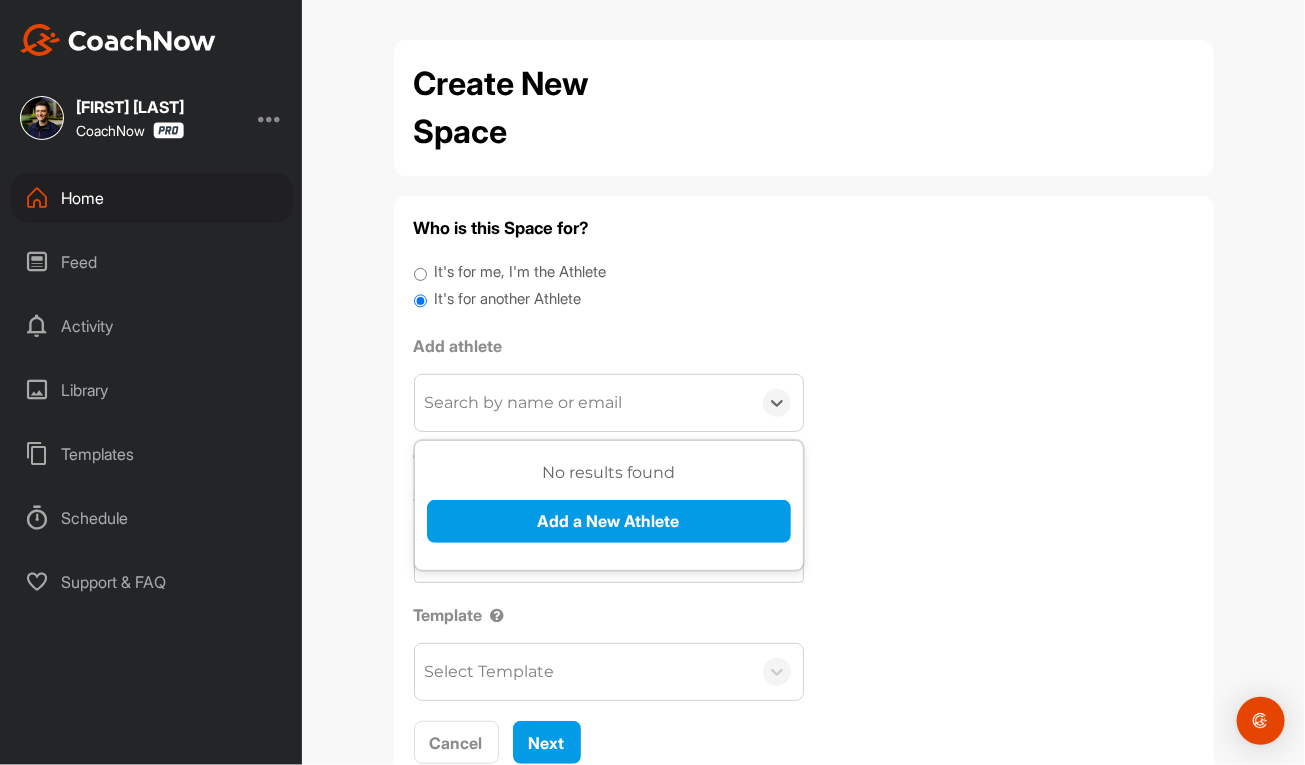 drag, startPoint x: 556, startPoint y: 393, endPoint x: 562, endPoint y: 498, distance: 105.17129 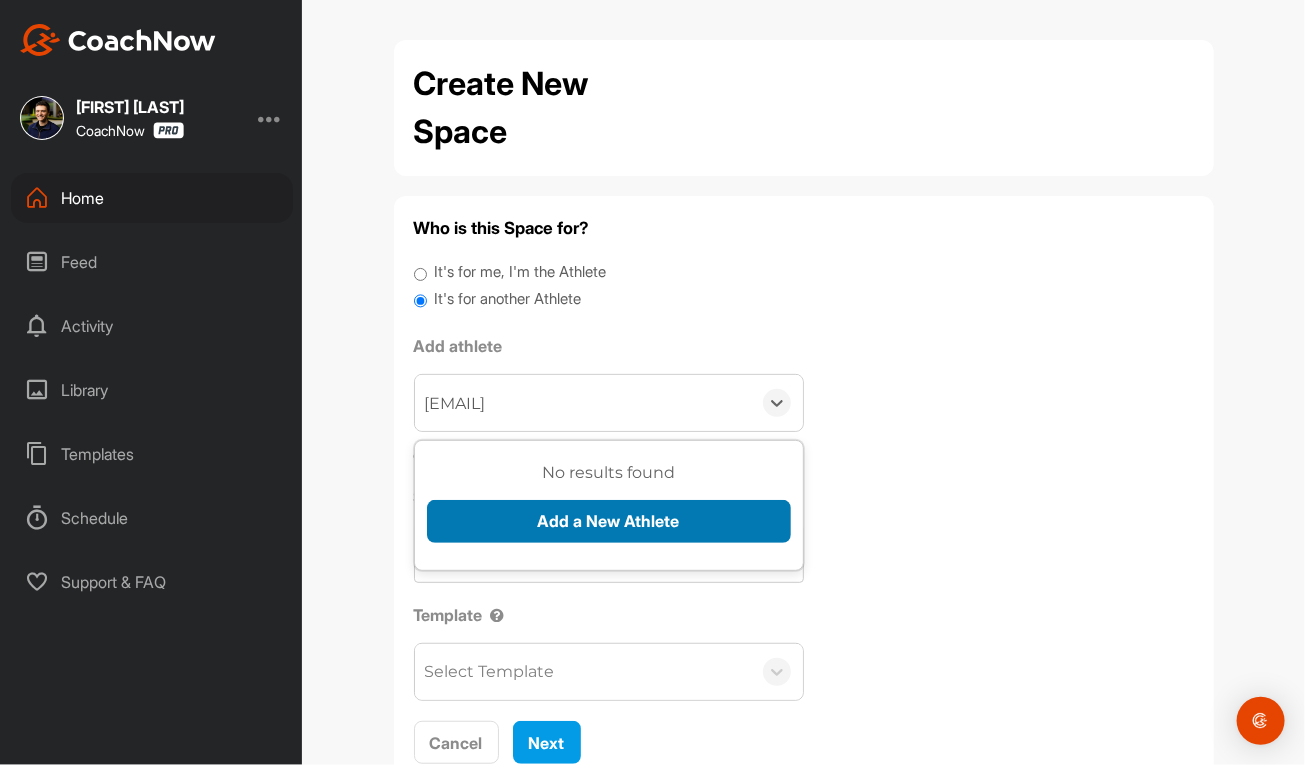 click on "Add a New Athlete" at bounding box center (609, 521) 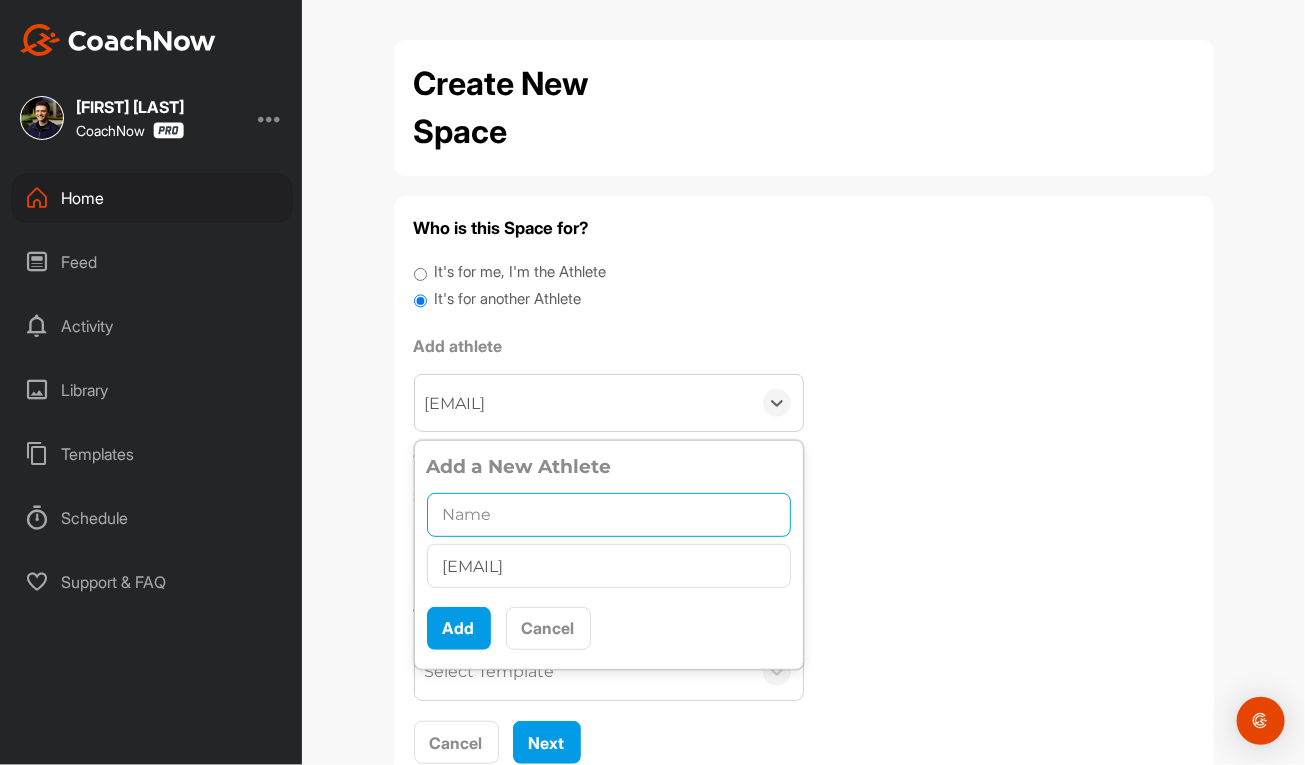 click at bounding box center (609, 515) 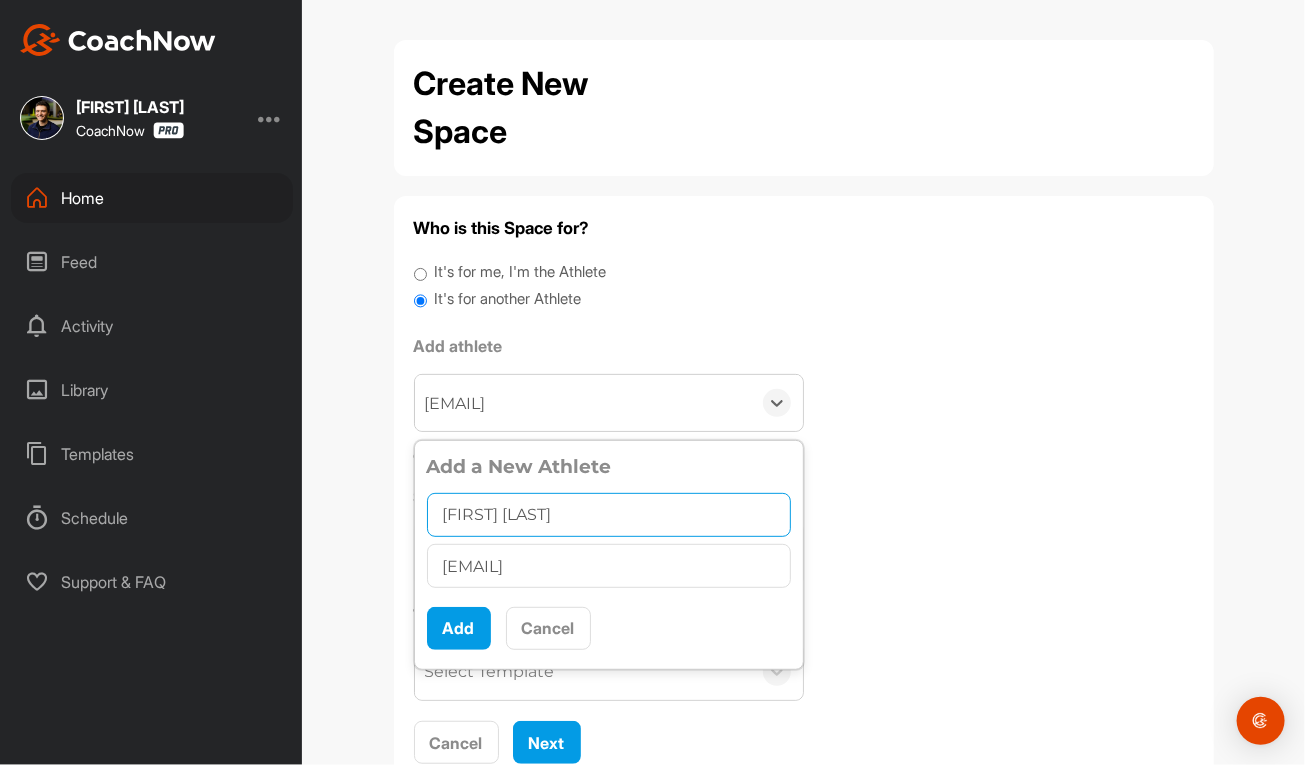 type on "[FIRST] [LAST]" 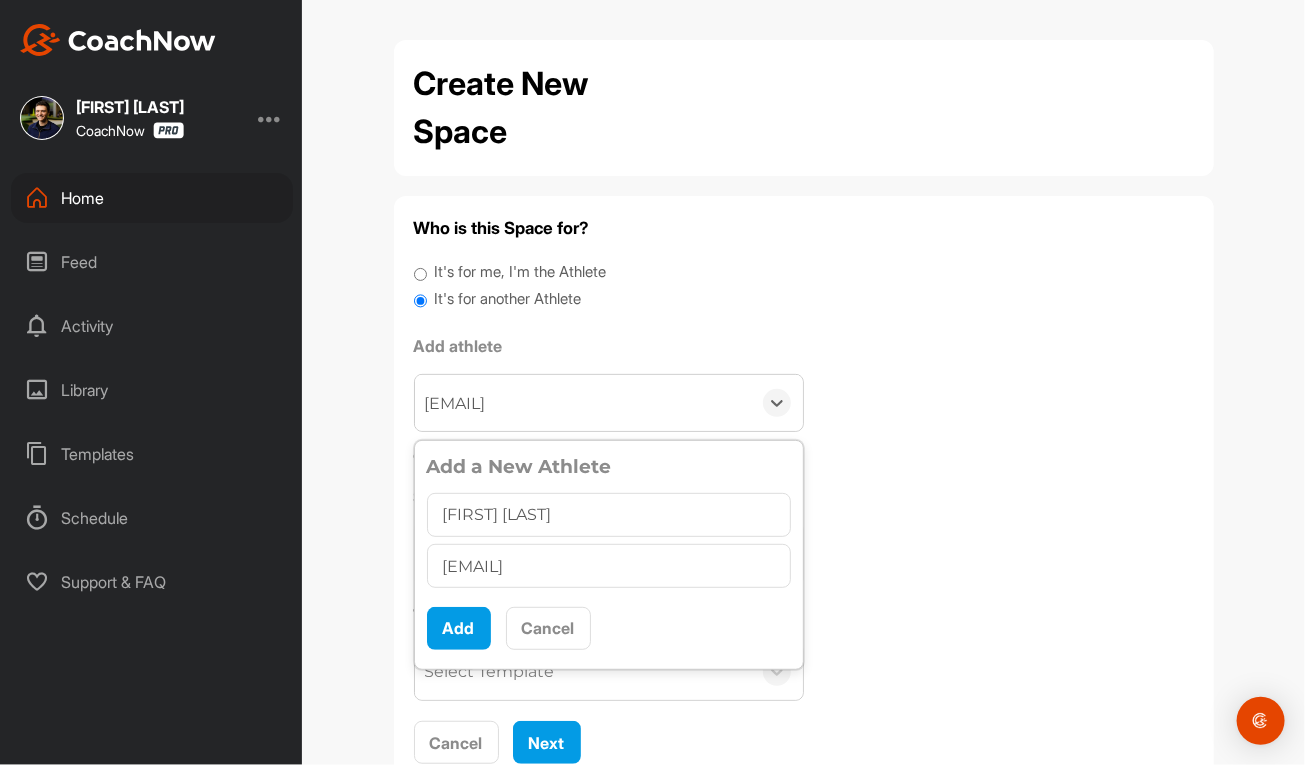 drag, startPoint x: 418, startPoint y: 622, endPoint x: 463, endPoint y: 632, distance: 46.09772 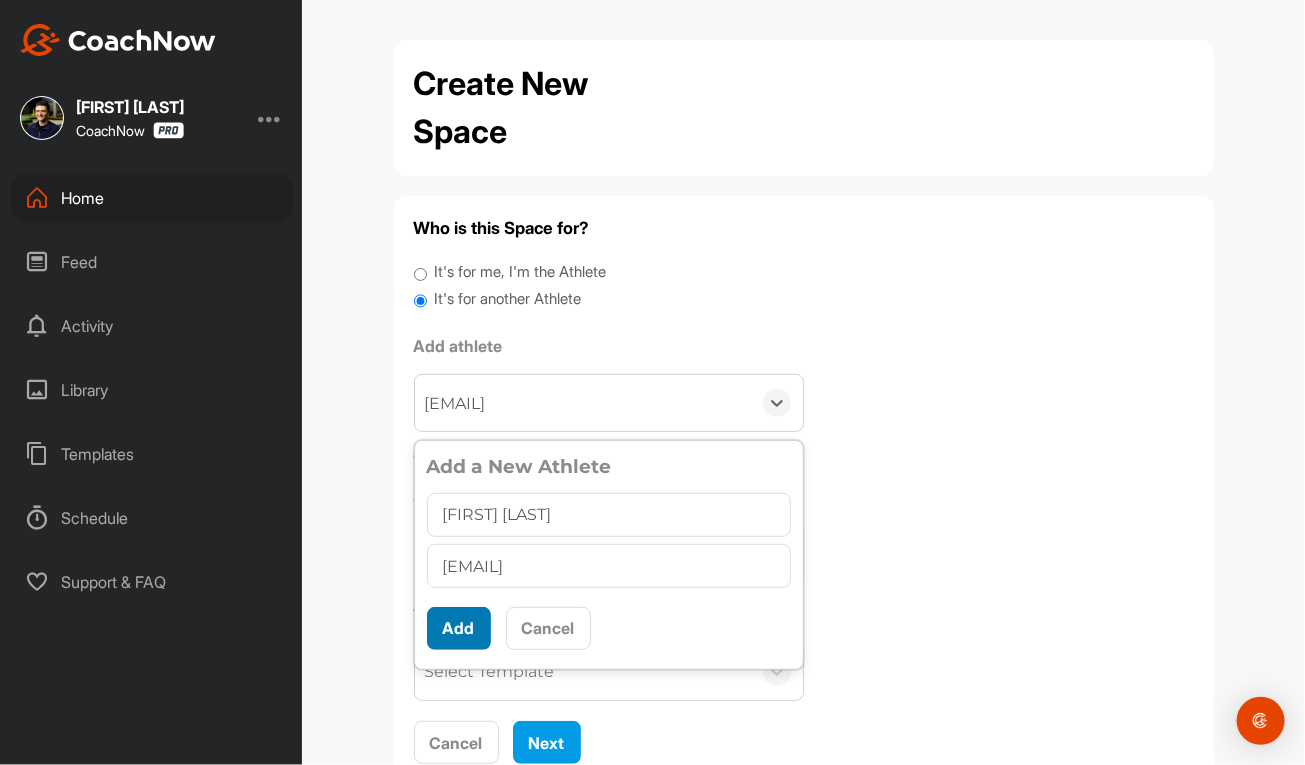 scroll, scrollTop: 10, scrollLeft: 0, axis: vertical 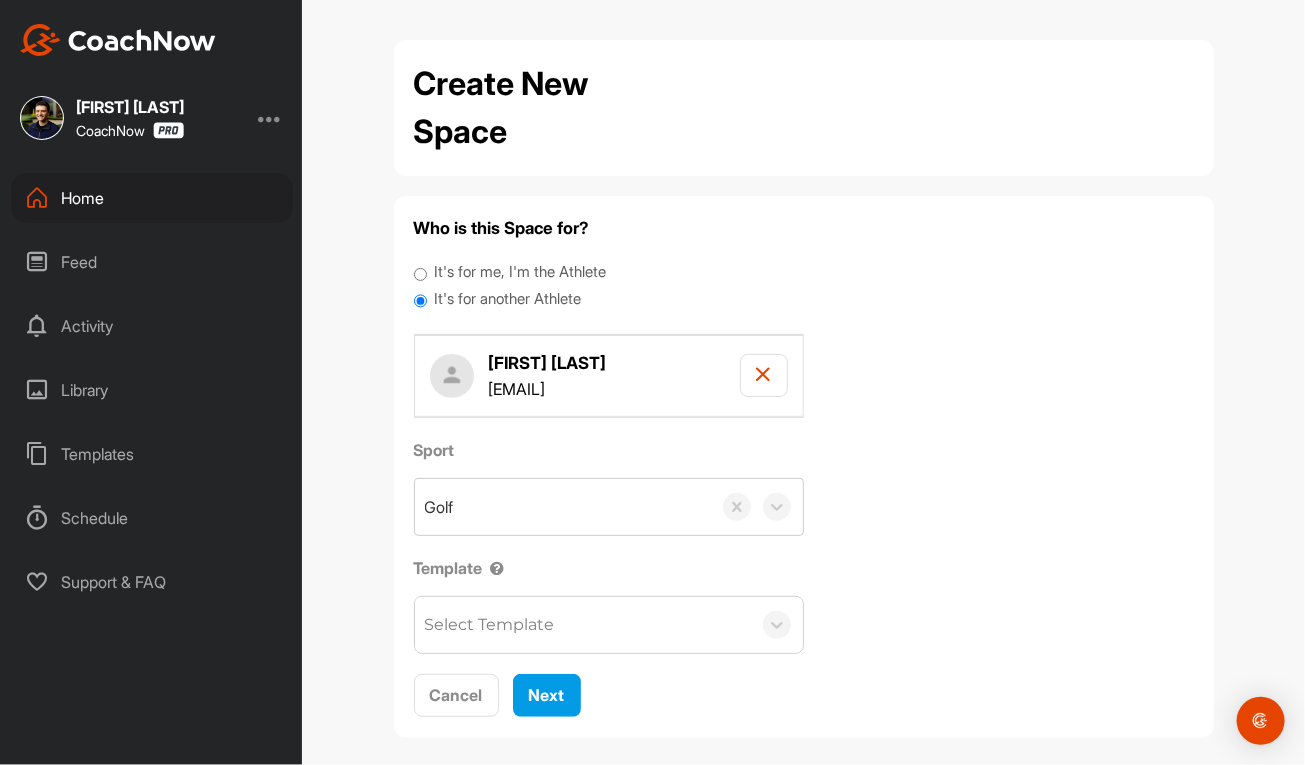 click on "Select Template" at bounding box center [490, 625] 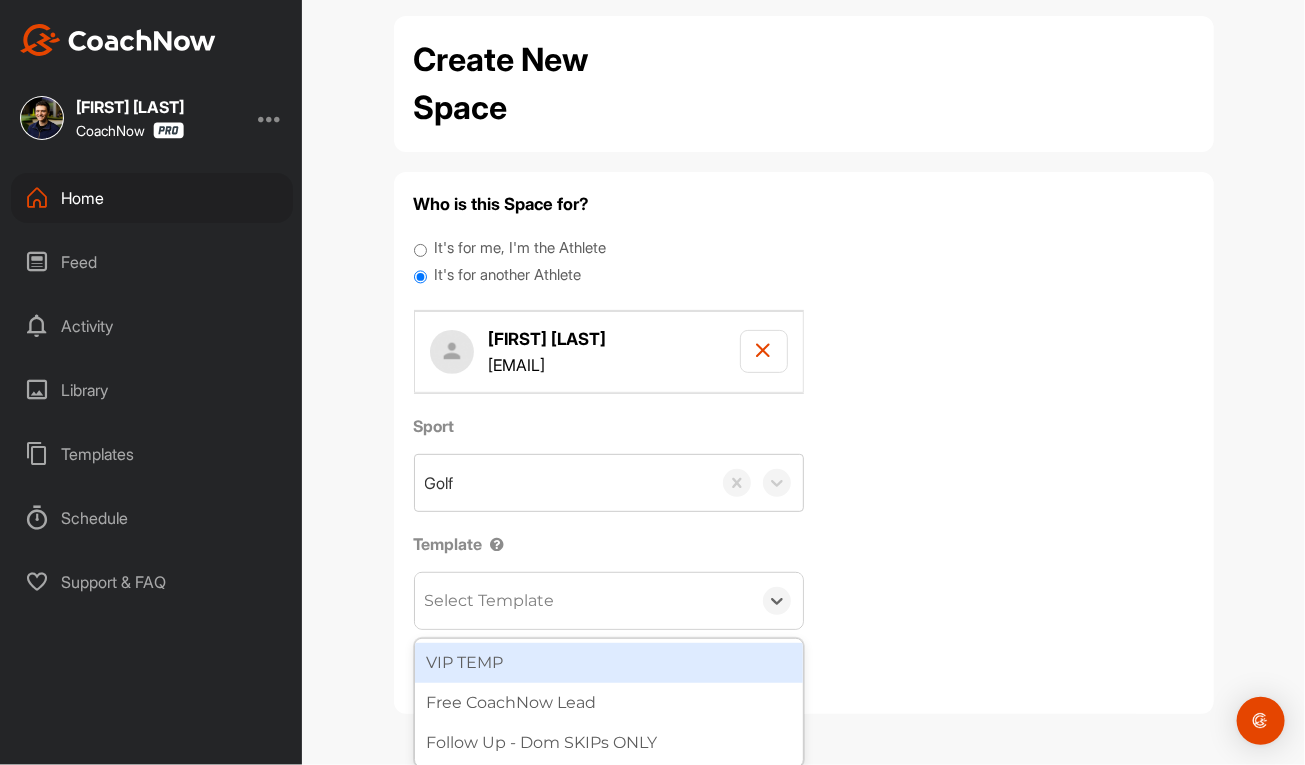 click on "Sport Golf Template         option VIP TEMP focused, 1 of 3. 3 results available. Use Up and Down to choose options, press Enter to select the currently focused option, press Escape to exit the menu, press Tab to select the option and exit the menu. Select Template VIP TEMP Free CoachNow Lead Follow Up - Dom SKIPs ONLY" at bounding box center (804, 522) 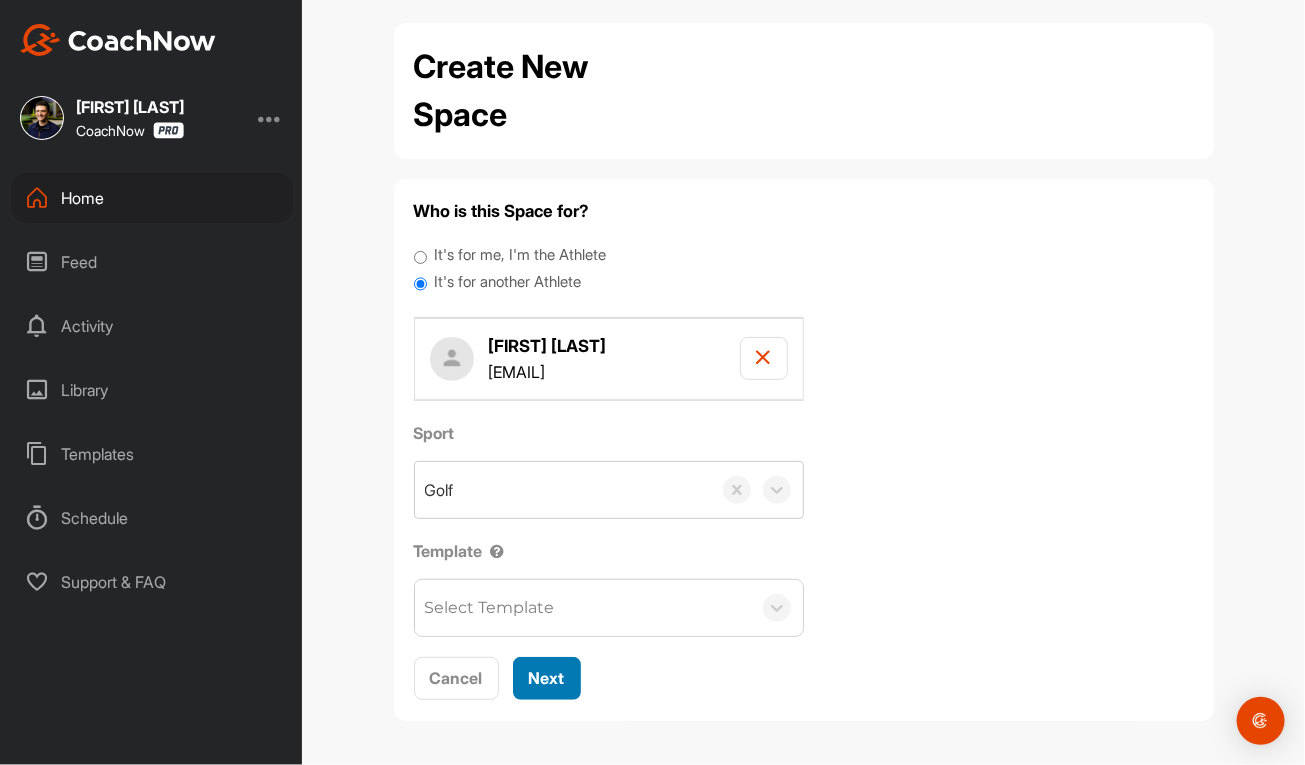 click on "Next" at bounding box center [547, 678] 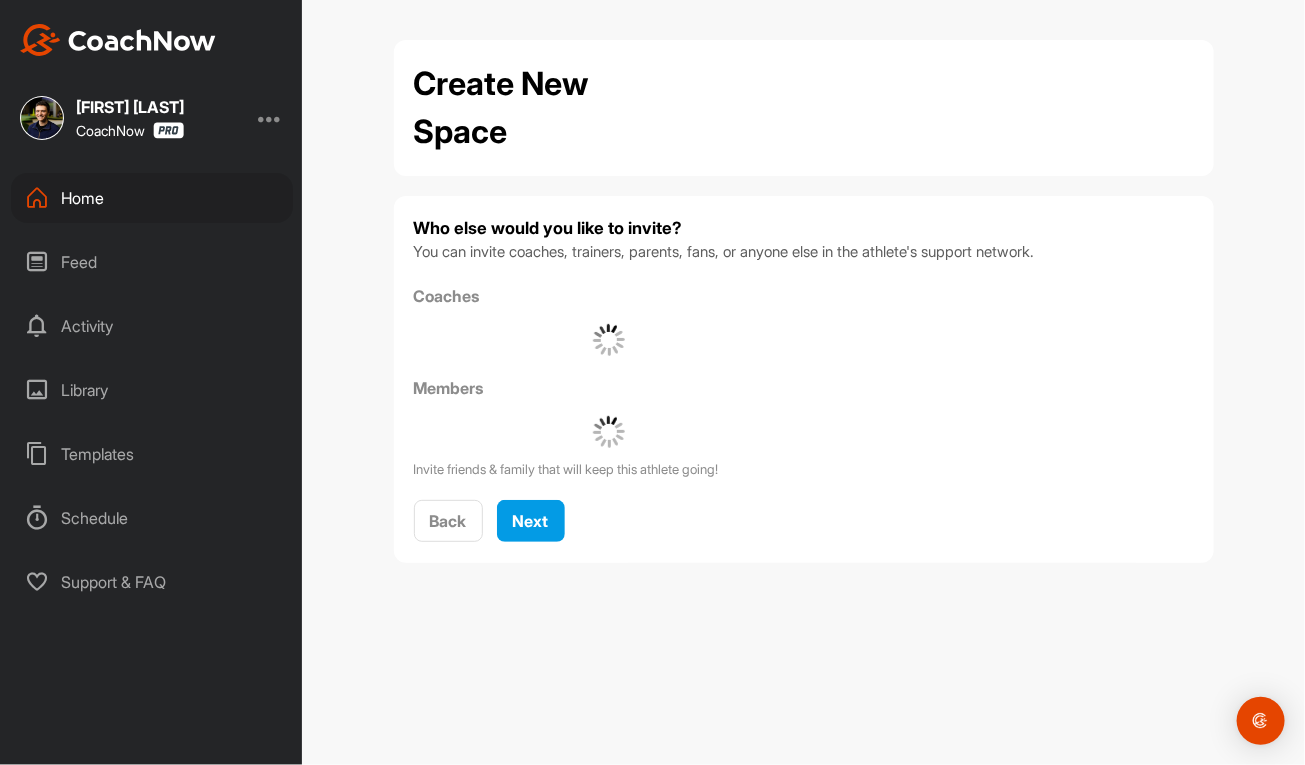 scroll, scrollTop: 0, scrollLeft: 0, axis: both 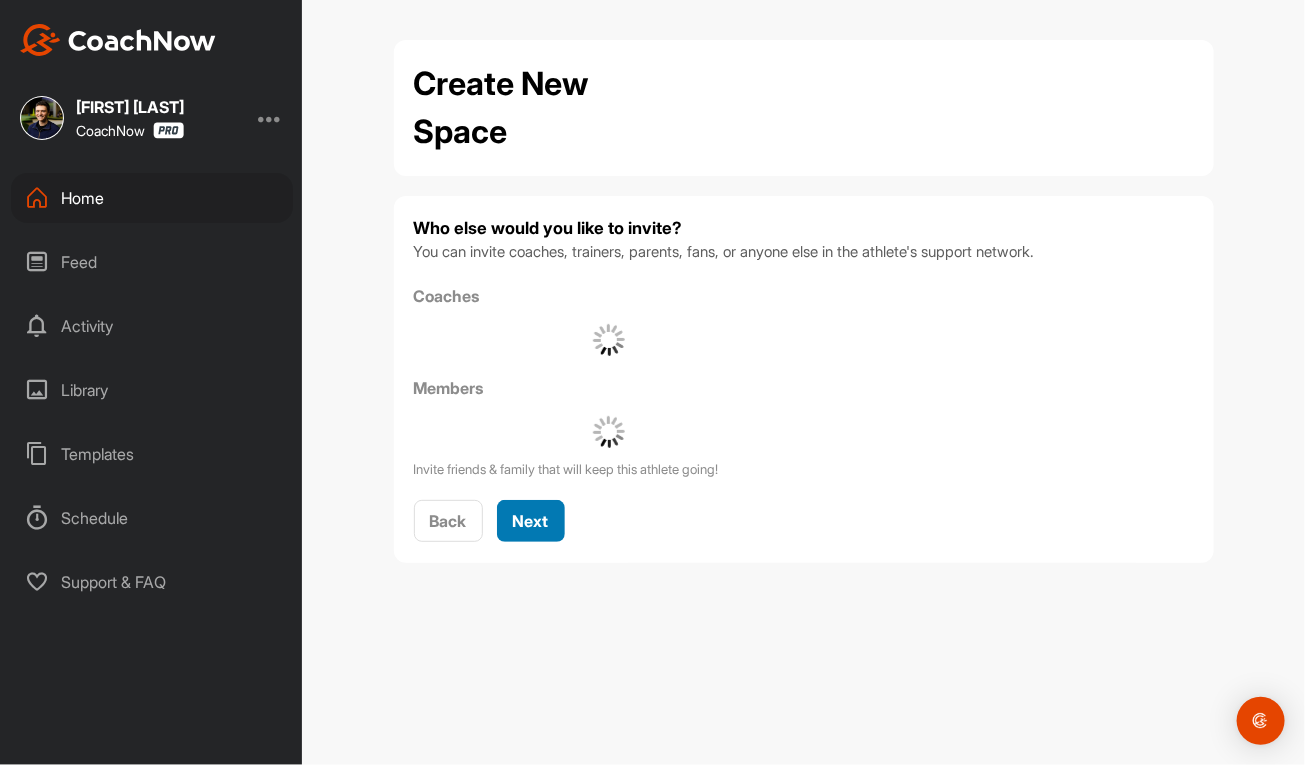 drag, startPoint x: 509, startPoint y: 542, endPoint x: 528, endPoint y: 527, distance: 24.207438 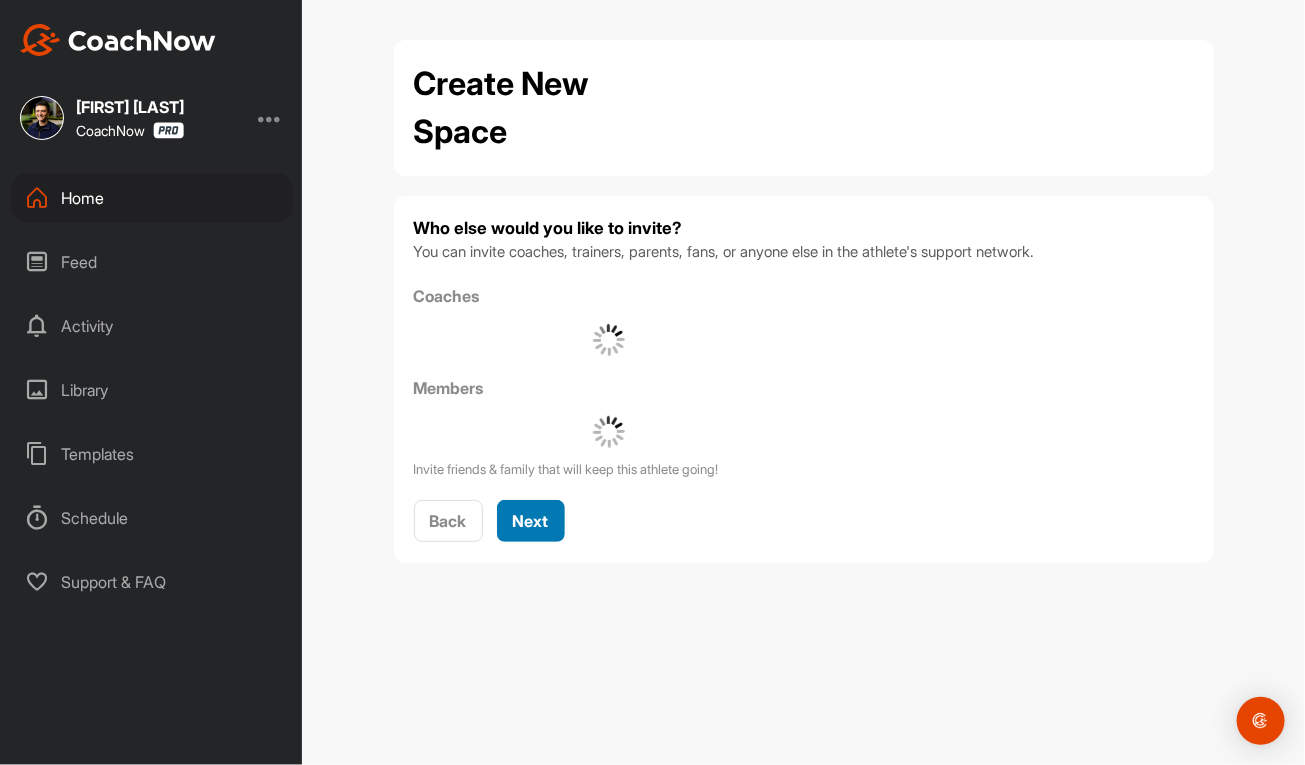click on "Back   Next" at bounding box center [804, 522] 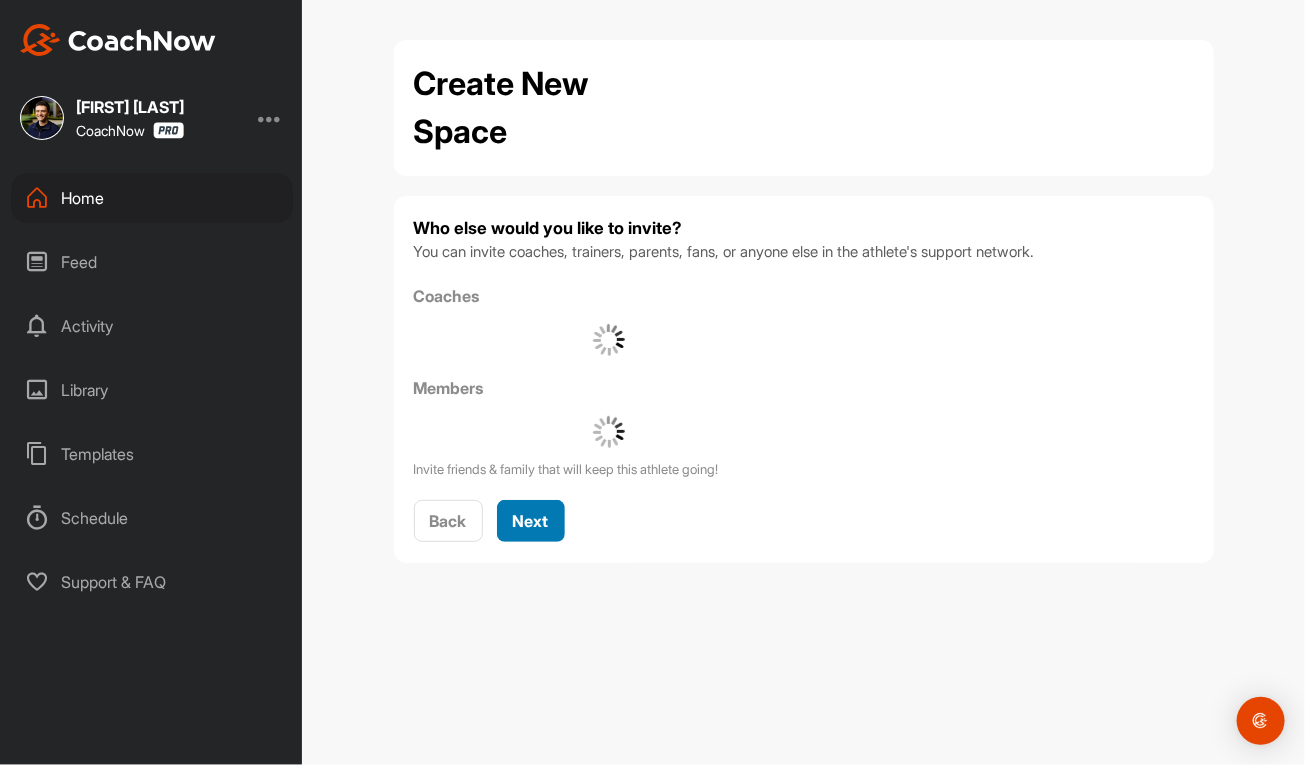 click on "Next" at bounding box center (531, 521) 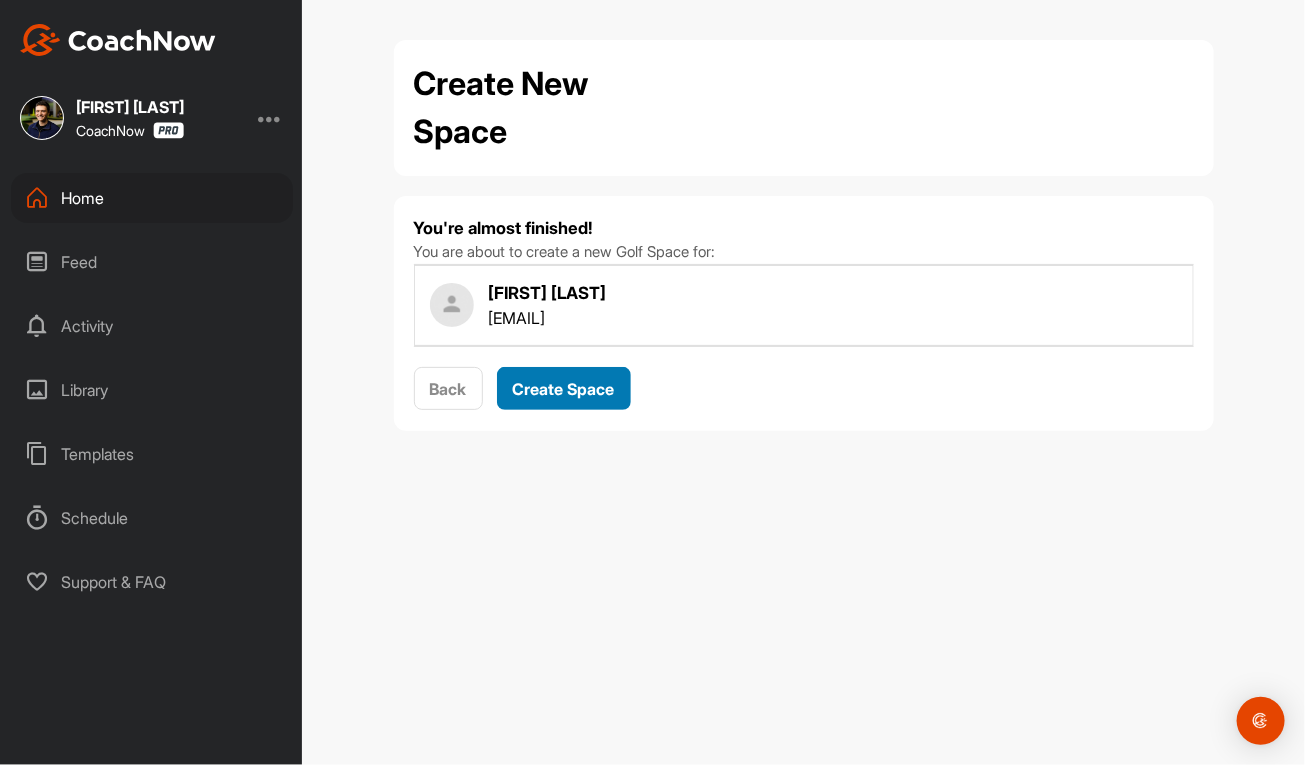 click on "Create Space" at bounding box center [564, 388] 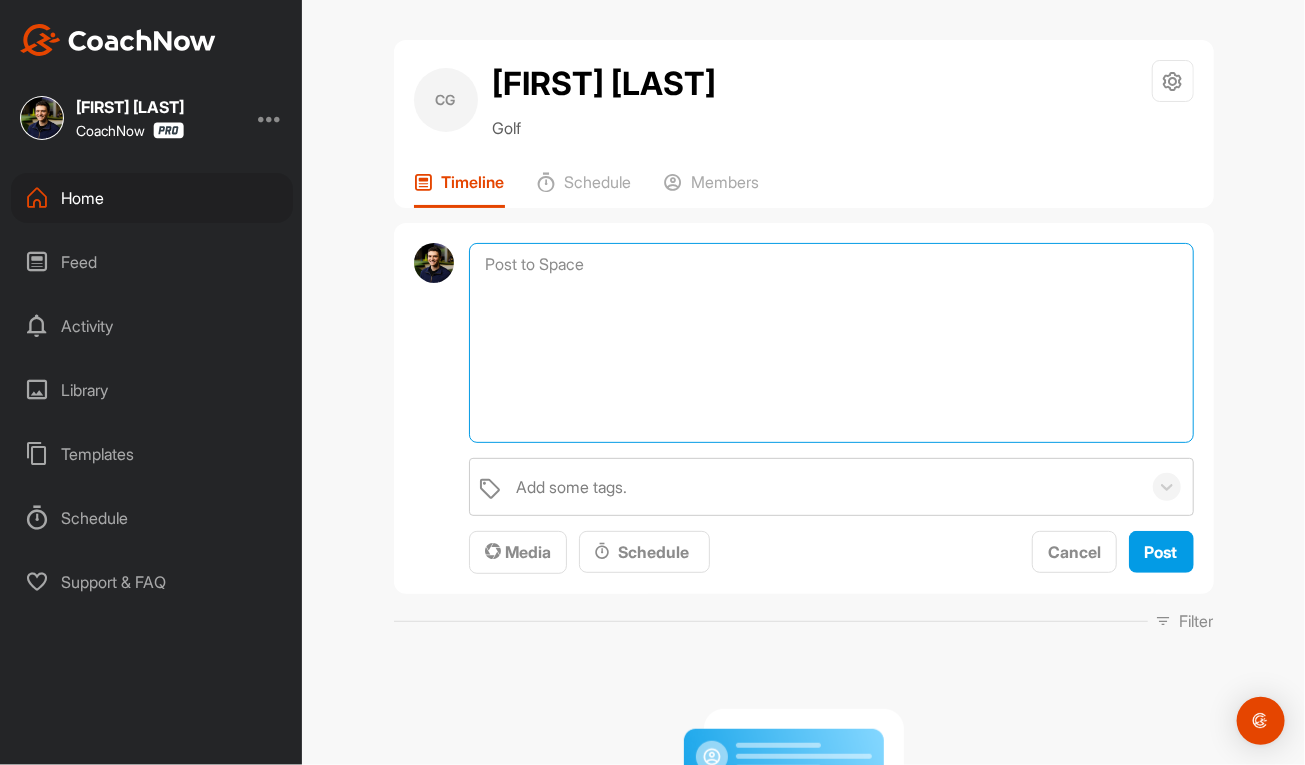 click at bounding box center (831, 343) 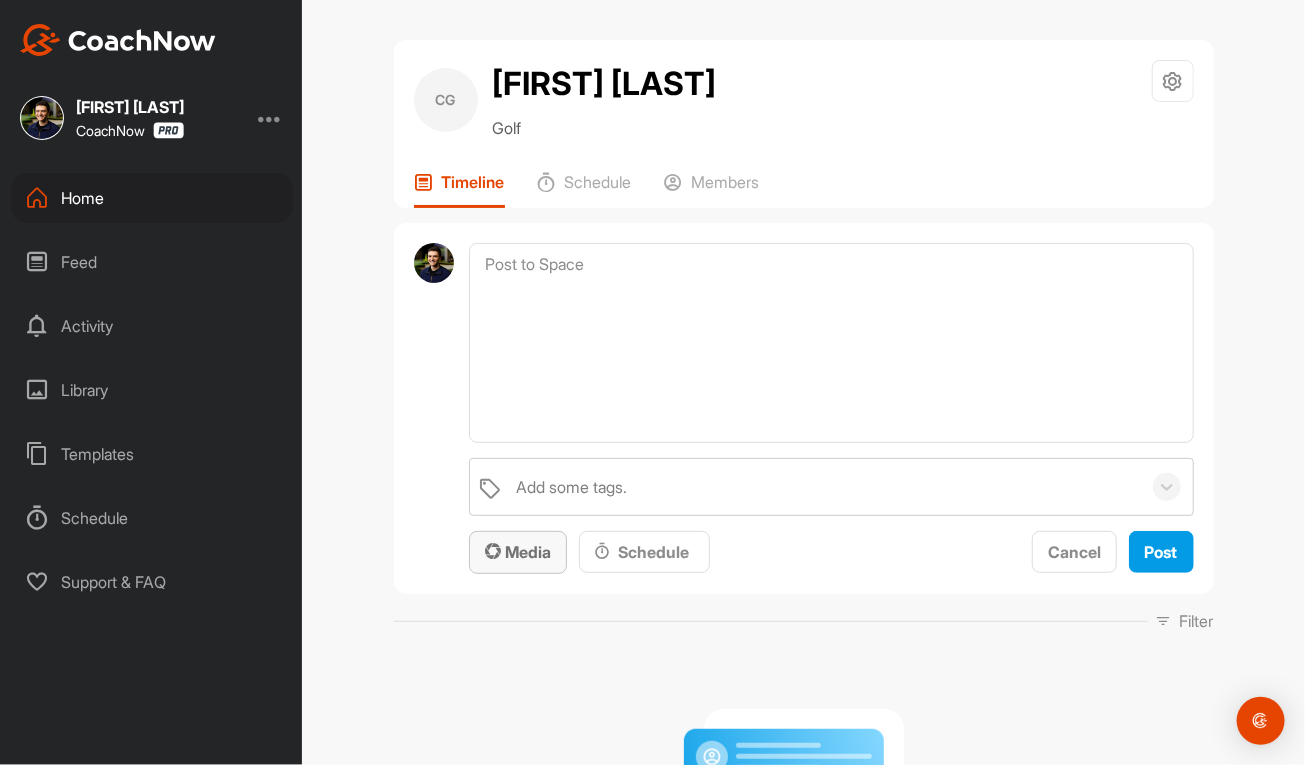 click on "Media" at bounding box center (518, 552) 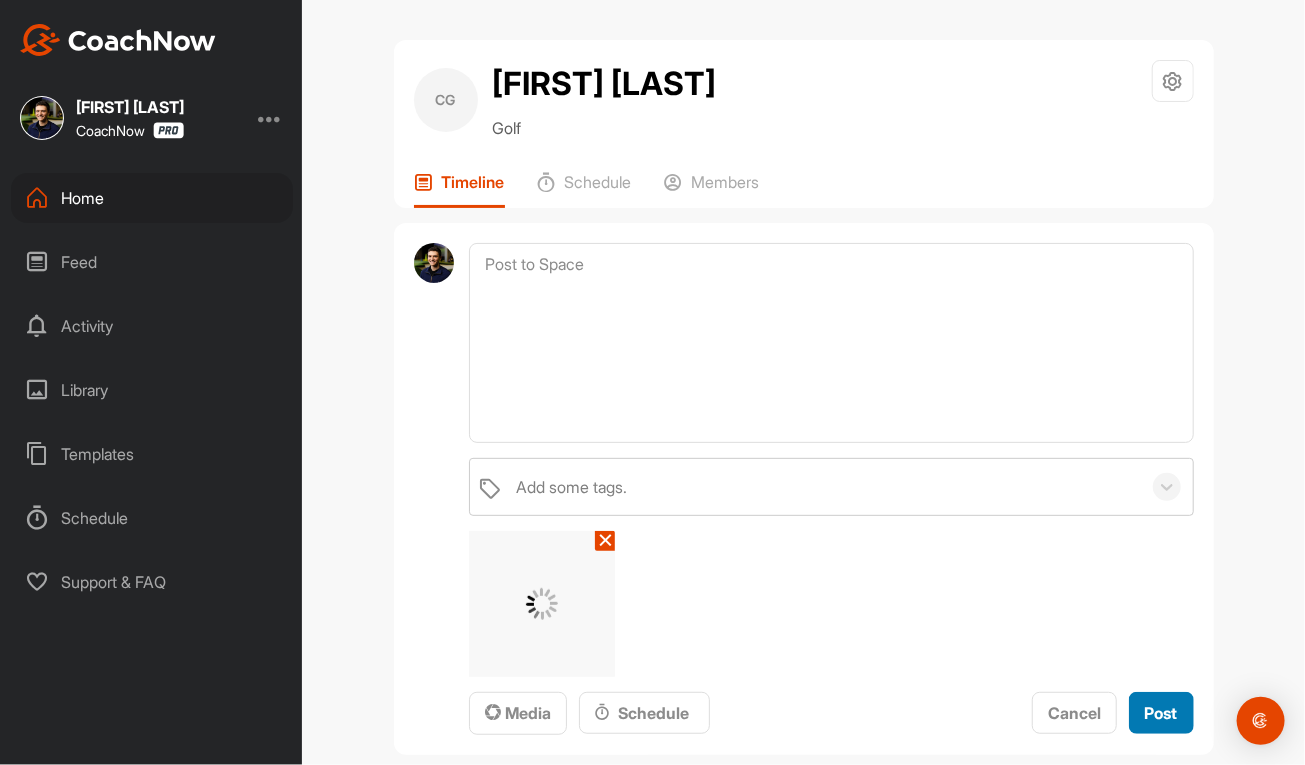 click on "Post" at bounding box center (1161, 713) 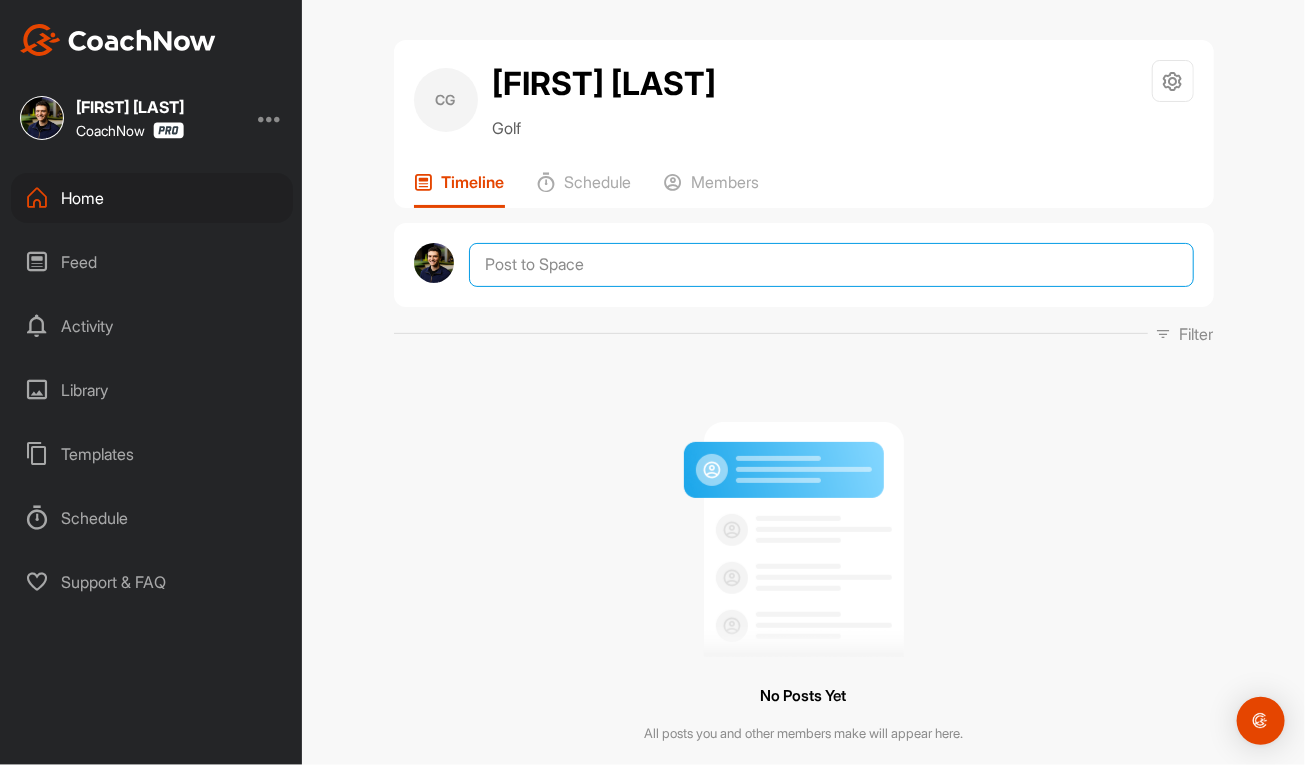 click at bounding box center (831, 265) 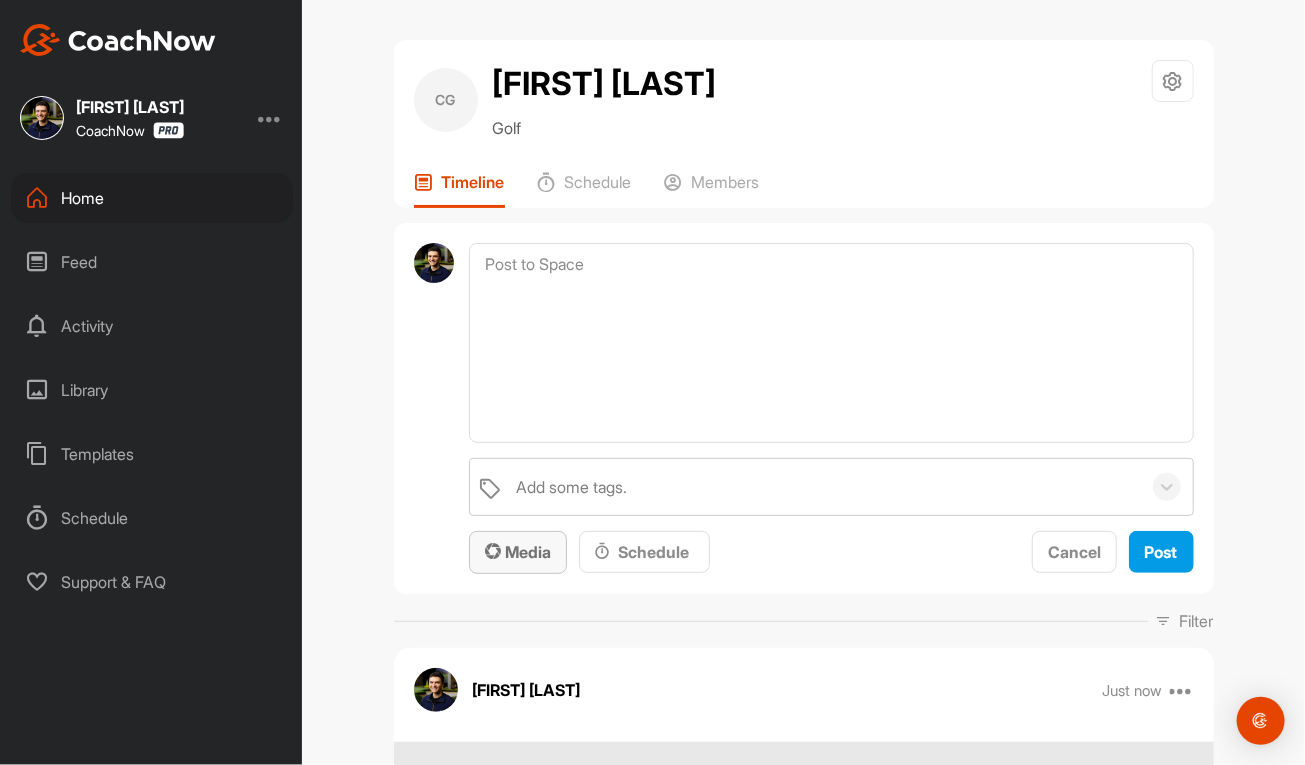 click on "Media" at bounding box center (518, 552) 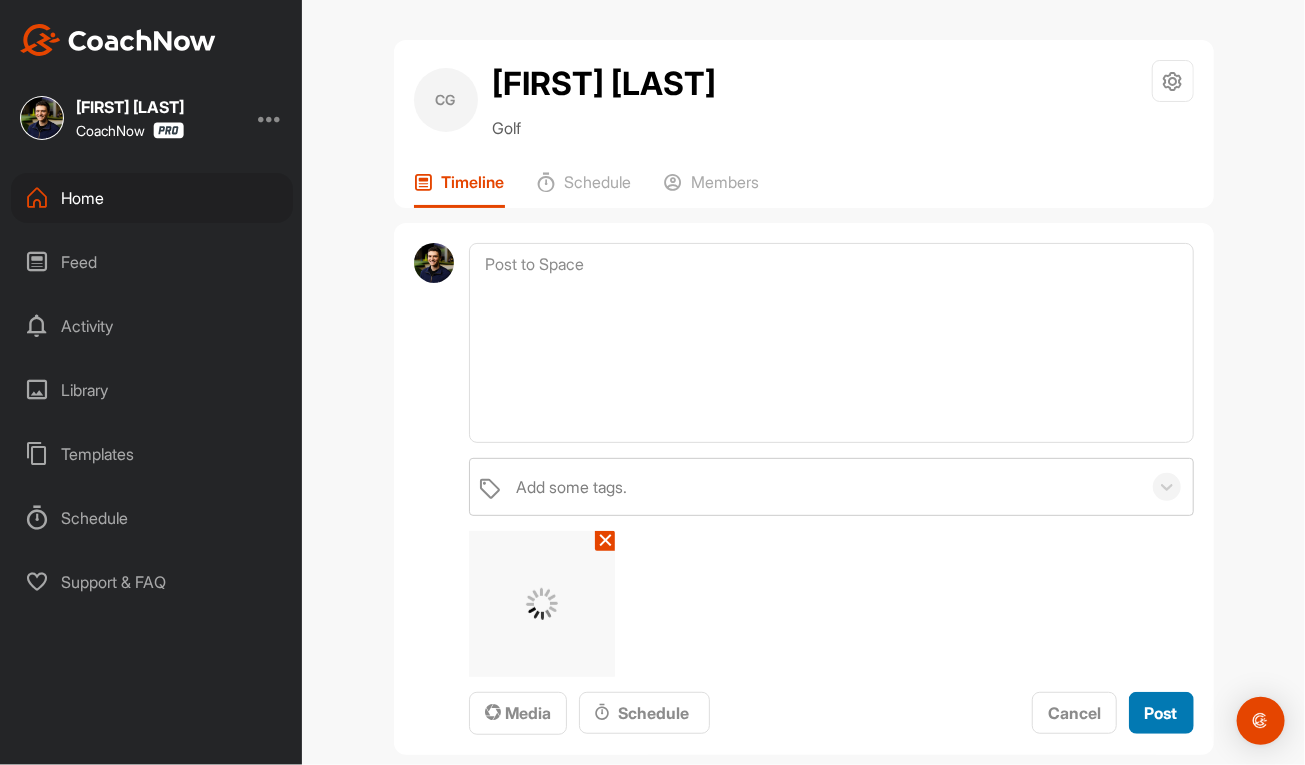 click on "Post" at bounding box center [1161, 713] 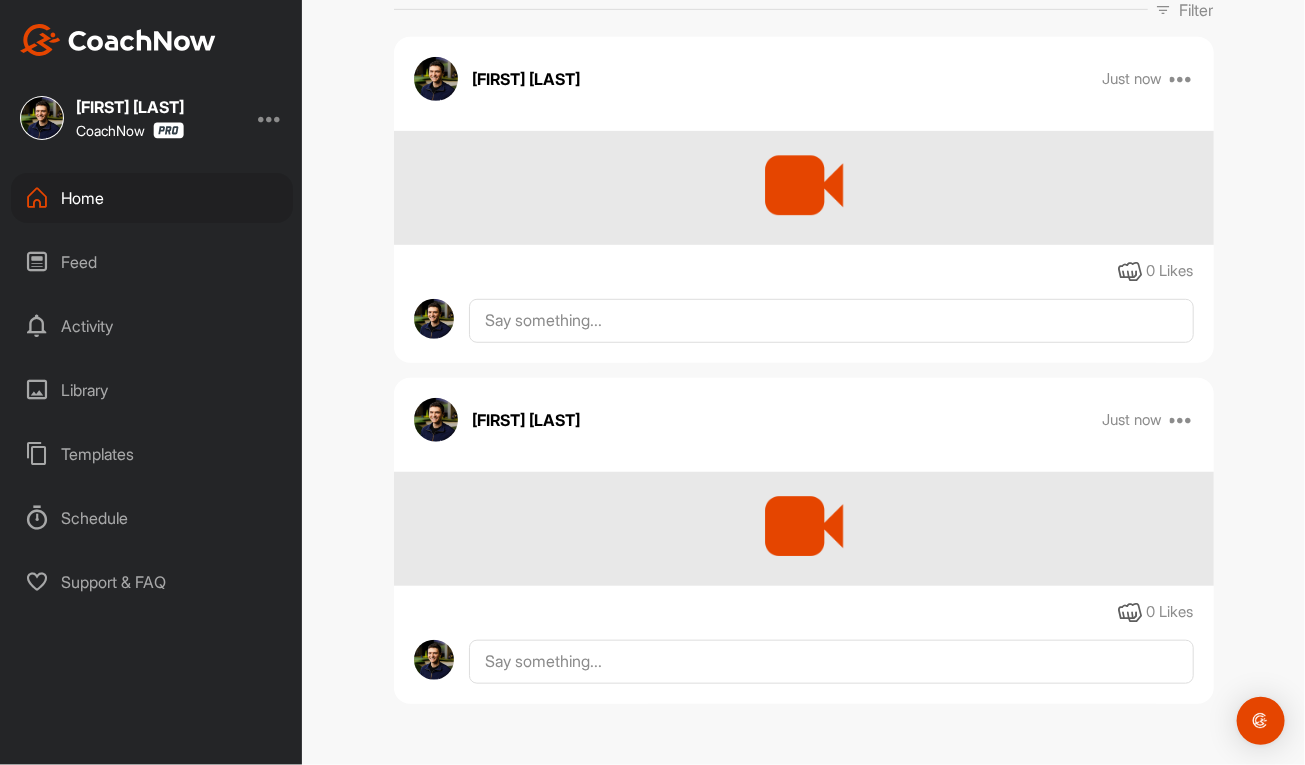 scroll, scrollTop: 0, scrollLeft: 0, axis: both 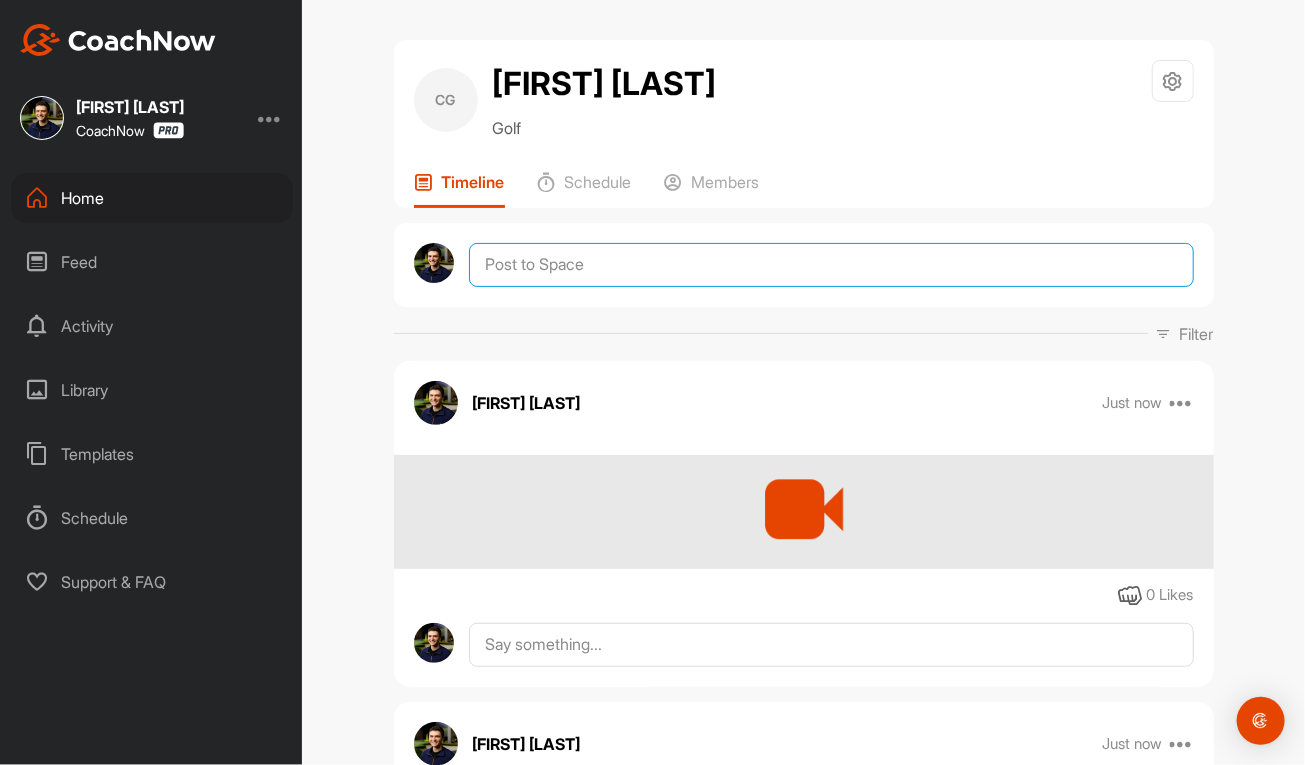 click at bounding box center (831, 265) 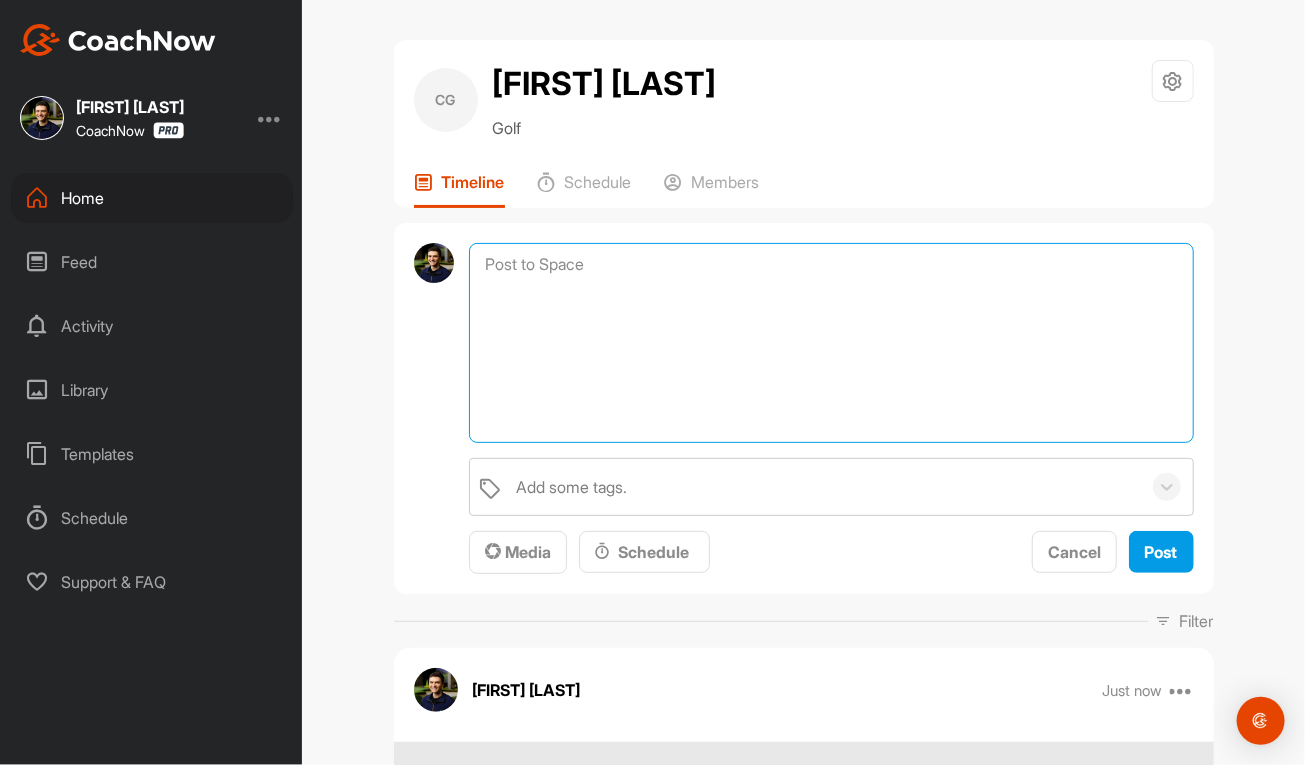 click at bounding box center (831, 343) 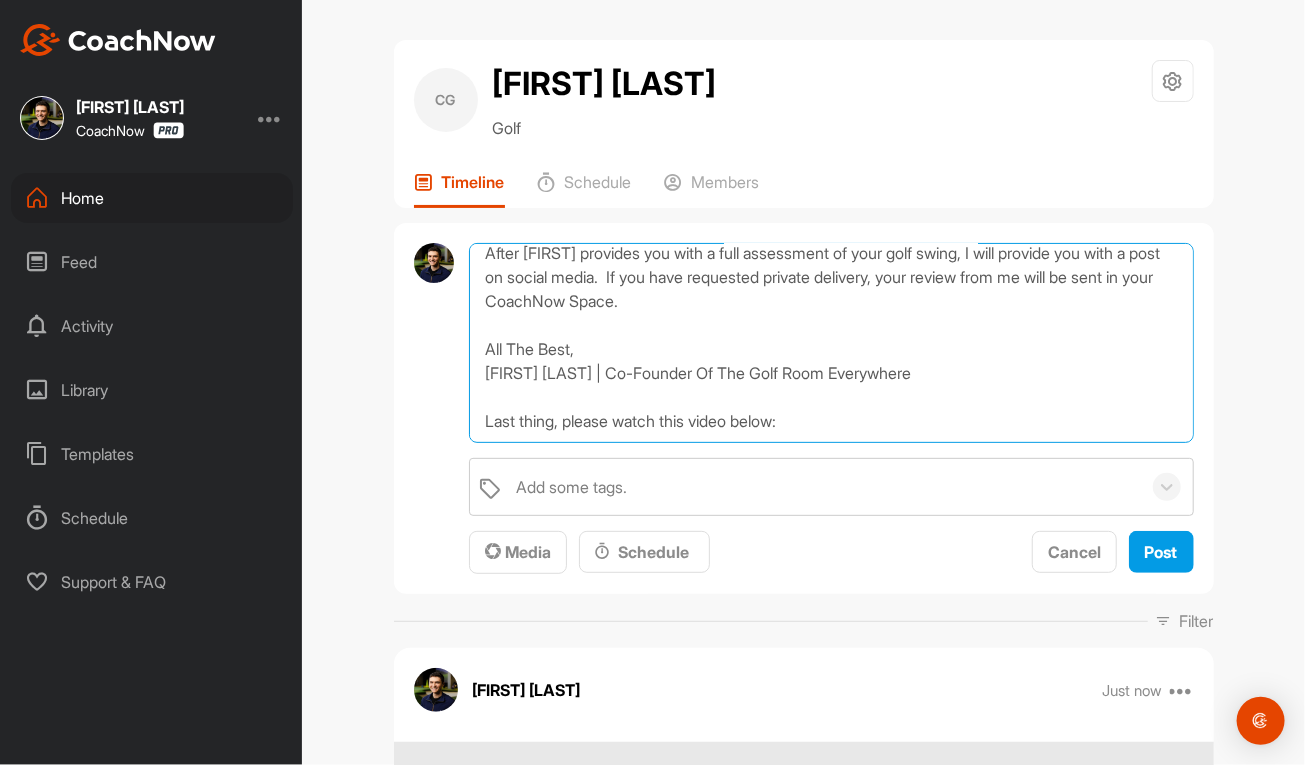 scroll, scrollTop: 274, scrollLeft: 0, axis: vertical 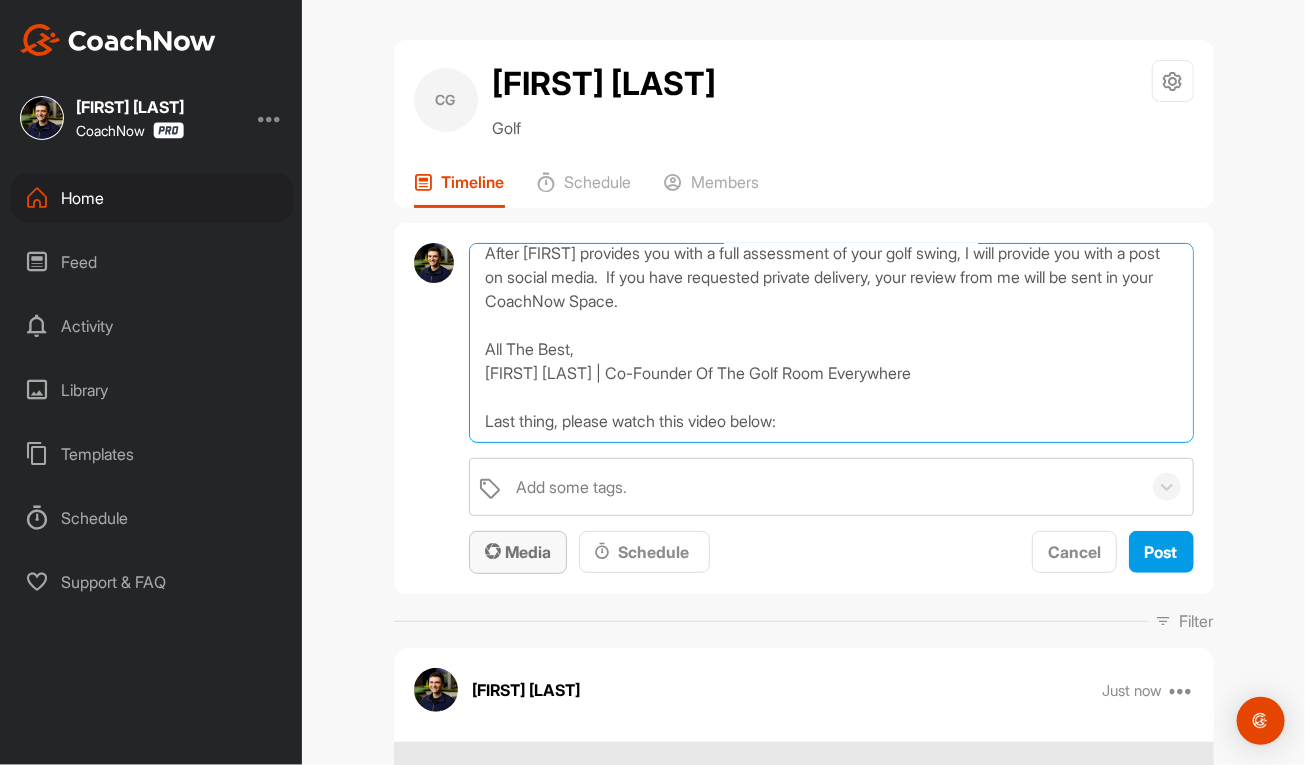 type on "Thanks for sending in your video and signing up for a Full Assessment of your swing + A Skip The Line Review!  Your full swing assessment will be conducted by [FIRST] [LAST], your assigned coach.
[FIRST] brings over 25 years of teaching experience and has conducted tens of thousands of golf lessons throughout his career. He is a Certified Golf Room Everywhere Instructor, having completed more than 250 hours of specialized training. [FIRST] previously served as the Lead Instructor at the prestigious Pinehurst Golf Academy, home of the 2024 U.S. Open, and has taught alongside renowned coach [FIRST] [LAST] at top golf schools across the globe.
After [FIRST] provides you with a full assessment of your golf swing, I will provide you with a post on social media.  If you have requested private delivery, your review from me will be sent in your CoachNow Space.
All The Best,
[FIRST] [LAST] | Co-Founder Of The Golf Room Everywhere
Last thing, please watch this video below:" 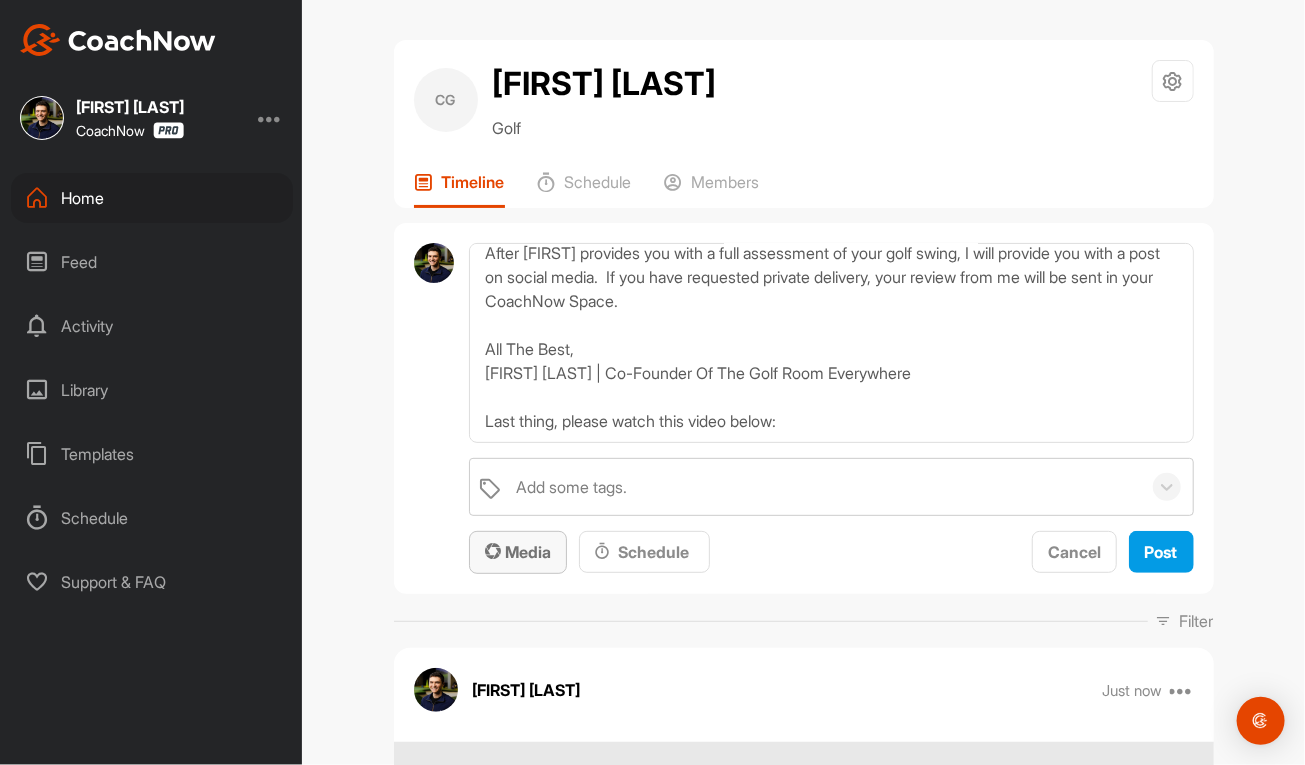click on "Media" at bounding box center [518, 552] 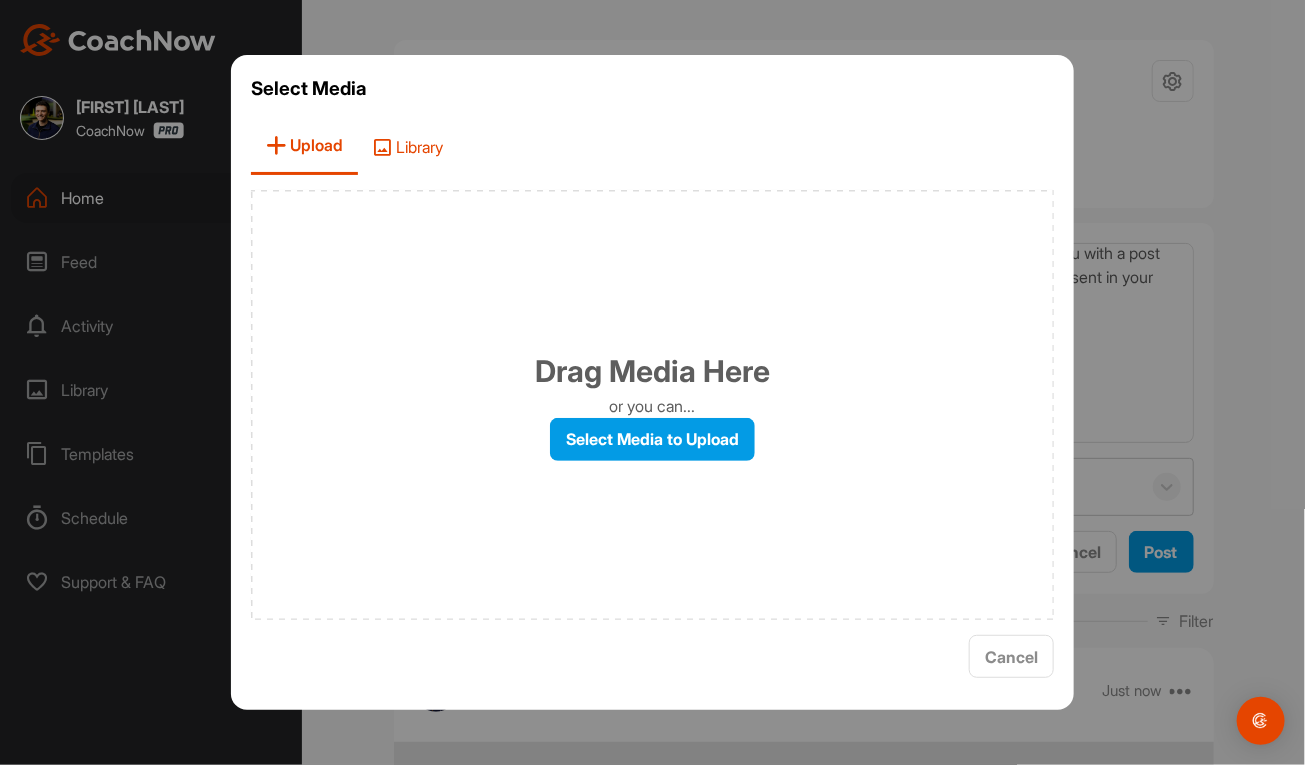 click on "Library" at bounding box center (408, 146) 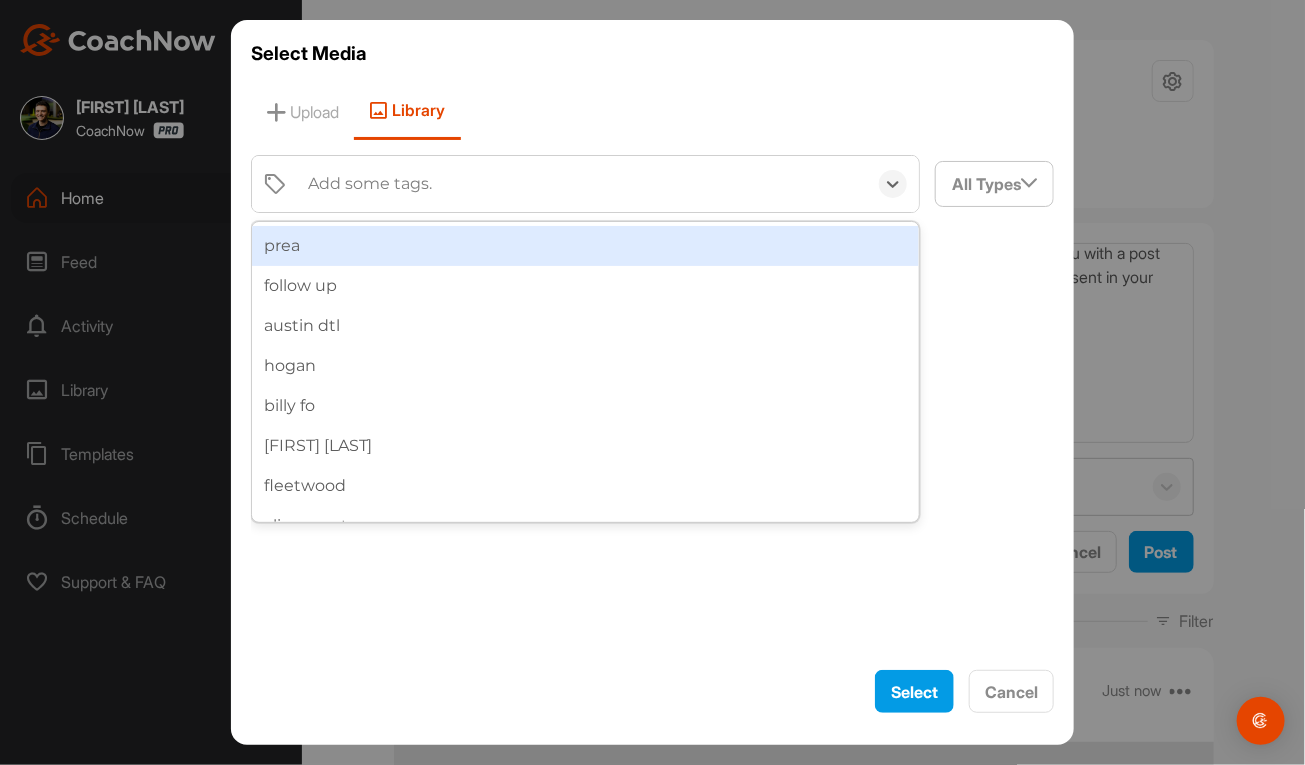 click on "Add some tags." at bounding box center [370, 184] 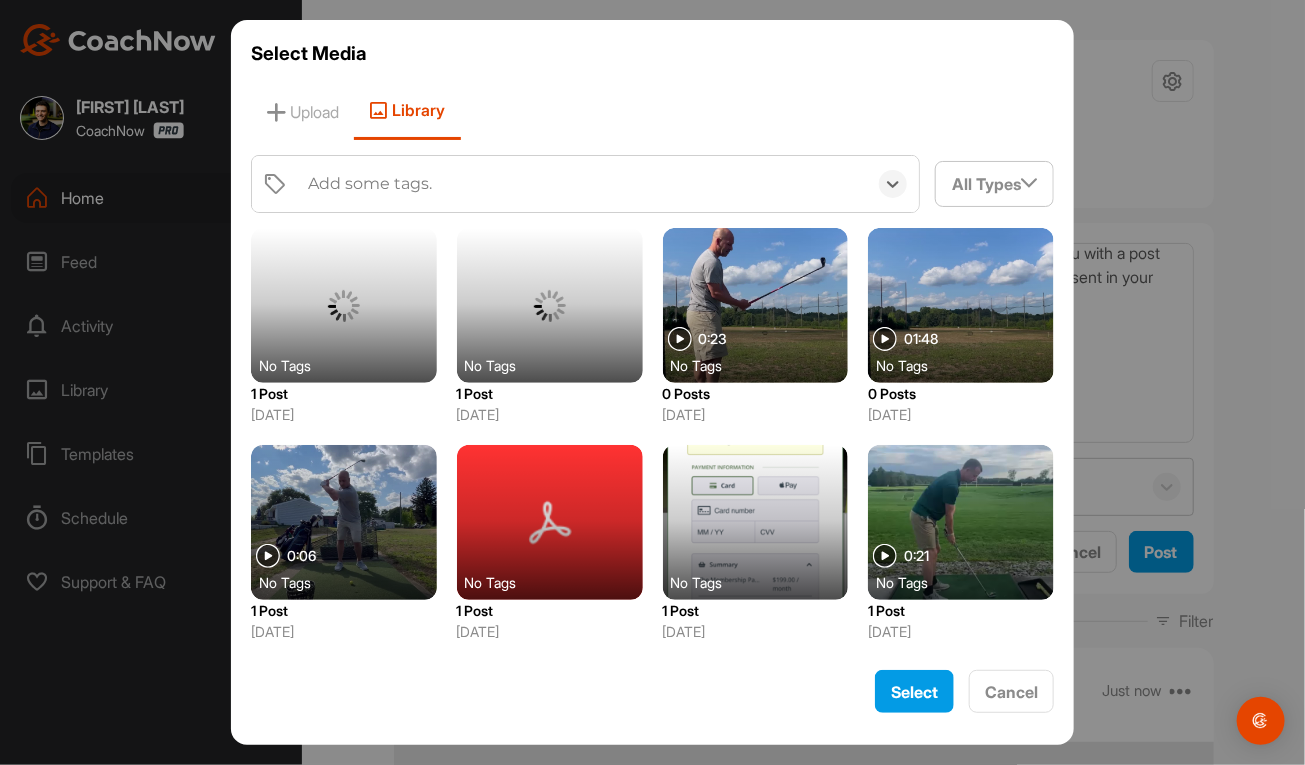 click on "Add some tags." at bounding box center [370, 184] 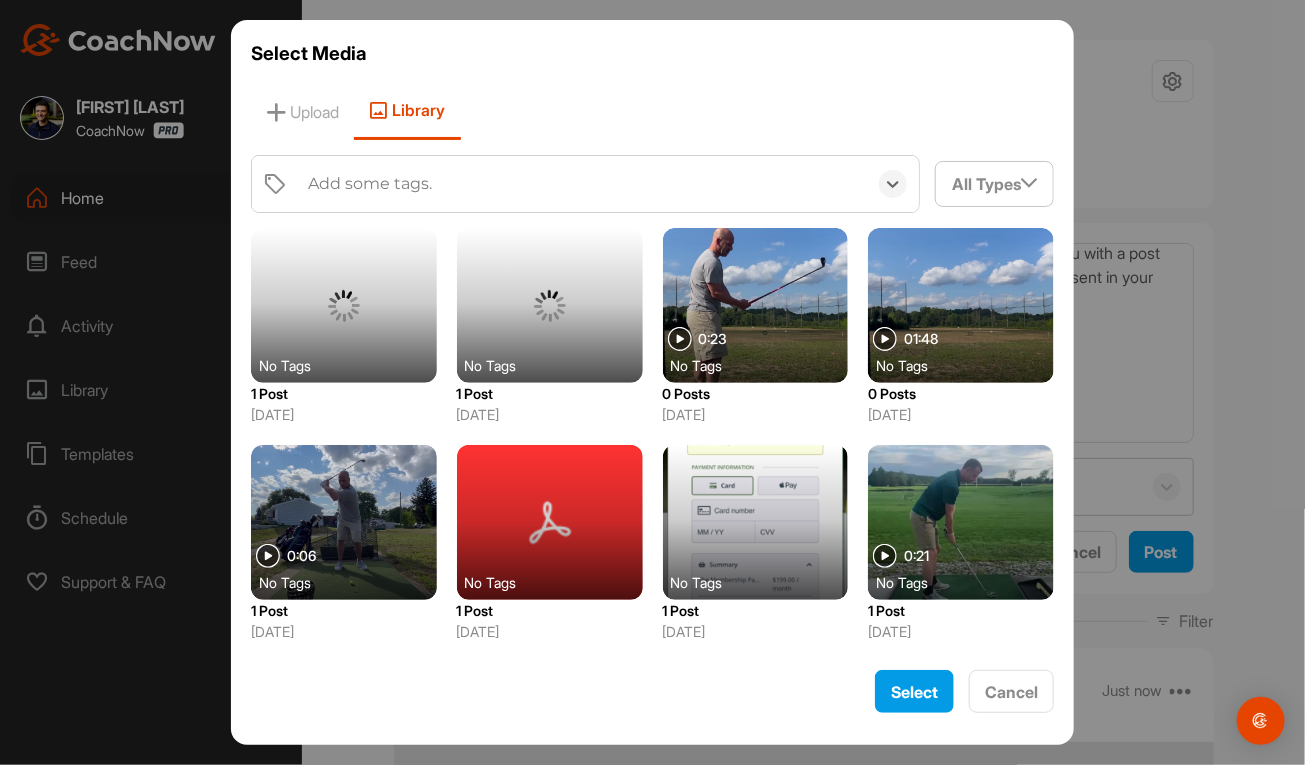 click on "Add some tags." at bounding box center [370, 184] 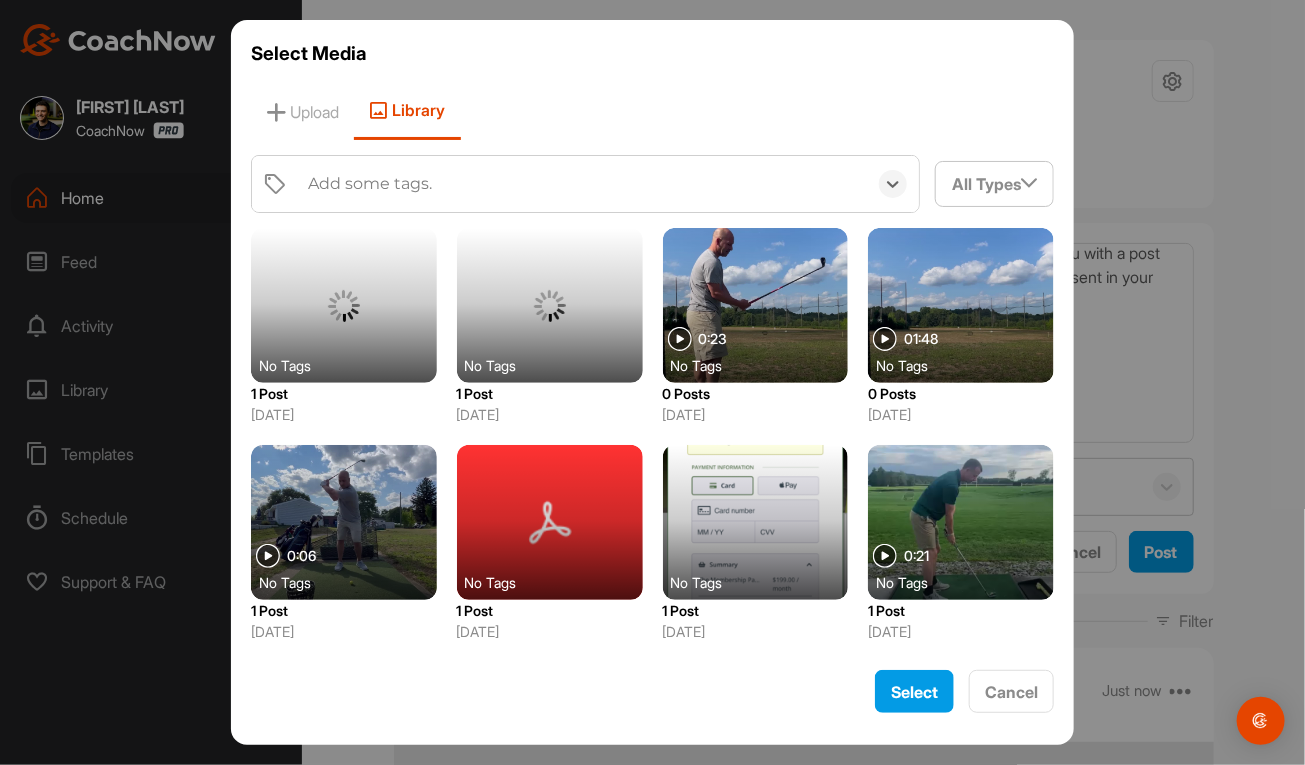 click on "Add some tags." at bounding box center (582, 184) 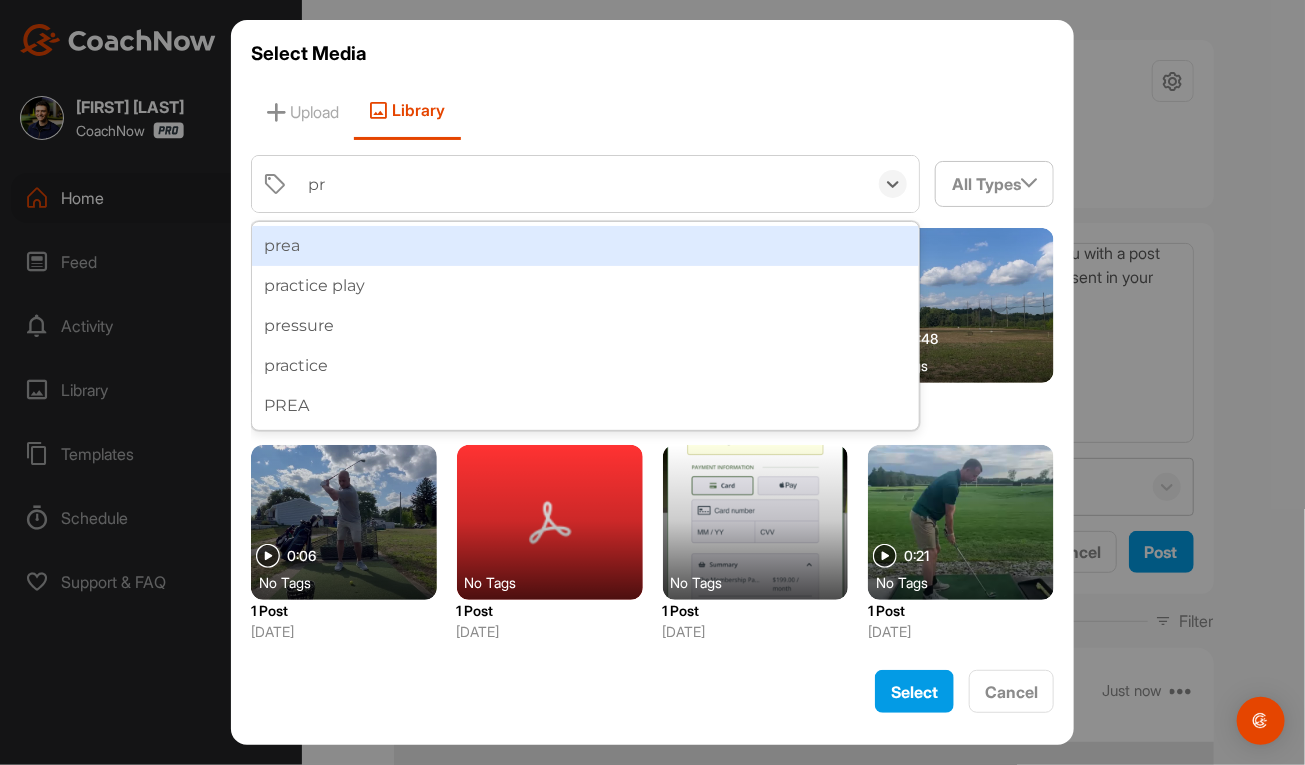 type on "pre" 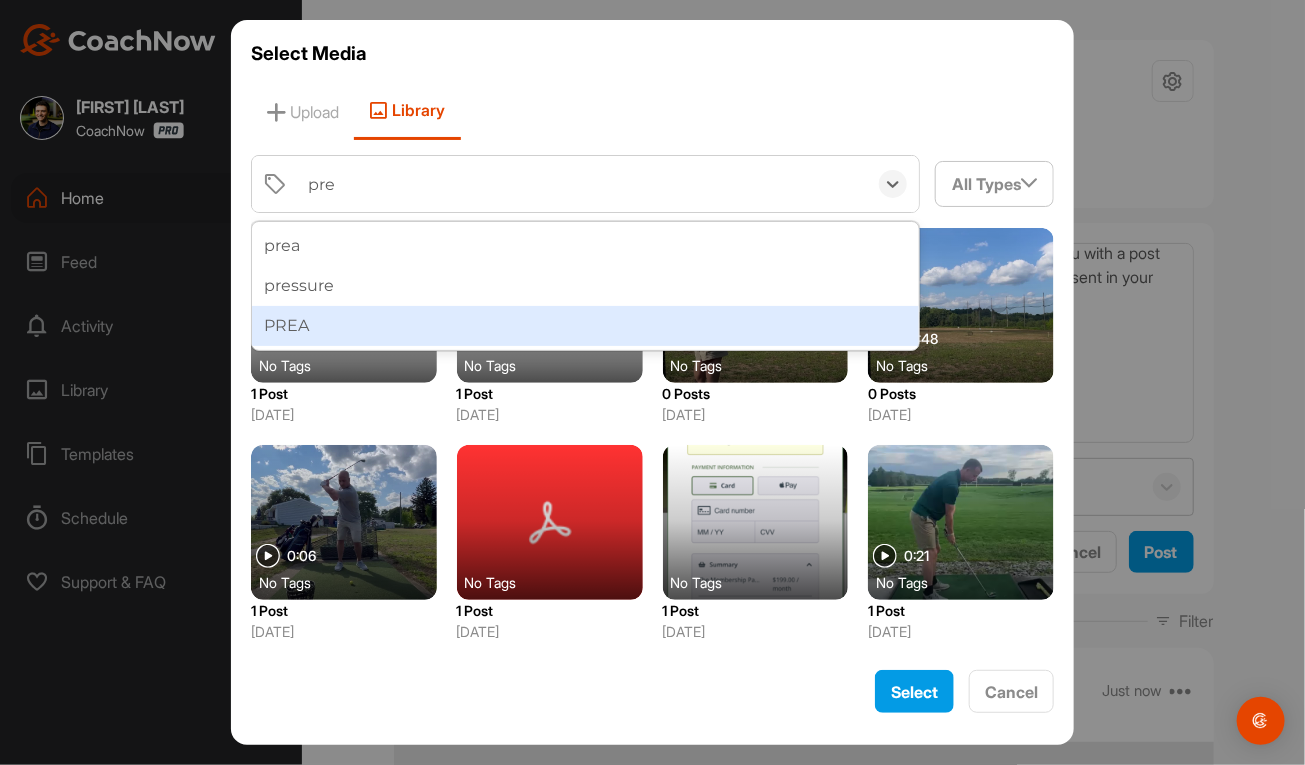 click on "PREA" at bounding box center (586, 326) 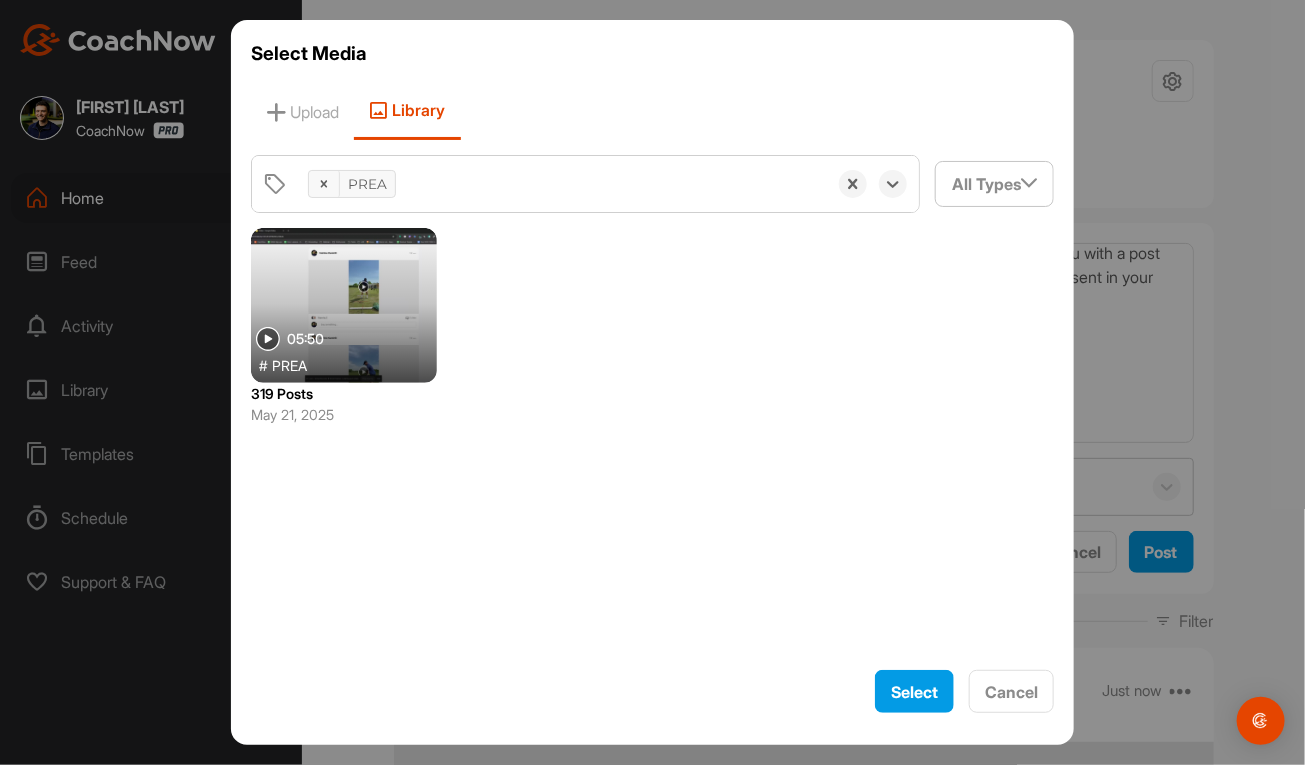 click at bounding box center [344, 305] 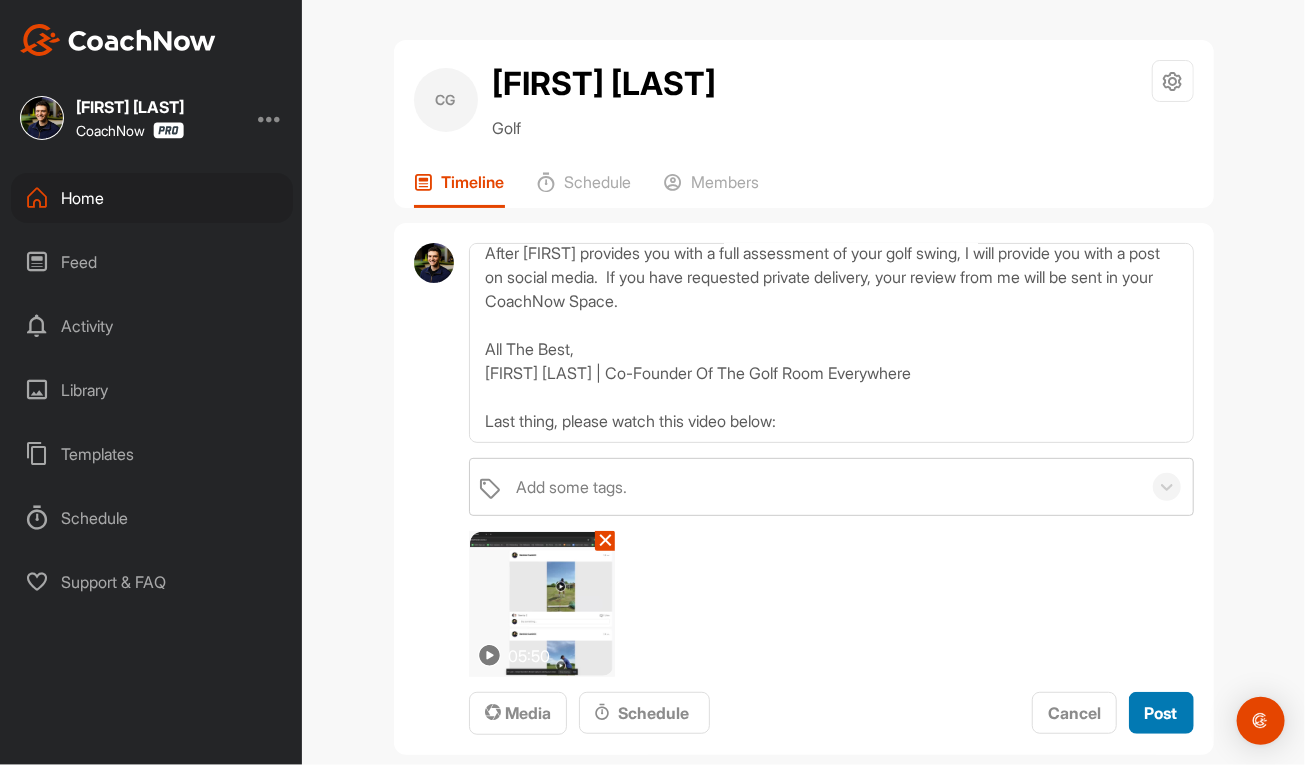 drag, startPoint x: 1159, startPoint y: 714, endPoint x: 1155, endPoint y: 704, distance: 10.770329 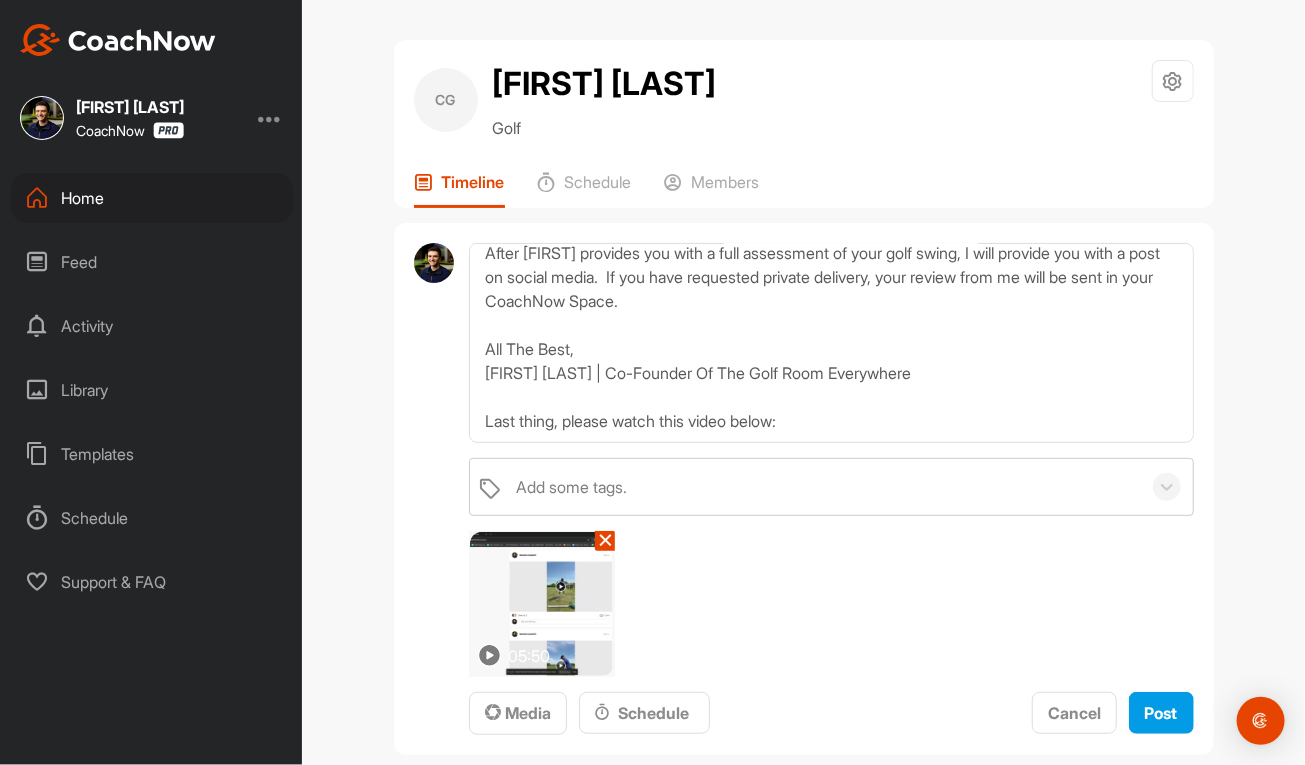 type 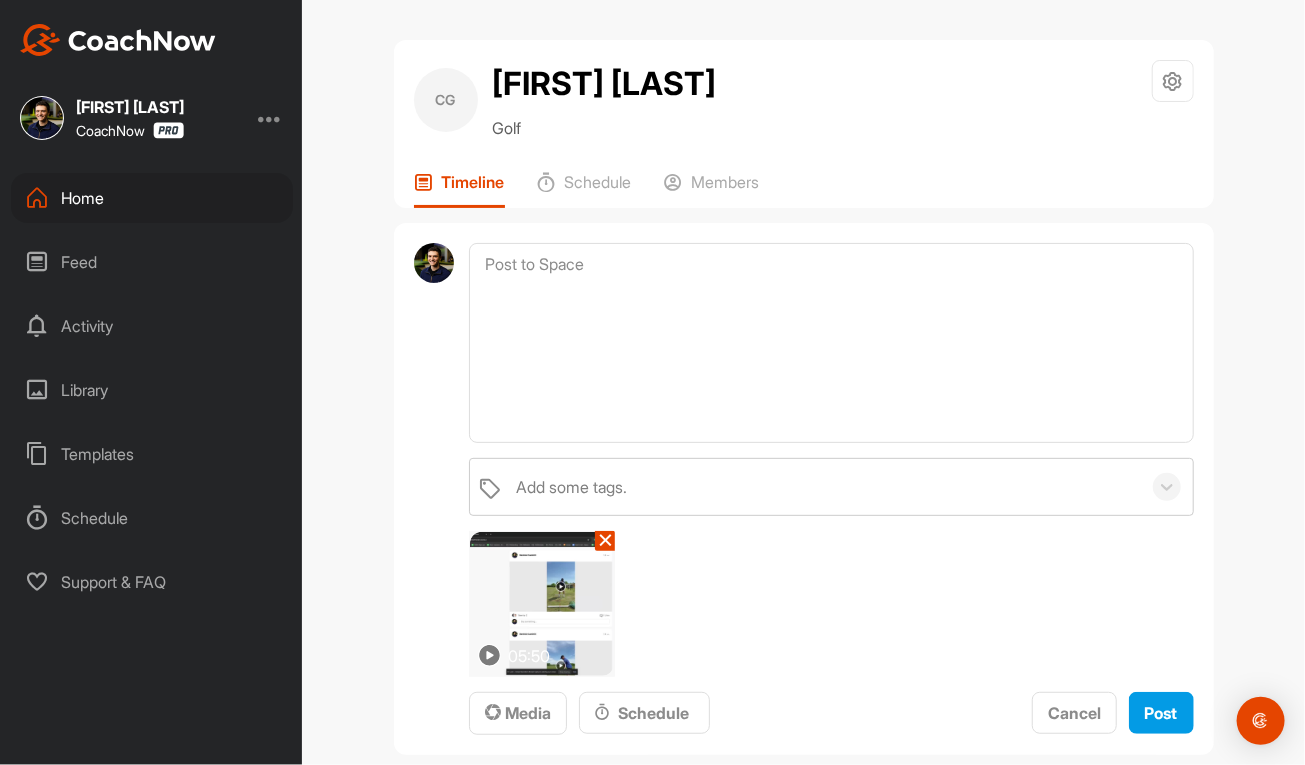 scroll, scrollTop: 0, scrollLeft: 0, axis: both 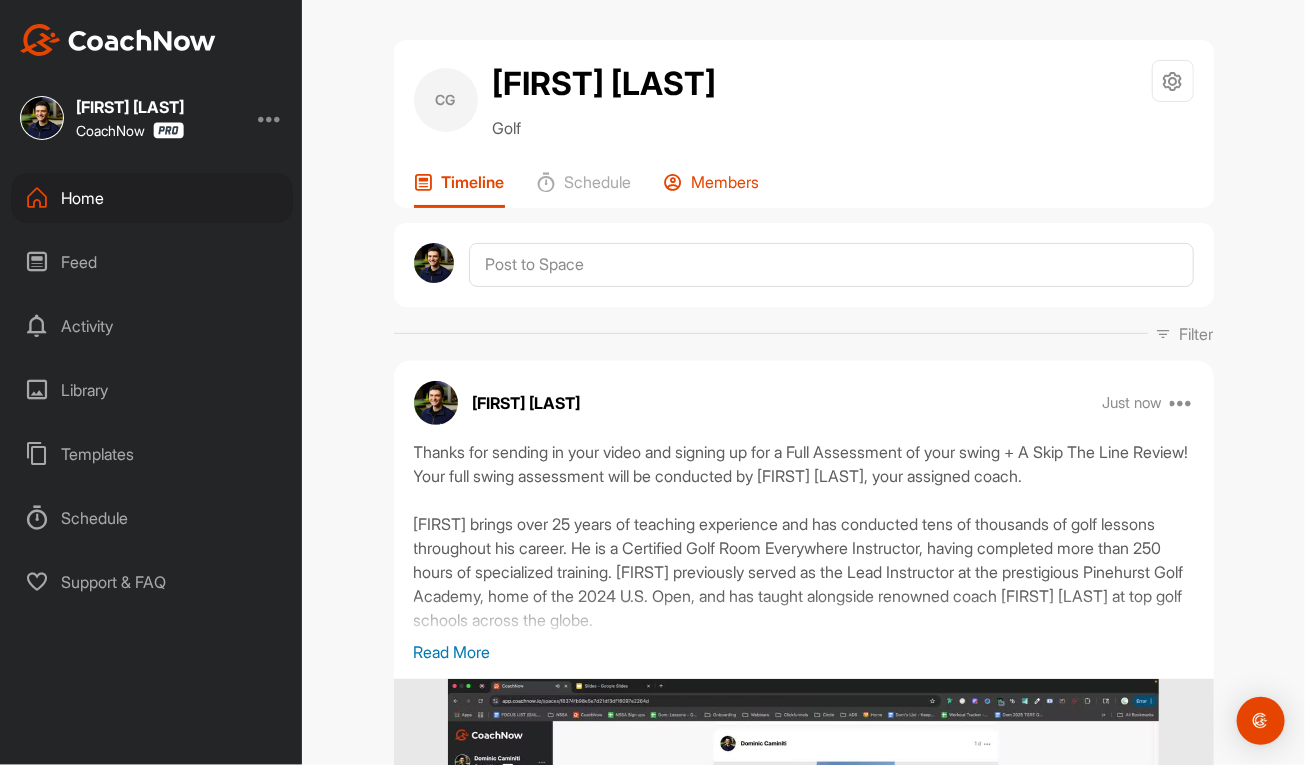 click on "Members" at bounding box center (712, 190) 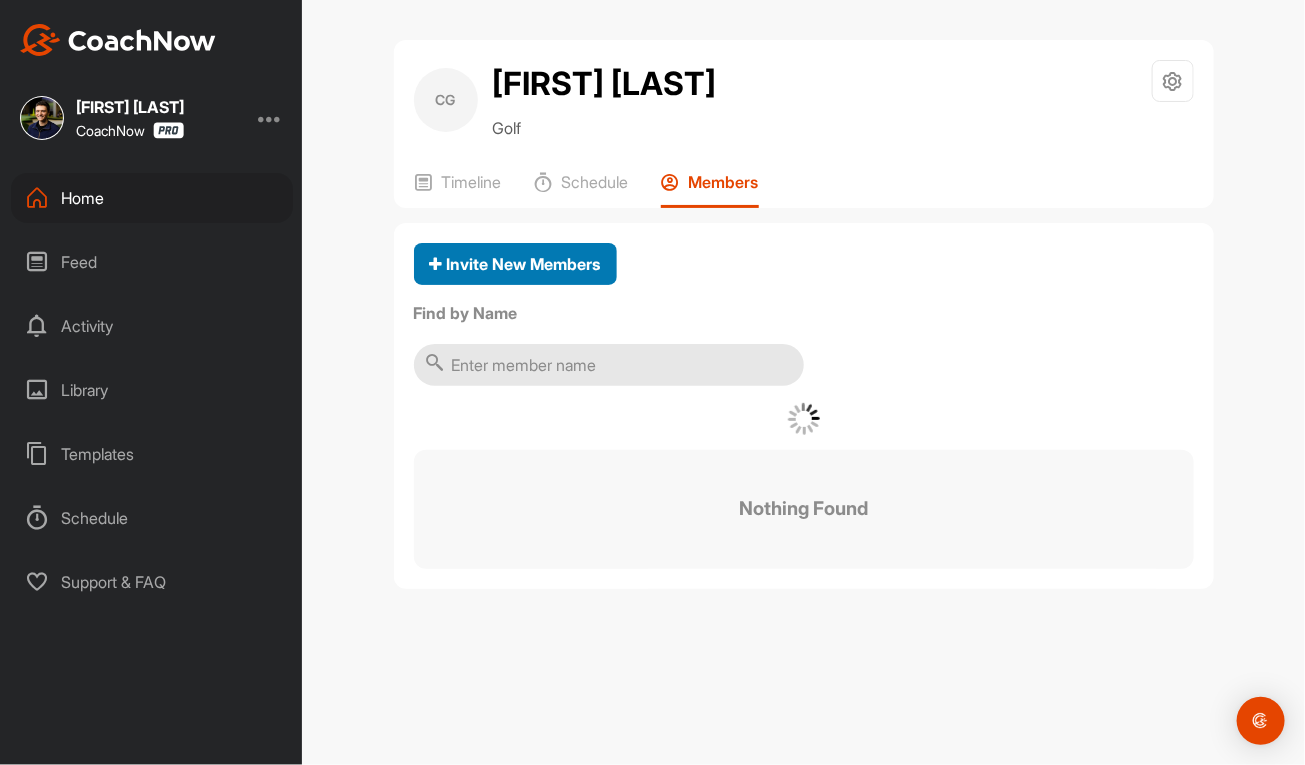 click on "Invite New Members" at bounding box center (515, 264) 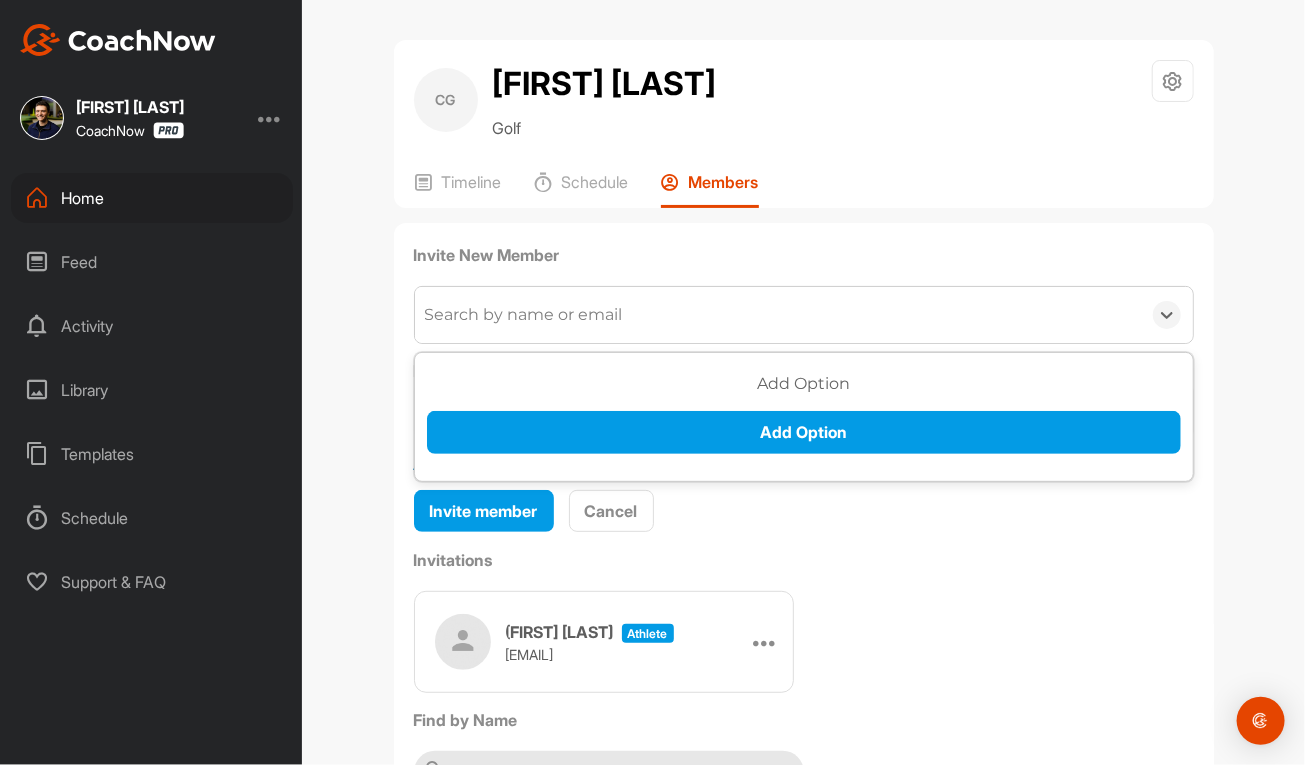 click on "Search by name or email" at bounding box center [524, 315] 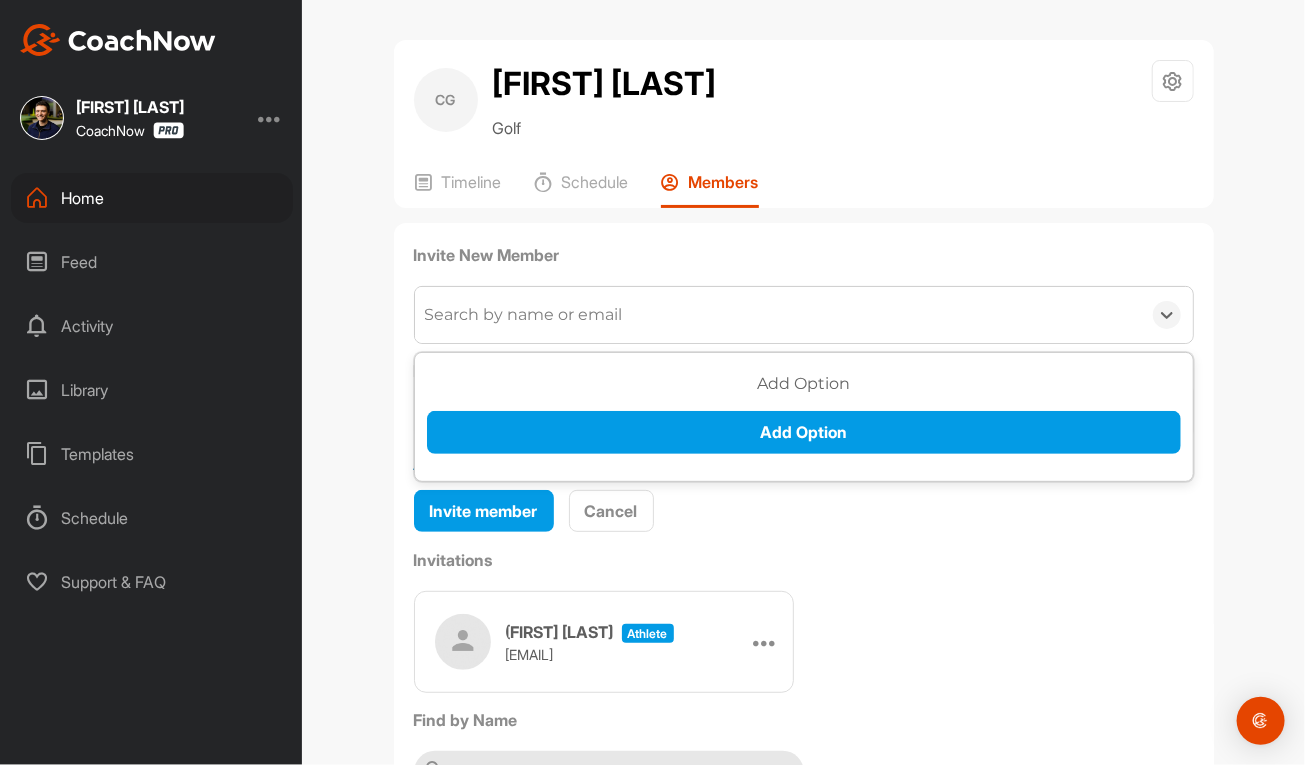 type on "p" 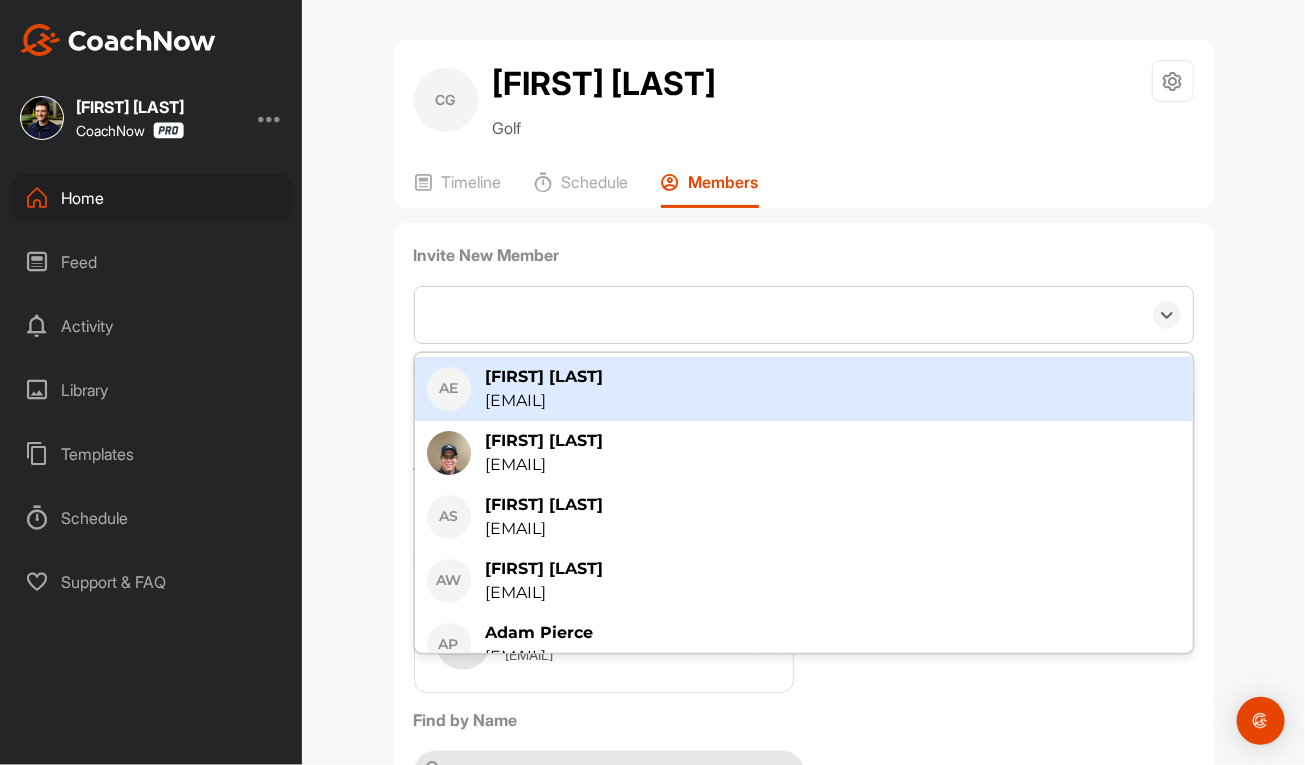 click on "p" at bounding box center [778, 315] 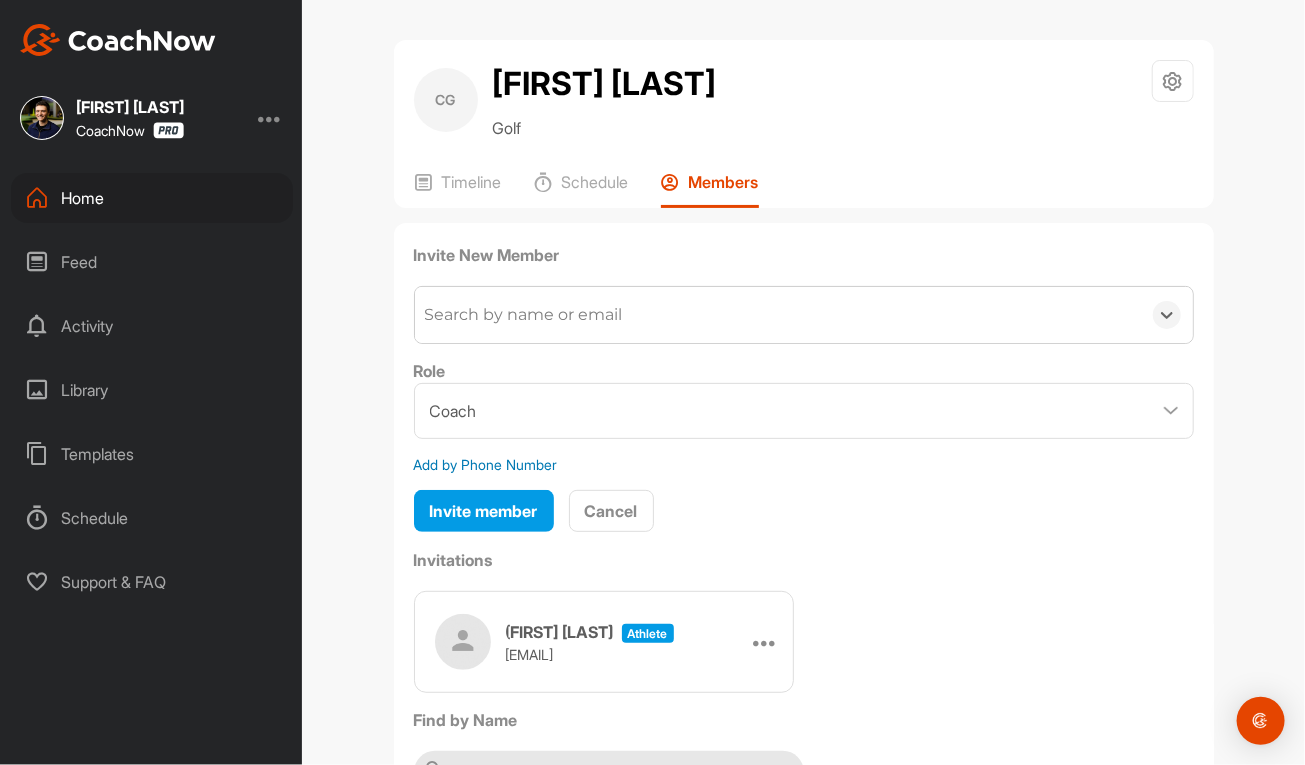 click on "Search by name or email" at bounding box center [778, 315] 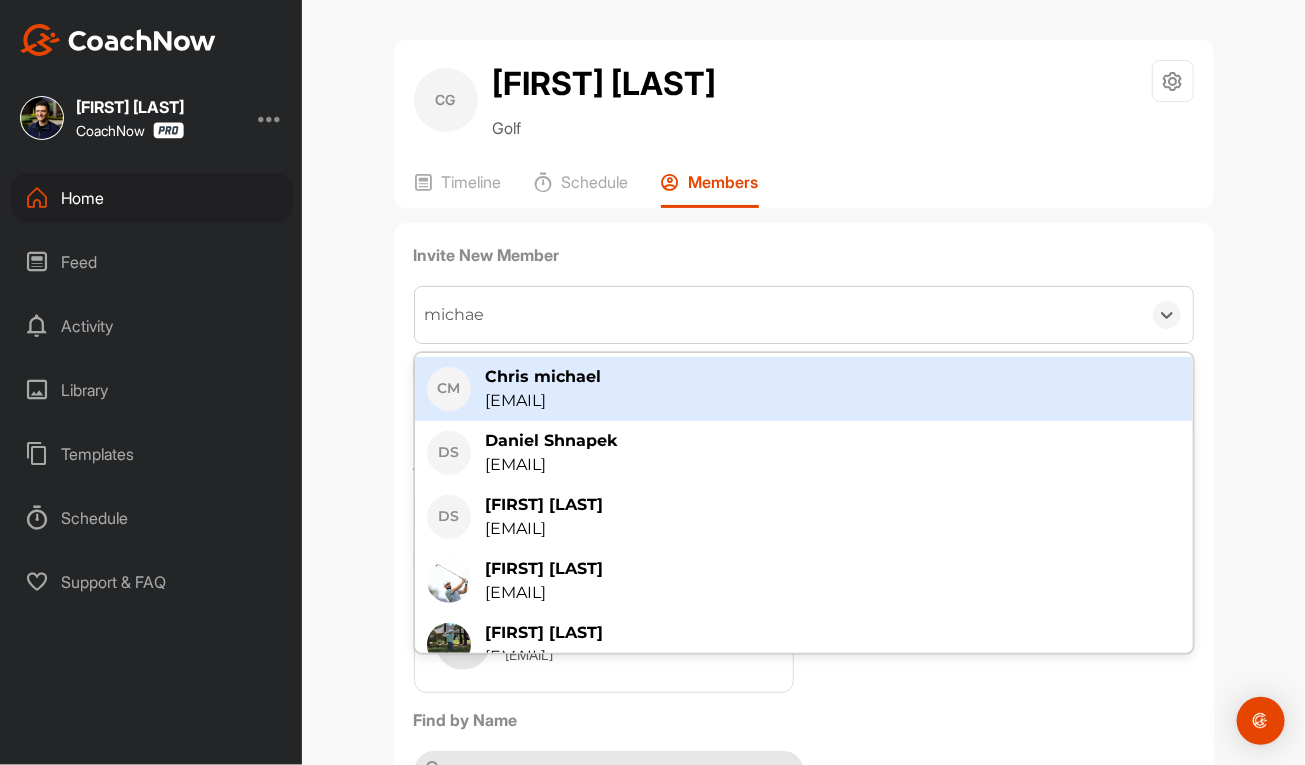 type on "michael" 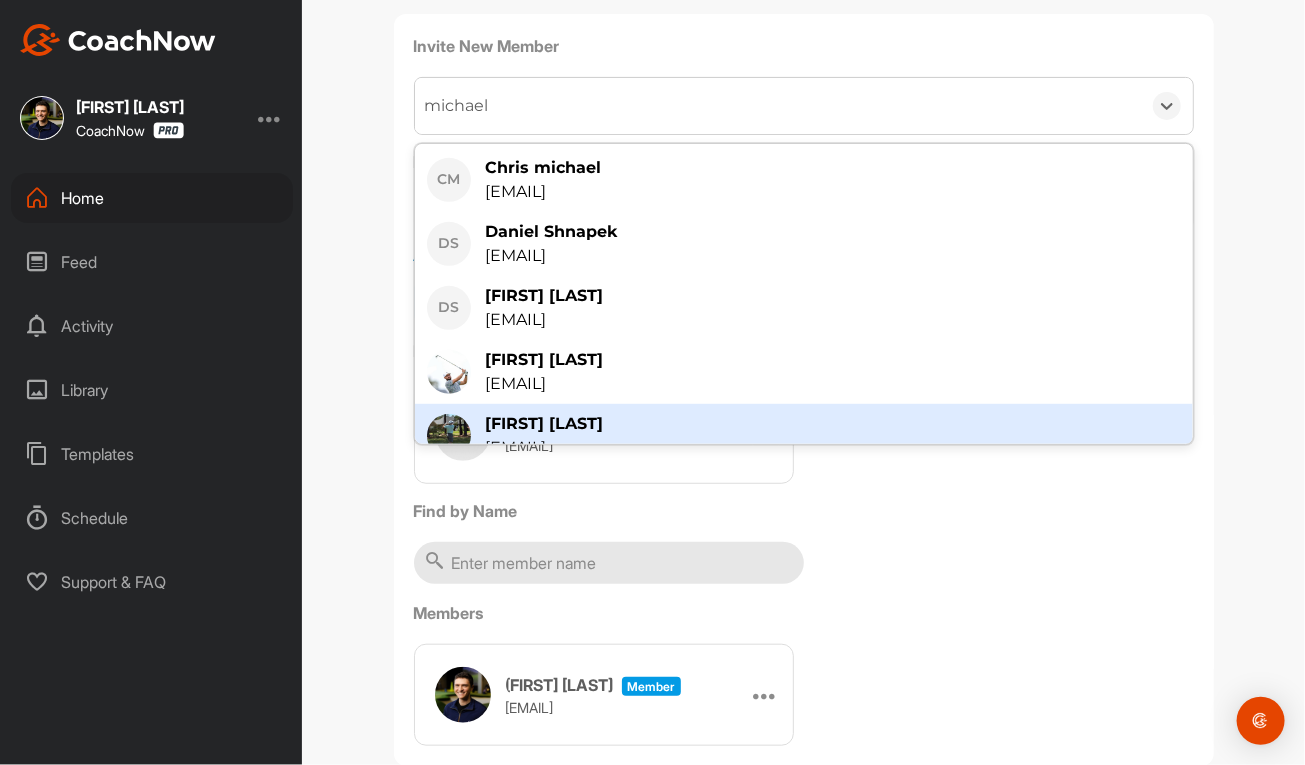 scroll, scrollTop: 163, scrollLeft: 0, axis: vertical 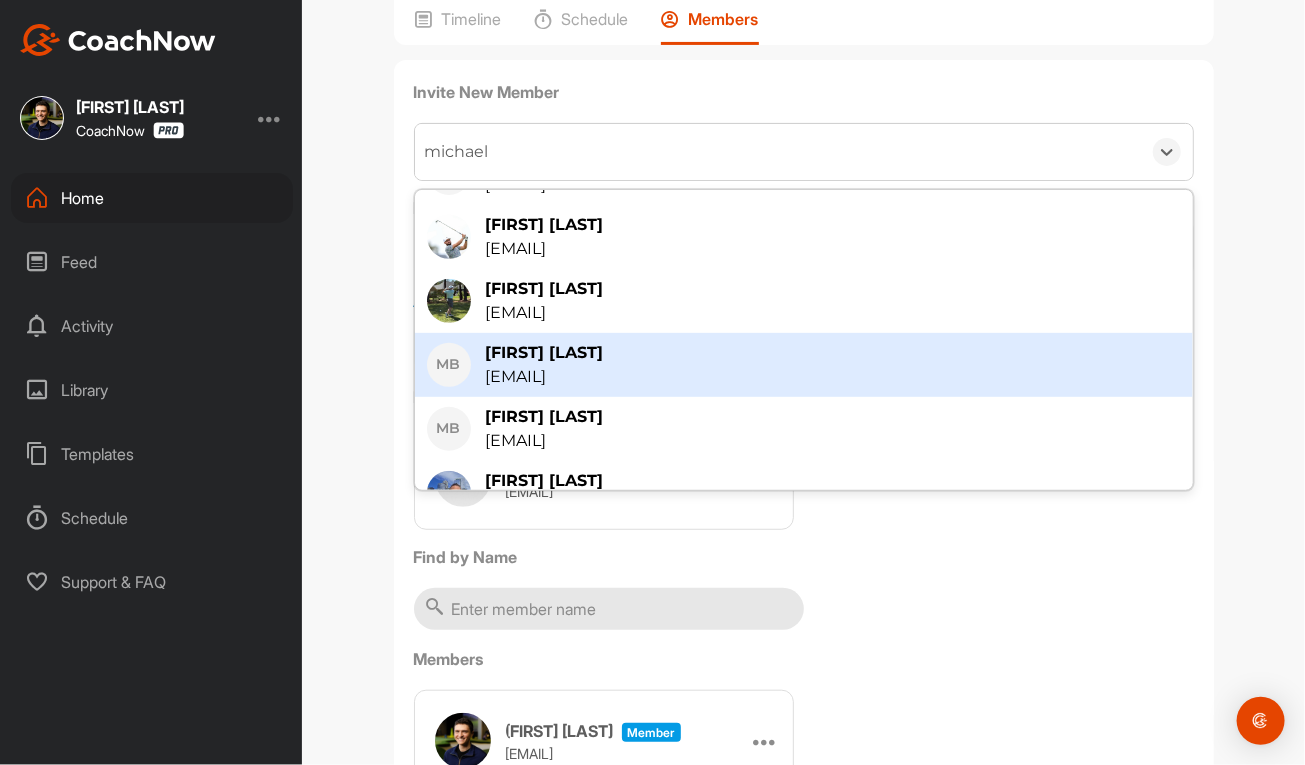click on "[EMAIL]" at bounding box center (545, 377) 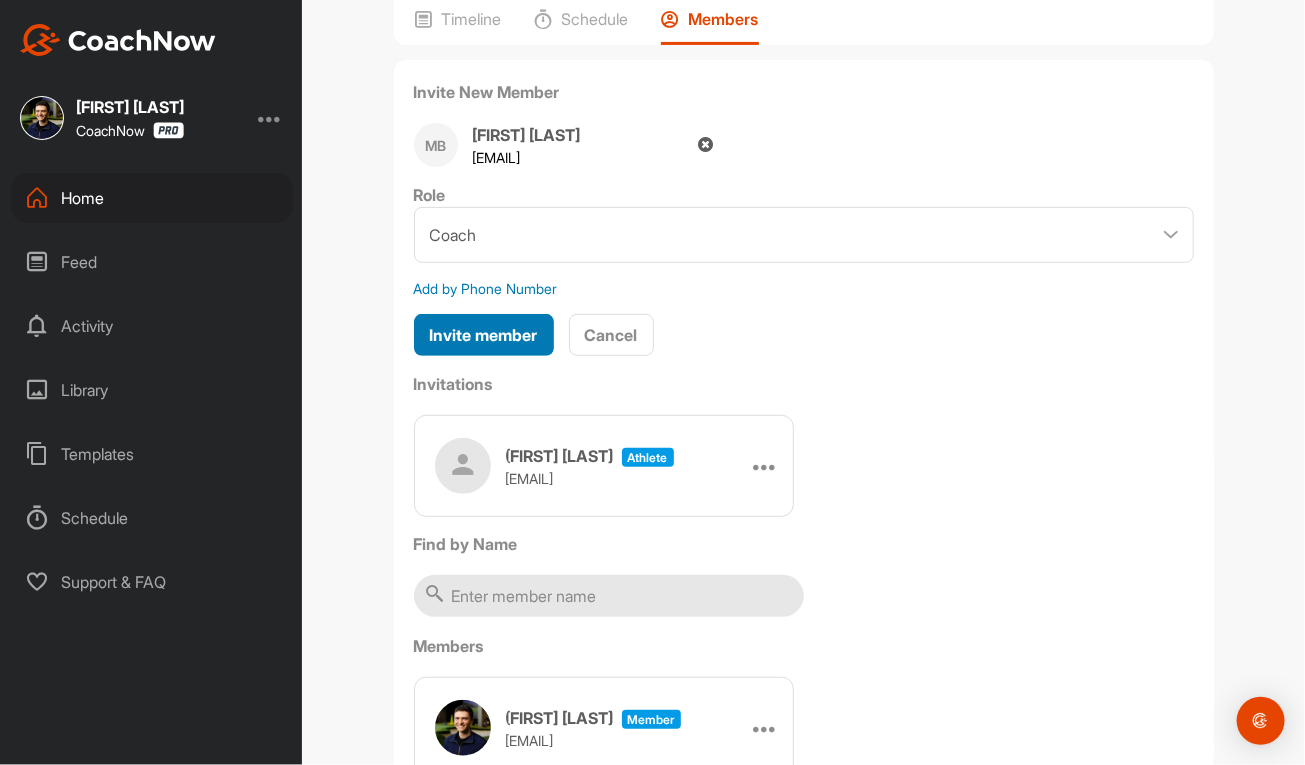 click on "Invite member" at bounding box center (484, 335) 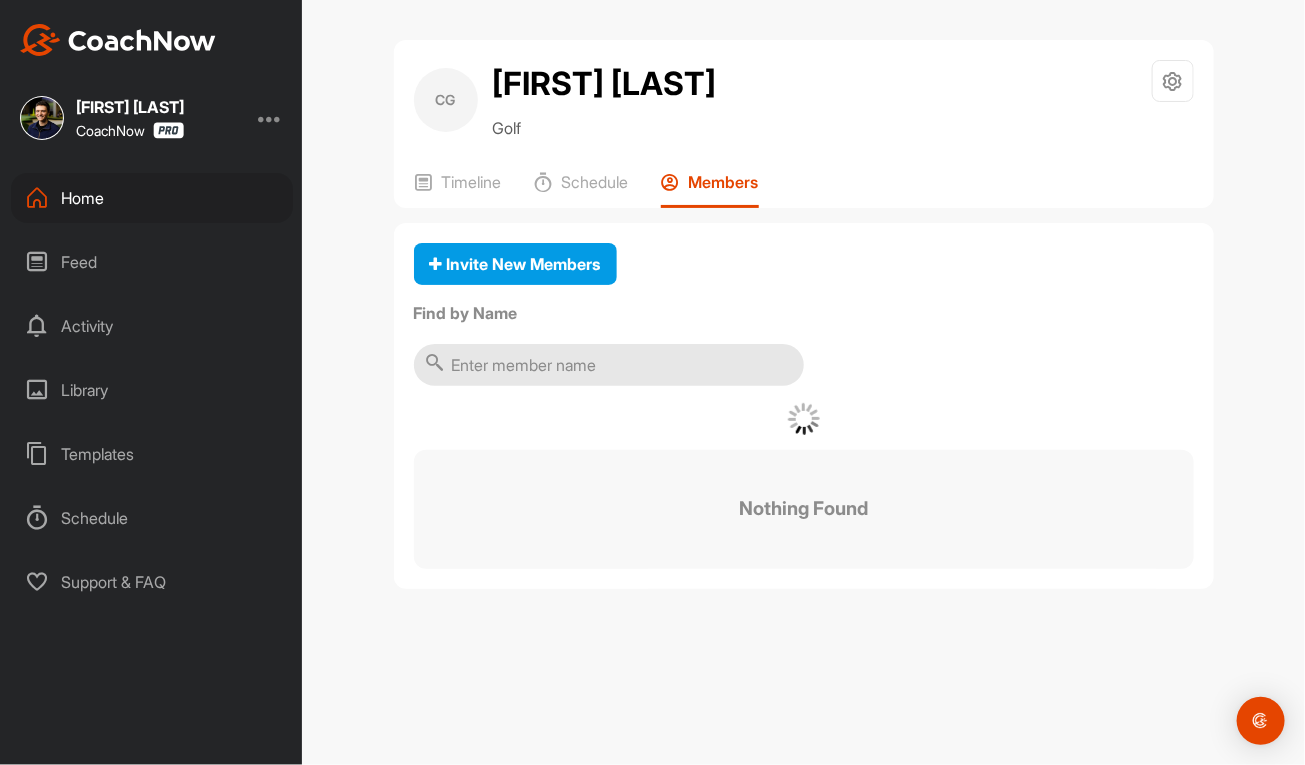 scroll, scrollTop: 0, scrollLeft: 0, axis: both 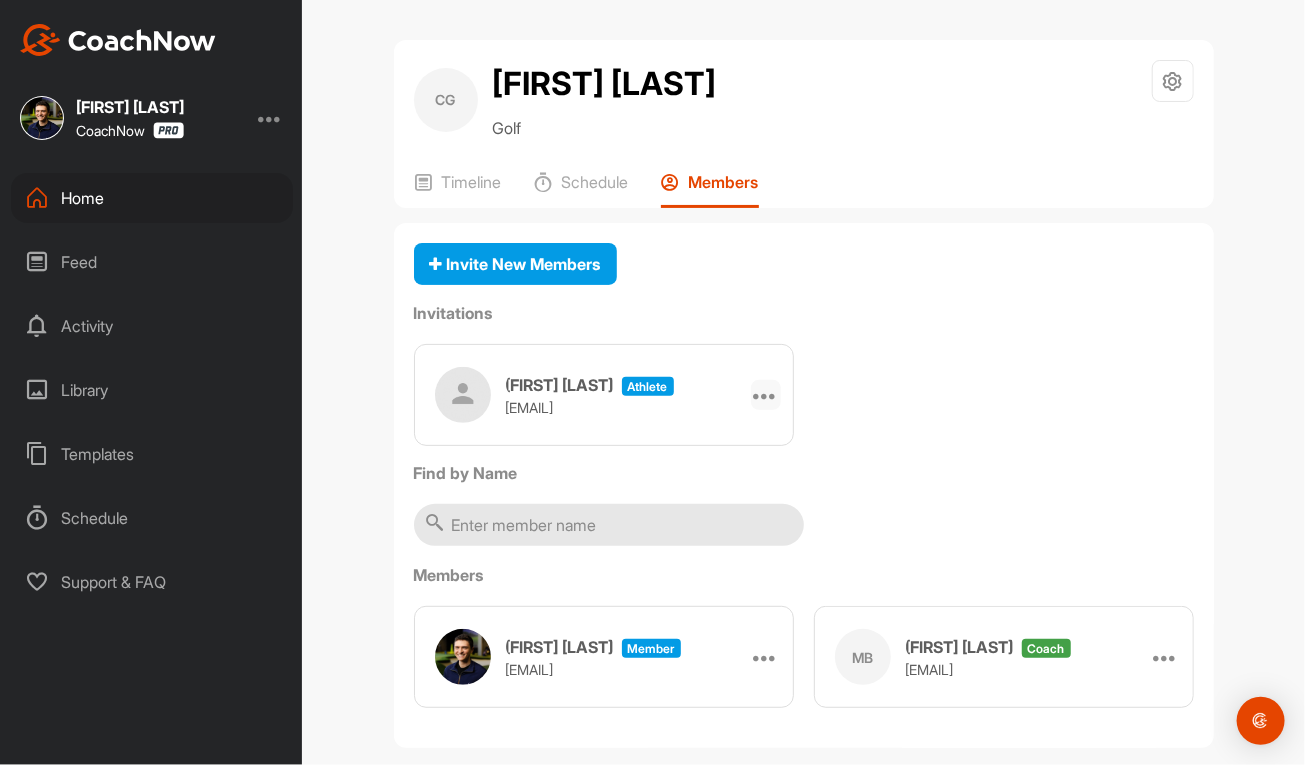 click at bounding box center [766, 395] 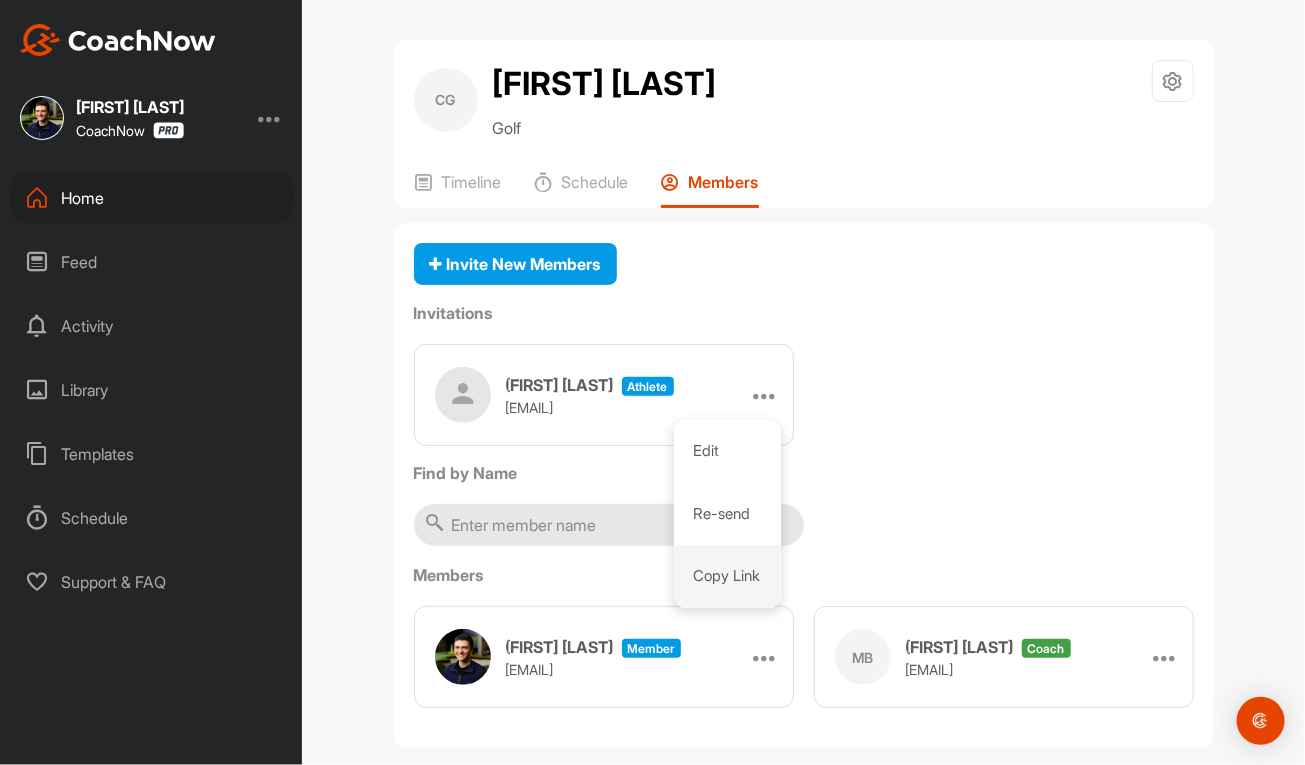click on "Copy Link" at bounding box center [727, 576] 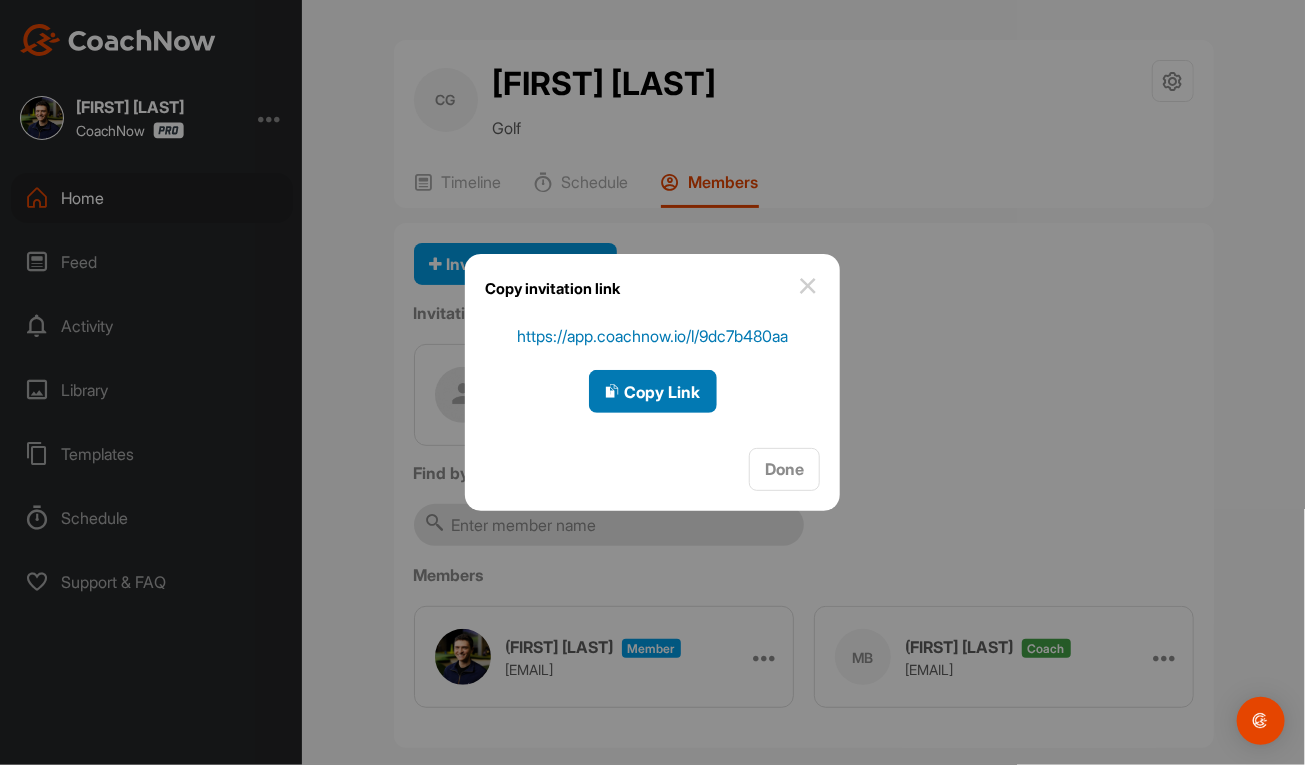 click on "Copy Link" at bounding box center (653, 392) 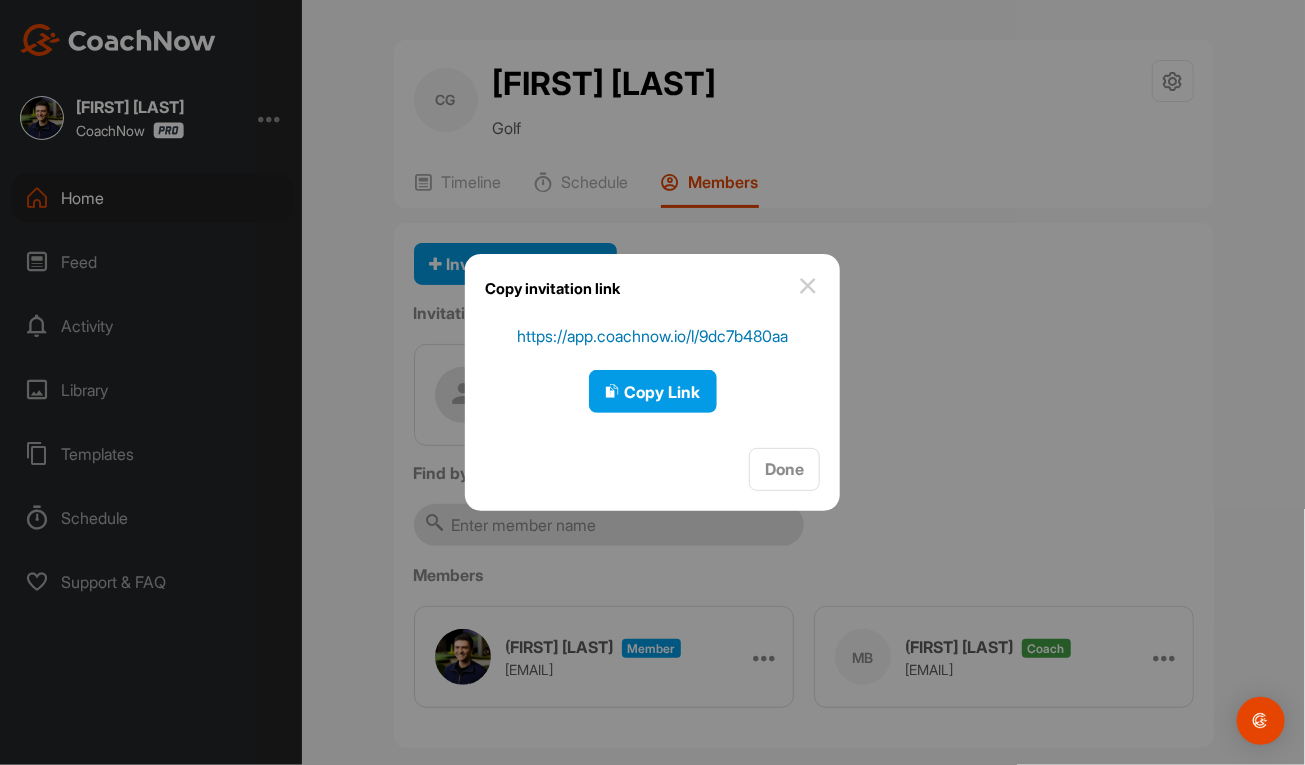 click at bounding box center [652, 382] 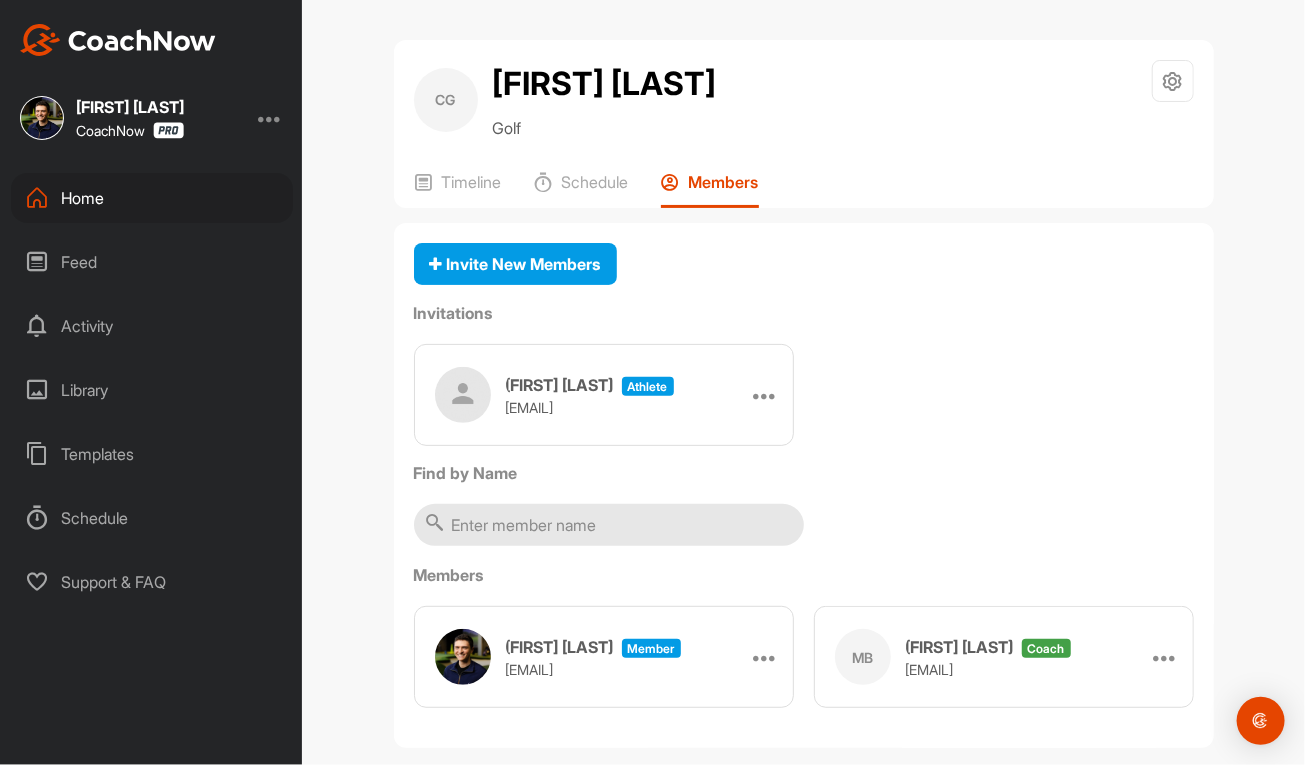 click on "Home" at bounding box center (152, 198) 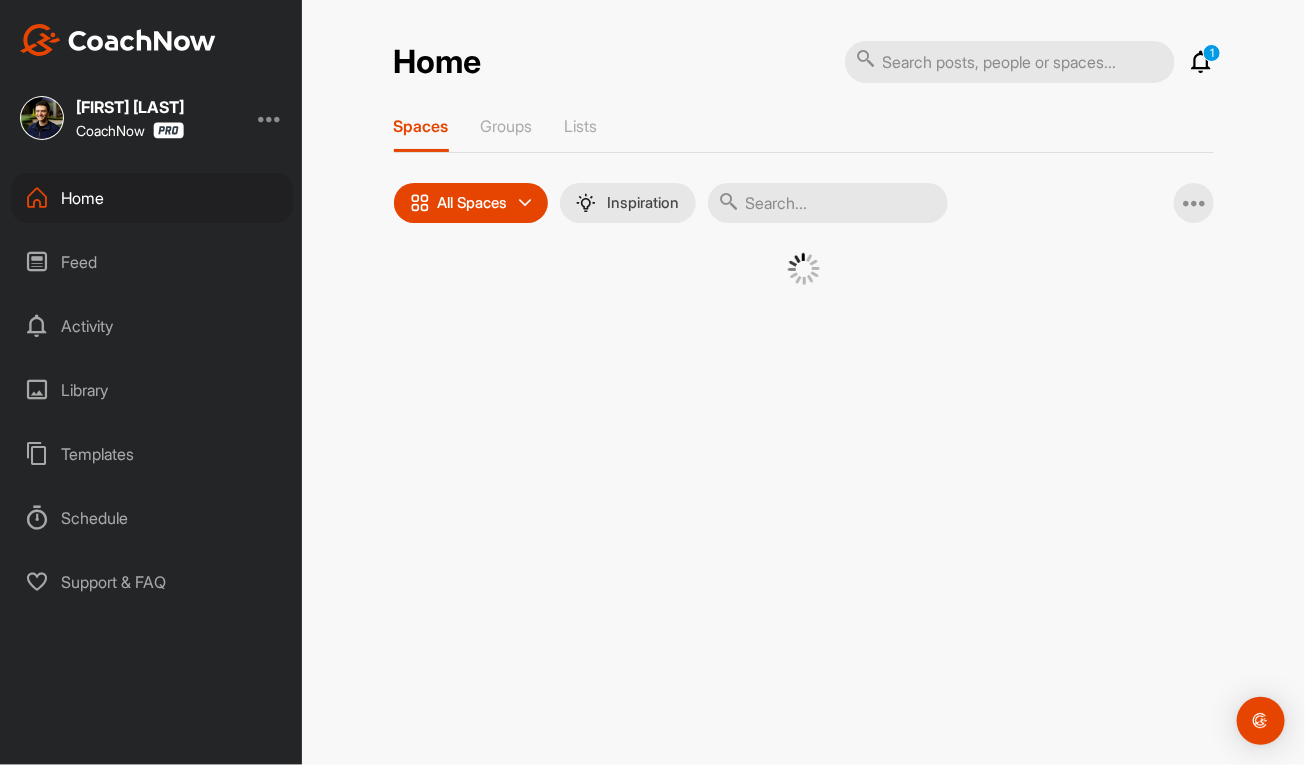 click on "Spaces Groups Lists All Spaces All spaces SMART LISTS Unanswered by me 15 days inactive 15 days active Inspiration Add Multiple Spaces" at bounding box center [804, 225] 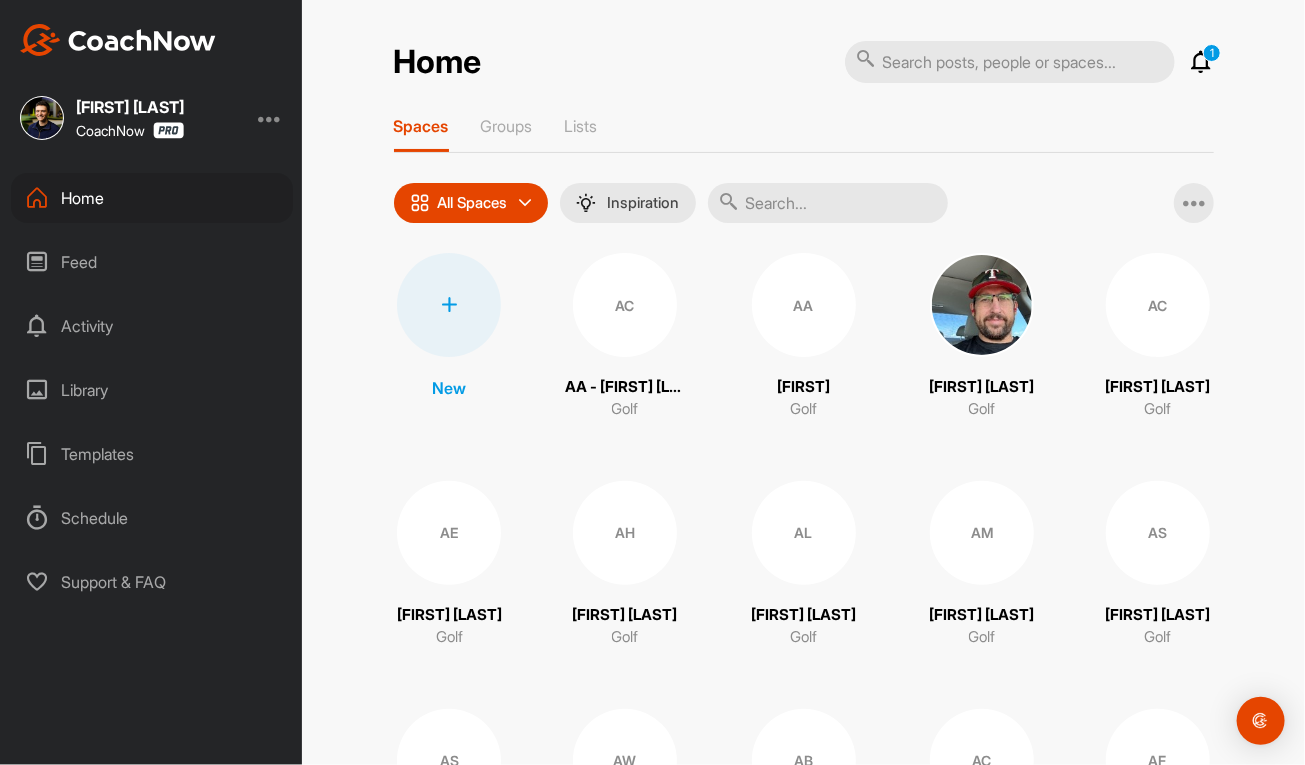 click at bounding box center (828, 203) 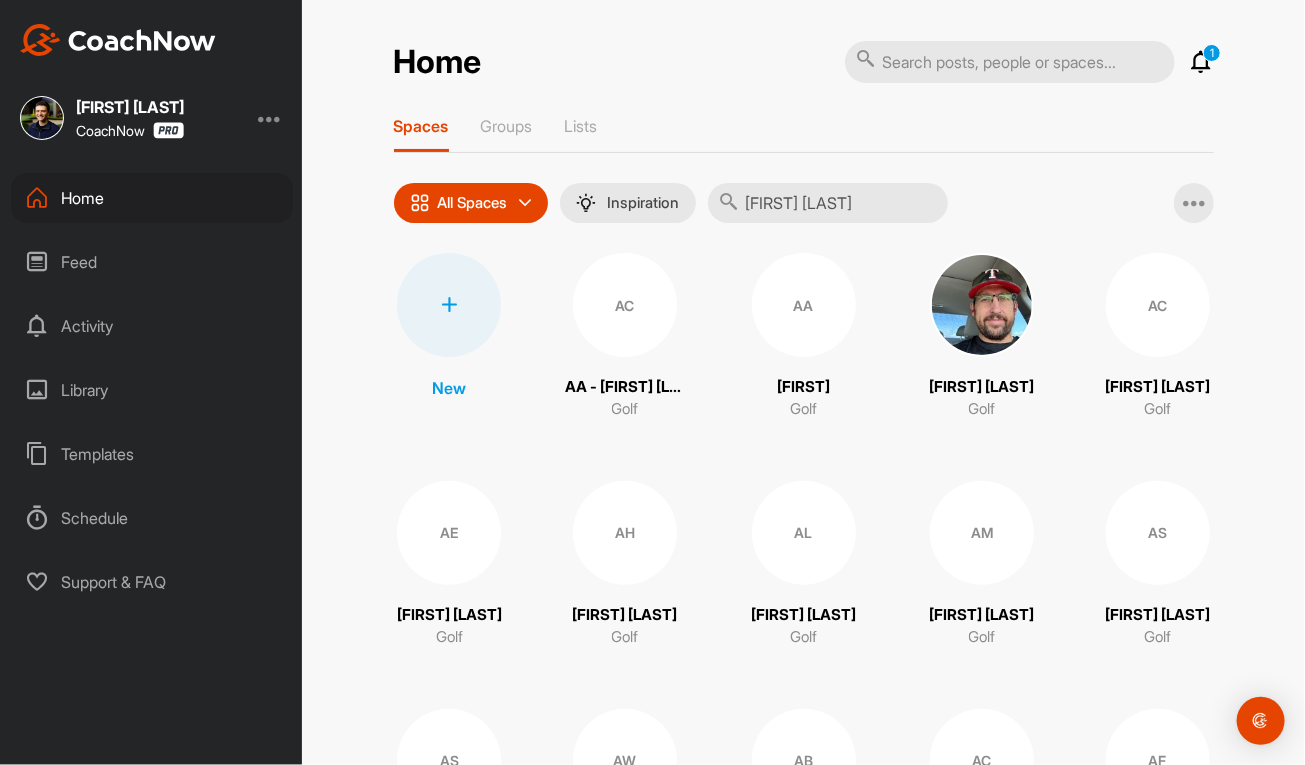 type on "[FIRST] [LAST]" 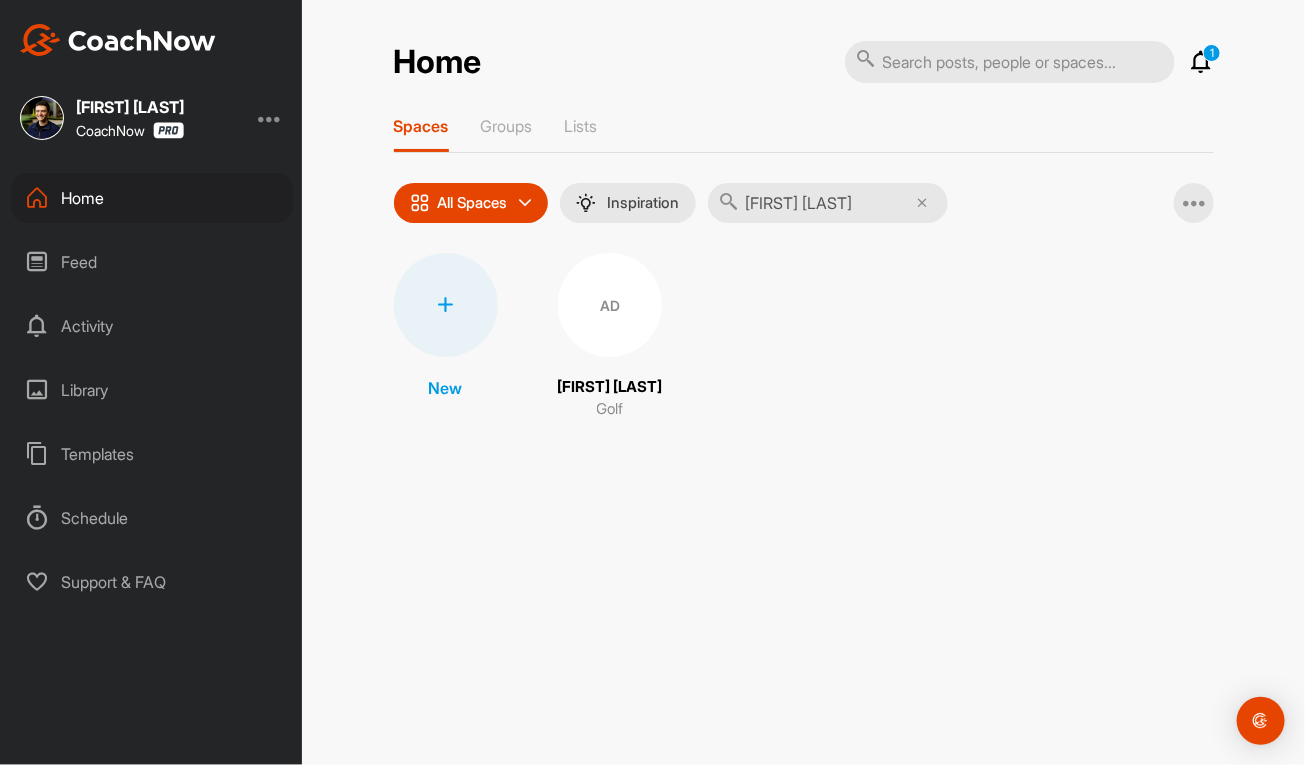click on "AD" at bounding box center (610, 305) 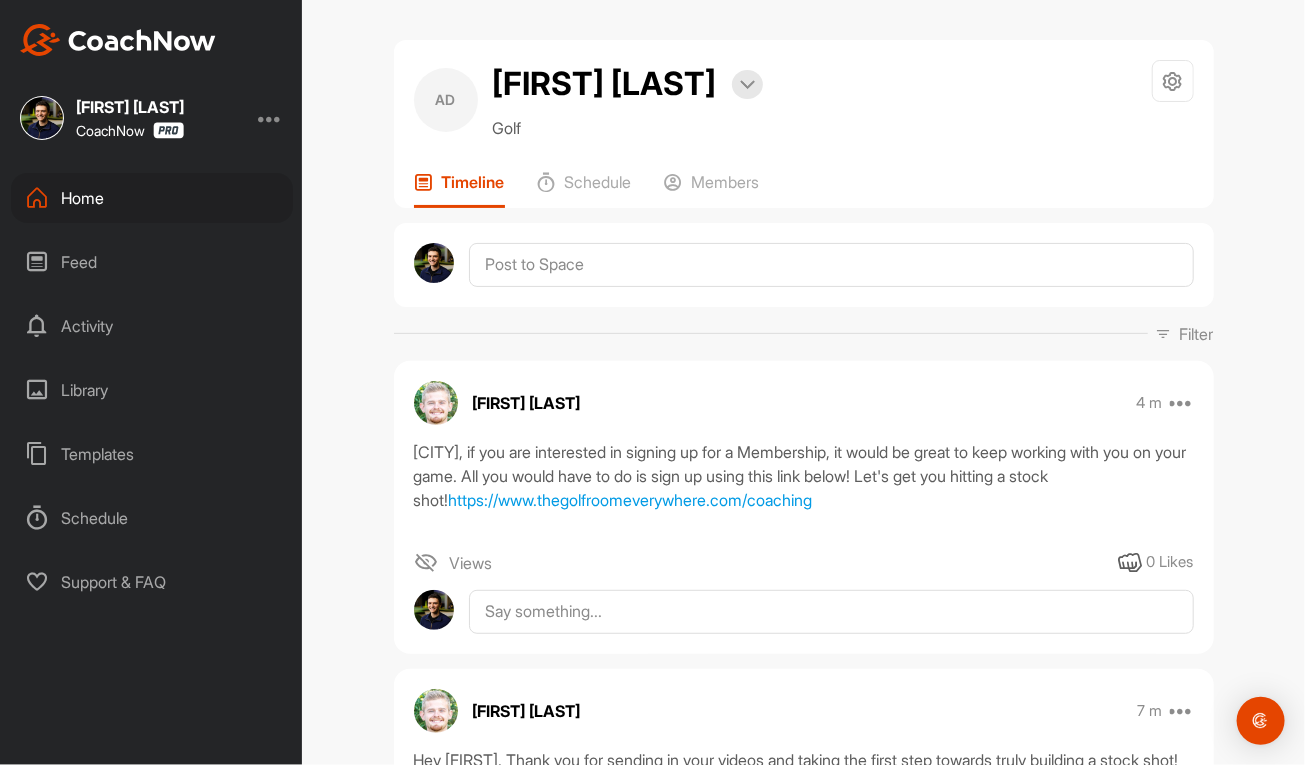 click on "Home" at bounding box center (152, 198) 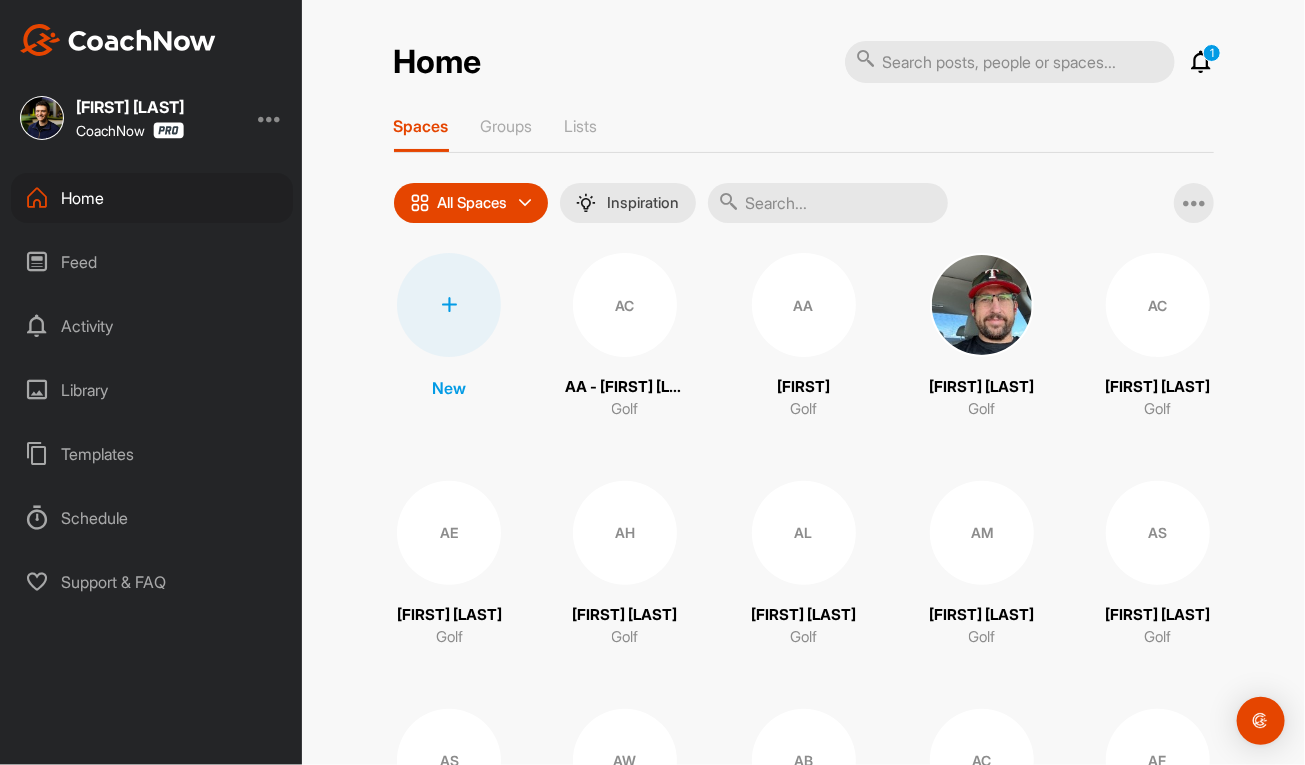 click at bounding box center (449, 305) 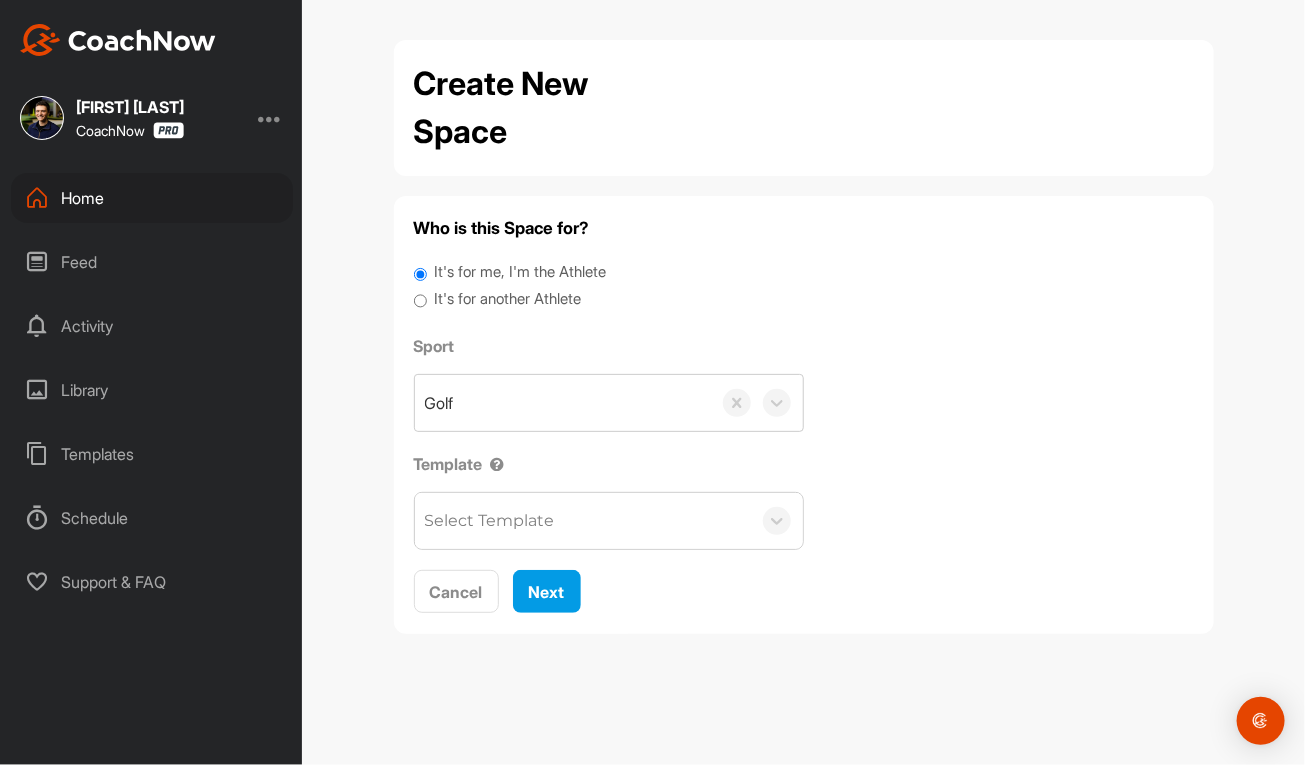 drag, startPoint x: 473, startPoint y: 293, endPoint x: 489, endPoint y: 295, distance: 16.124516 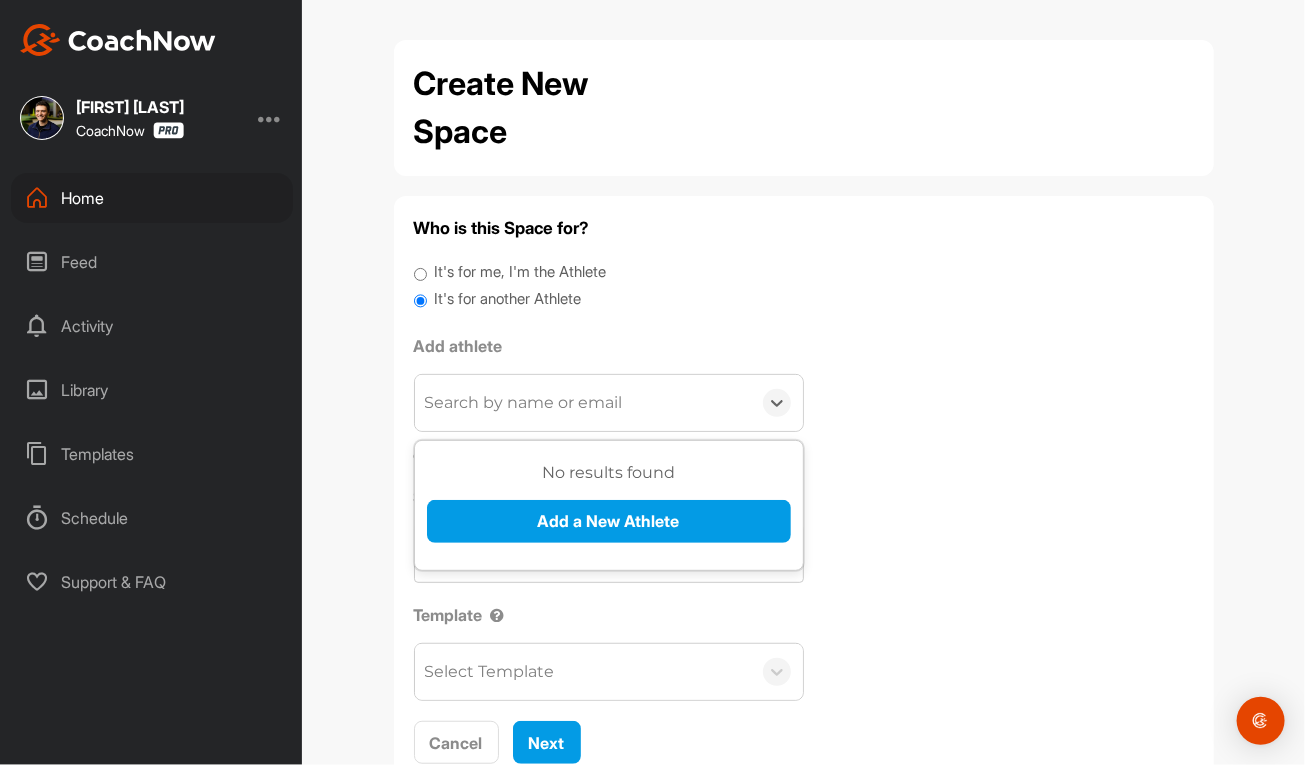 drag, startPoint x: 525, startPoint y: 382, endPoint x: 531, endPoint y: 465, distance: 83.21658 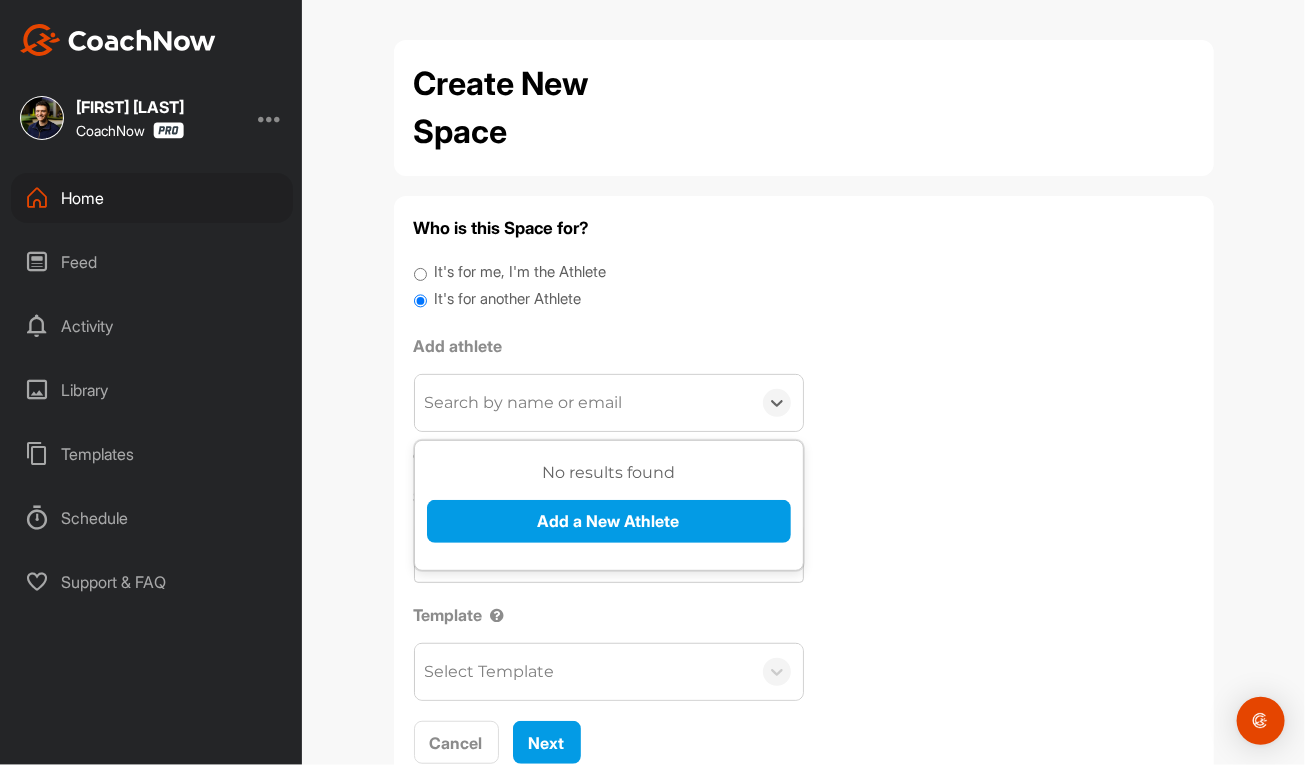 click on "Search by name or email" at bounding box center [583, 403] 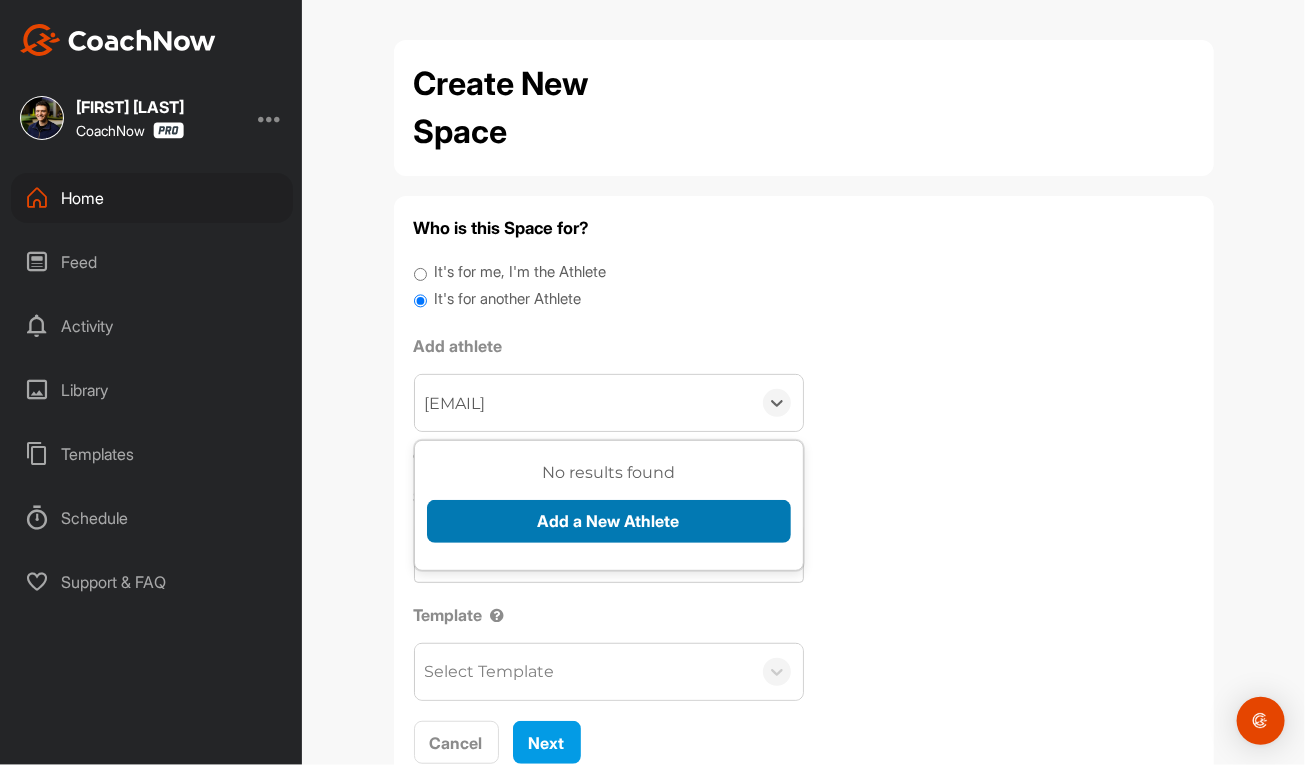 click on "Add a New Athlete" at bounding box center (609, 521) 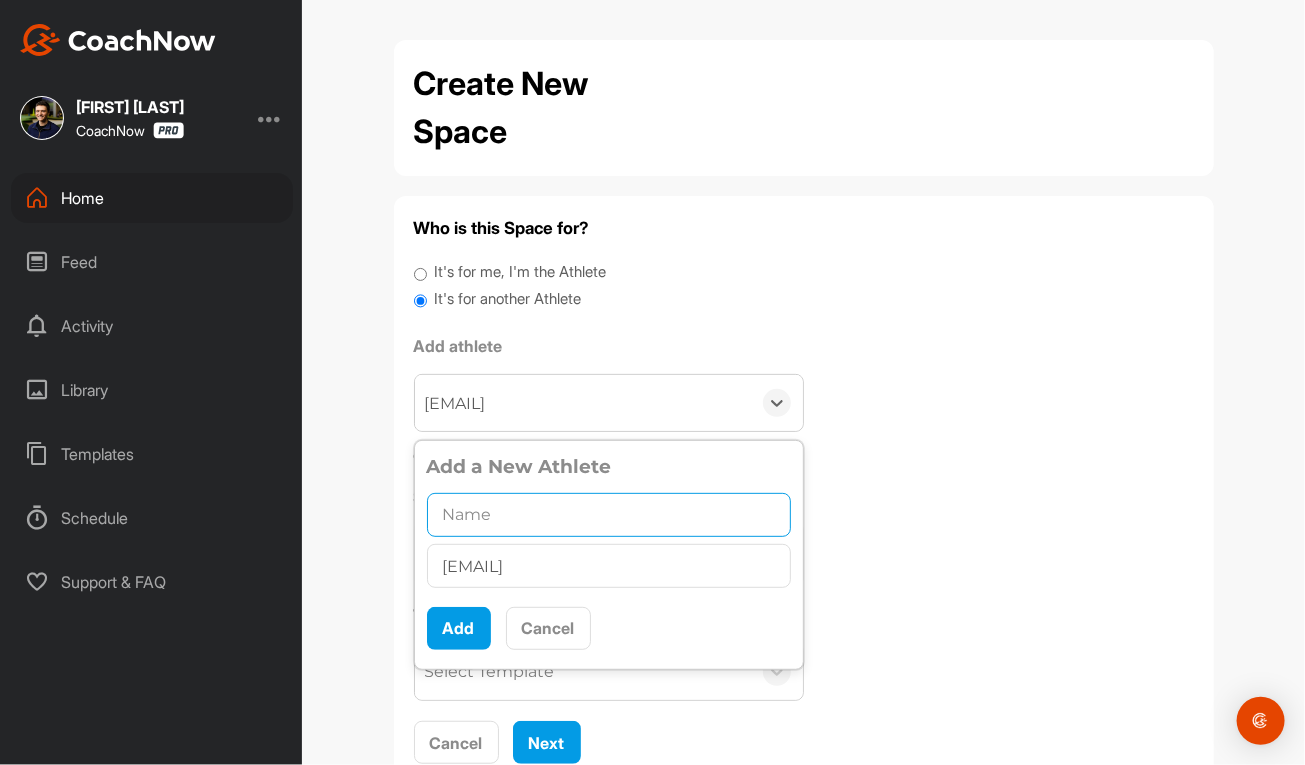 click at bounding box center [609, 515] 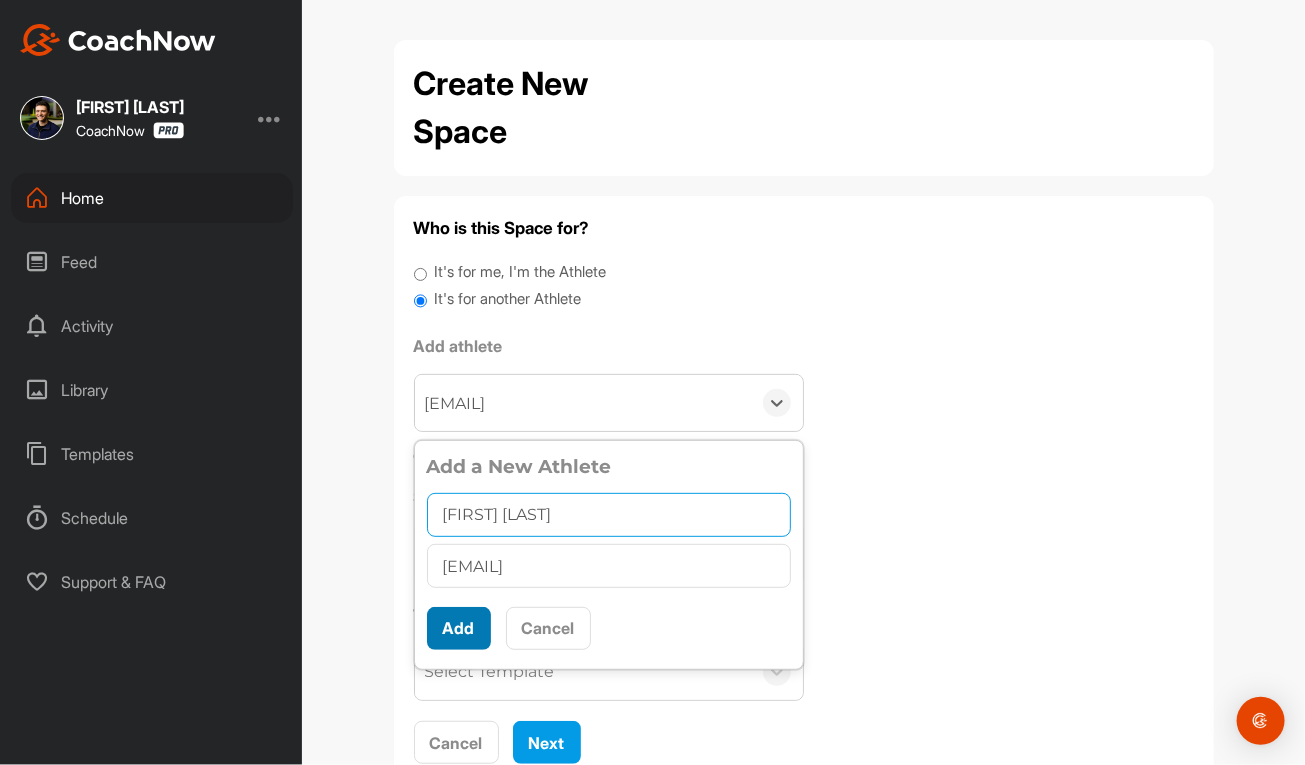 type on "[FIRST] [LAST]" 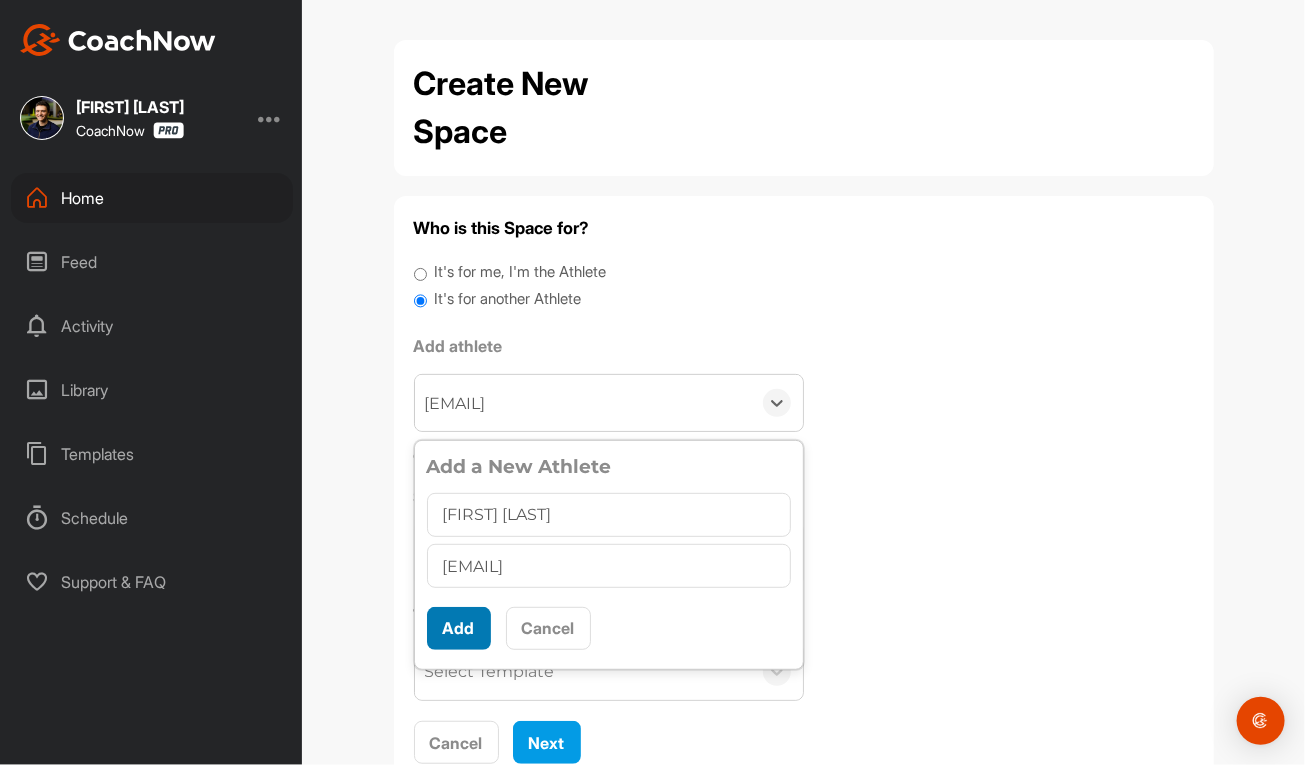 click on "Add" at bounding box center (459, 628) 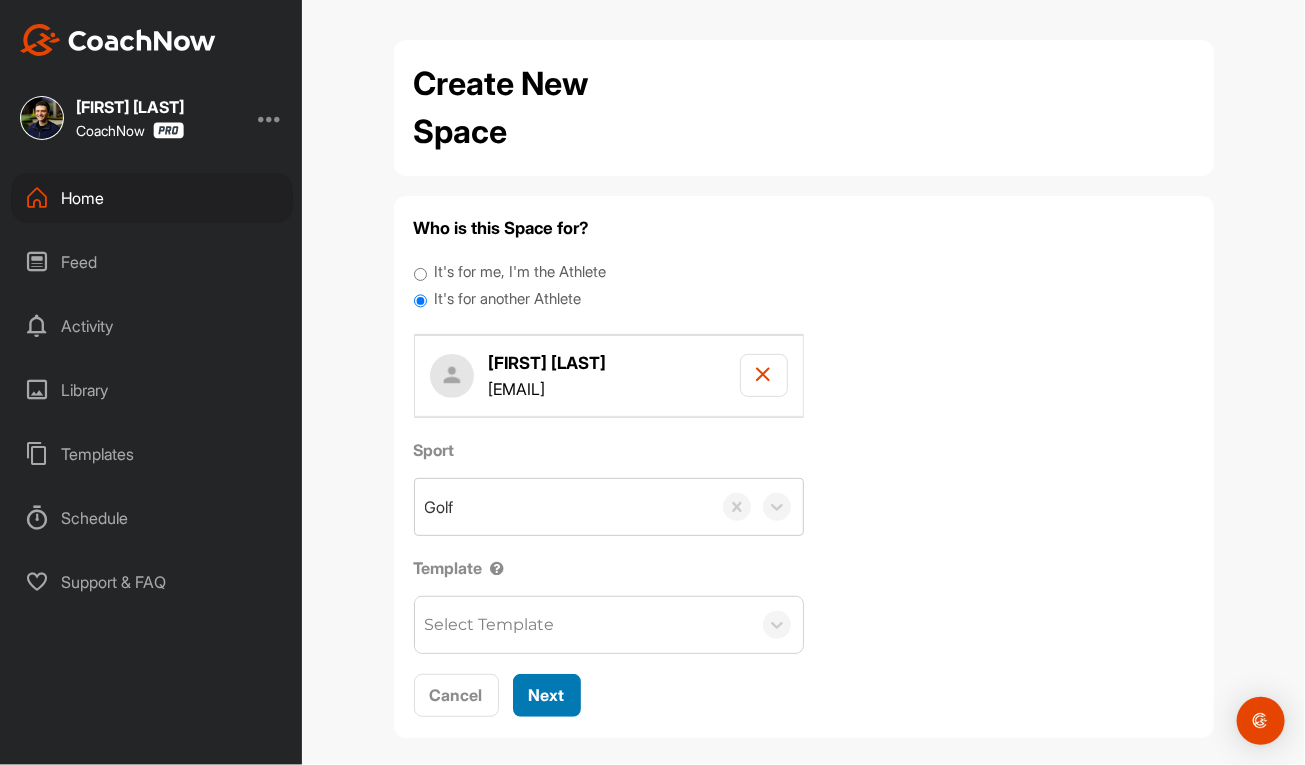 drag, startPoint x: 553, startPoint y: 705, endPoint x: 520, endPoint y: 560, distance: 148.70776 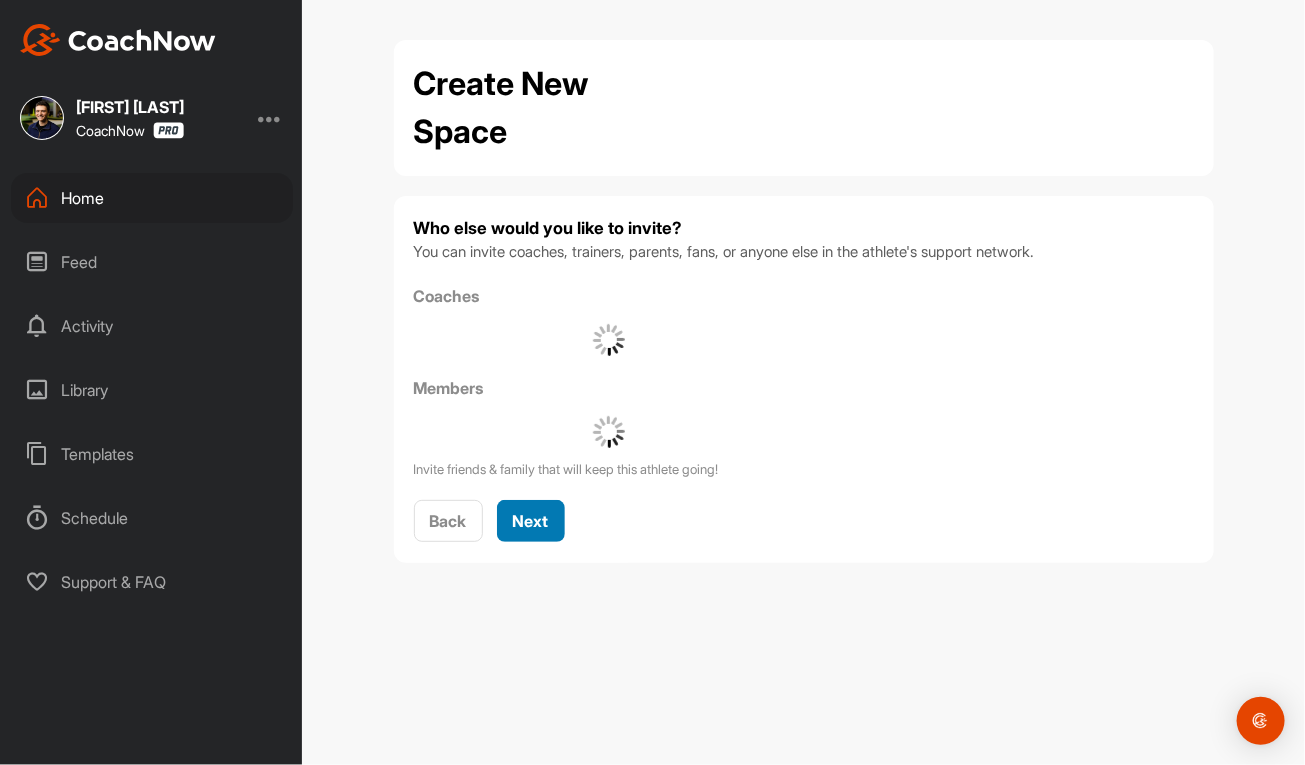 click on "Next" at bounding box center (531, 521) 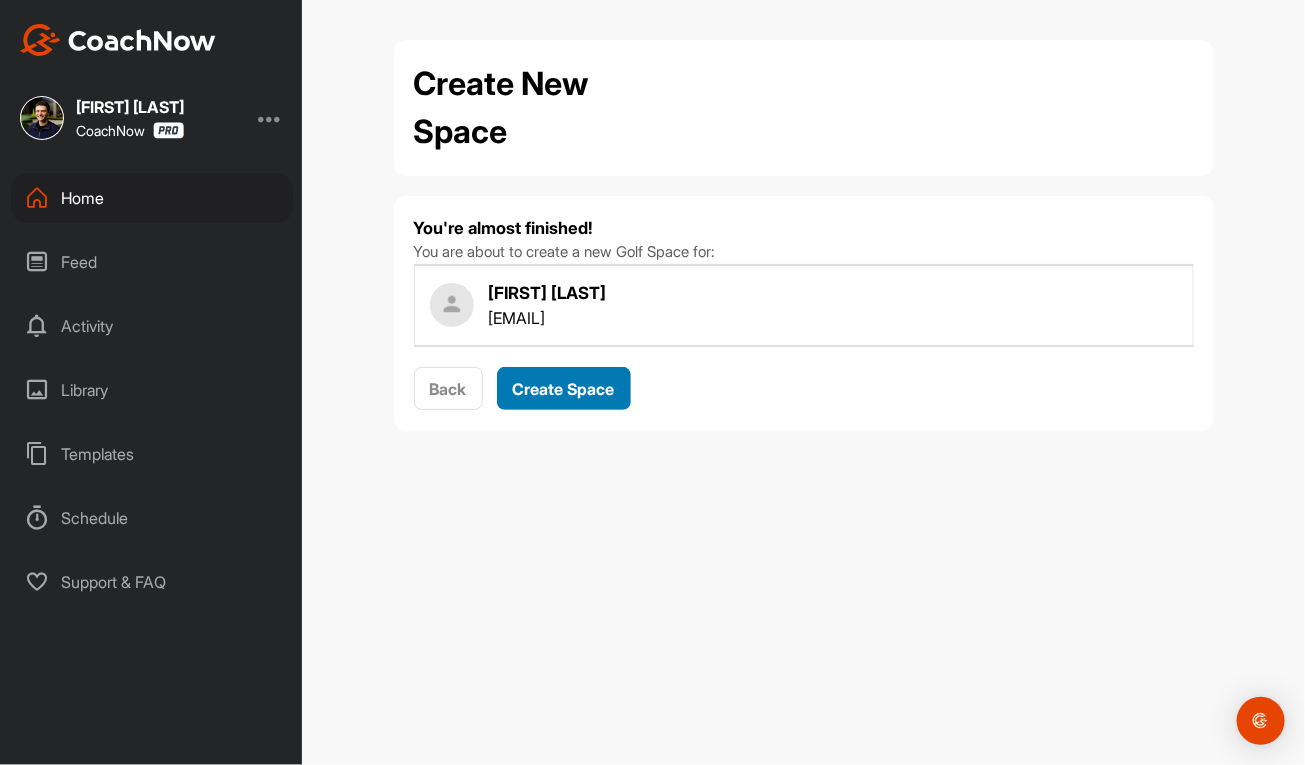 click on "Create Space" at bounding box center [564, 389] 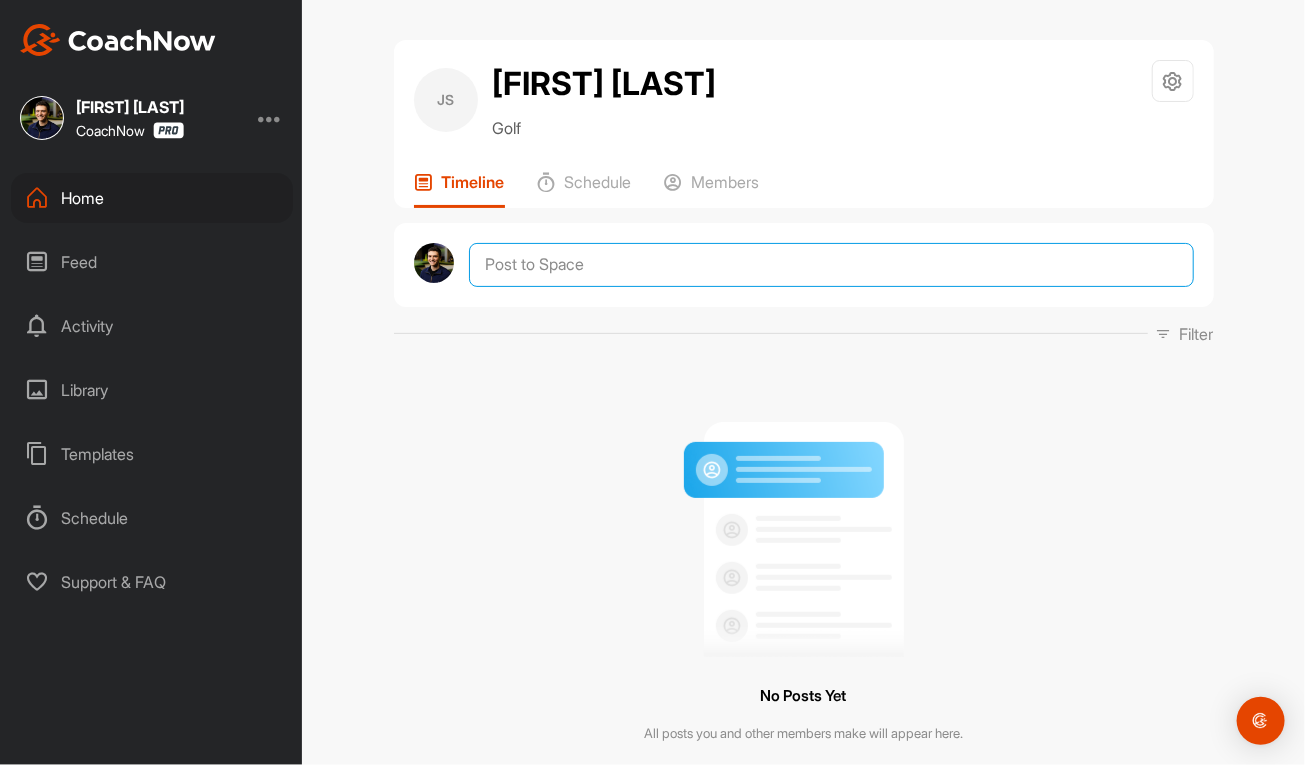 click at bounding box center [831, 265] 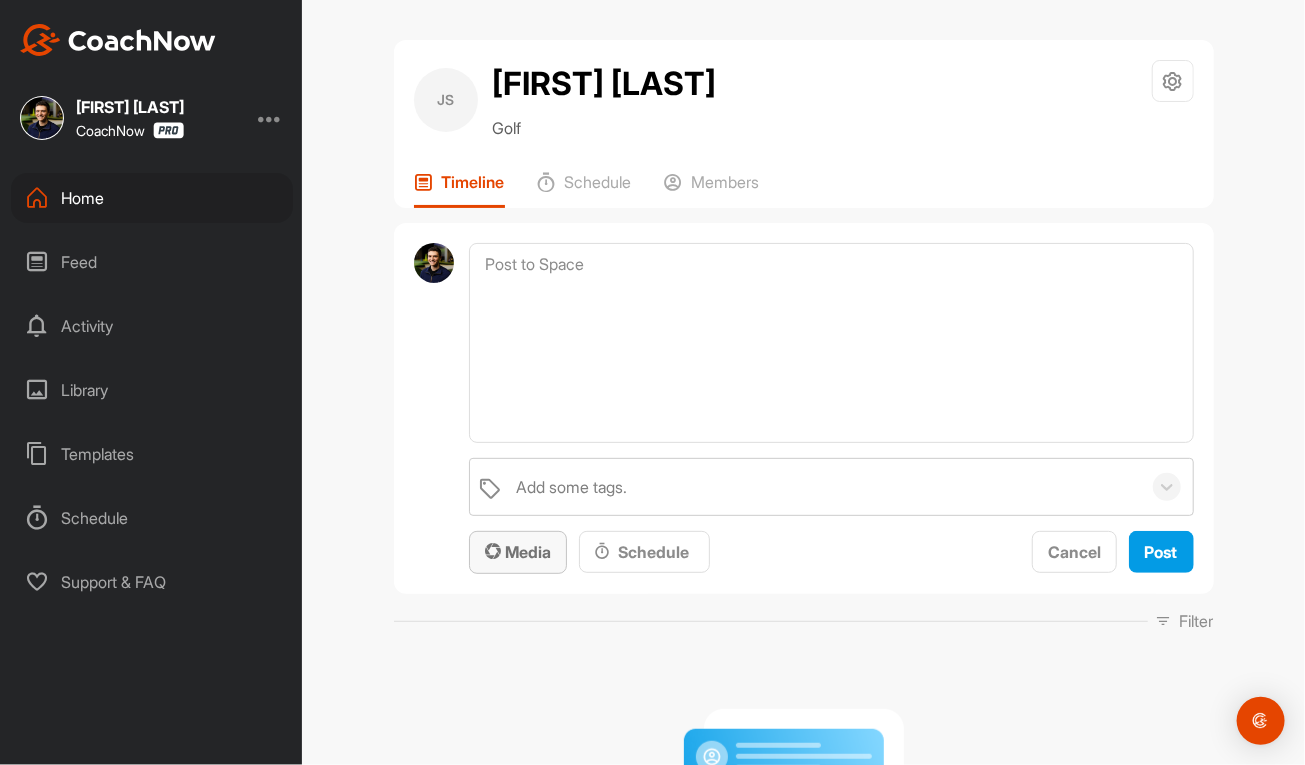 click on "Media" at bounding box center [518, 552] 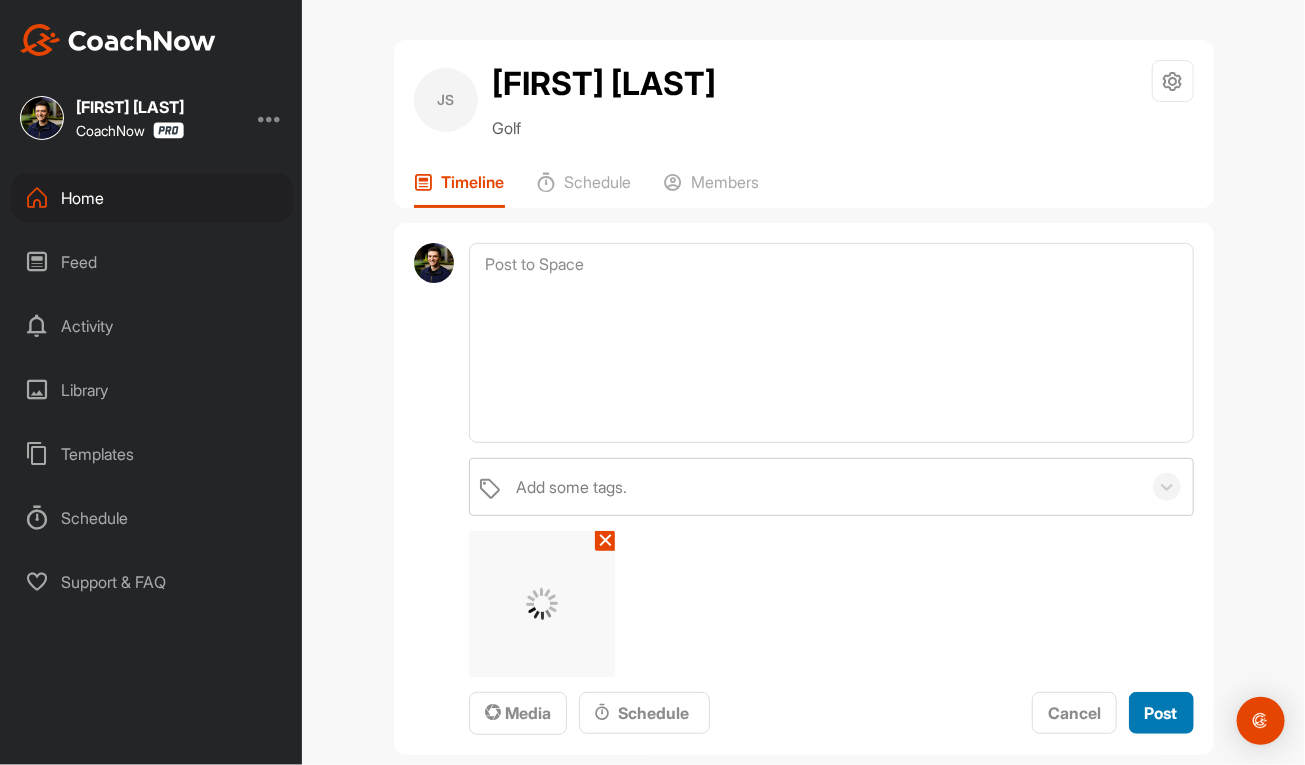 drag, startPoint x: 1139, startPoint y: 716, endPoint x: 1112, endPoint y: 673, distance: 50.77401 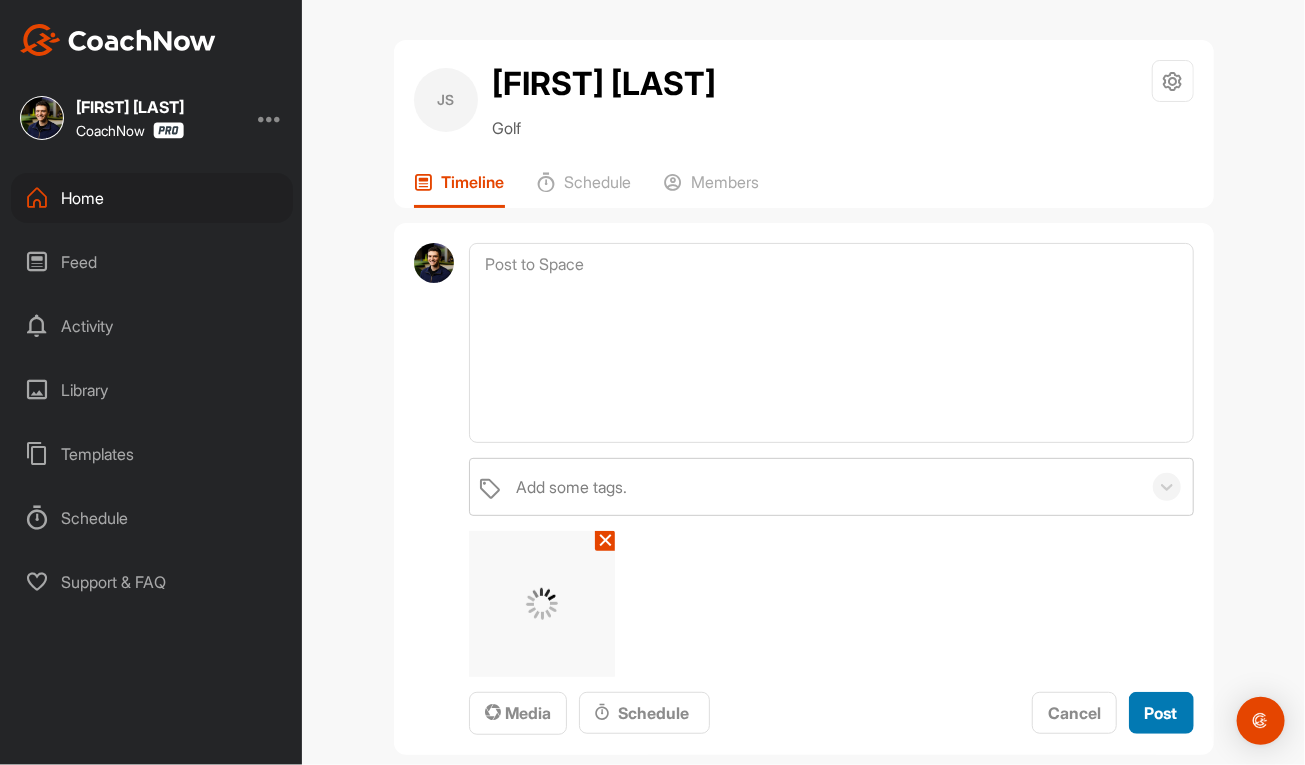 click on "Post" at bounding box center (1161, 713) 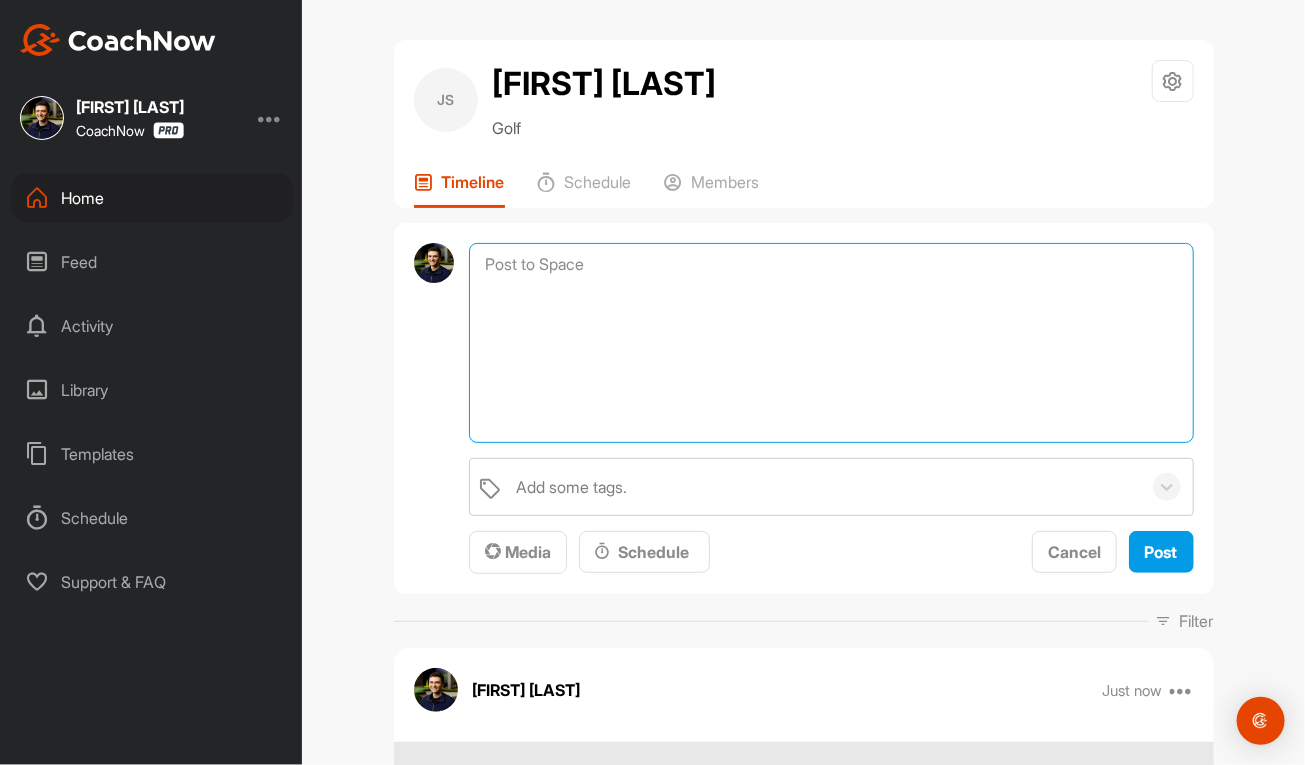 click at bounding box center [831, 343] 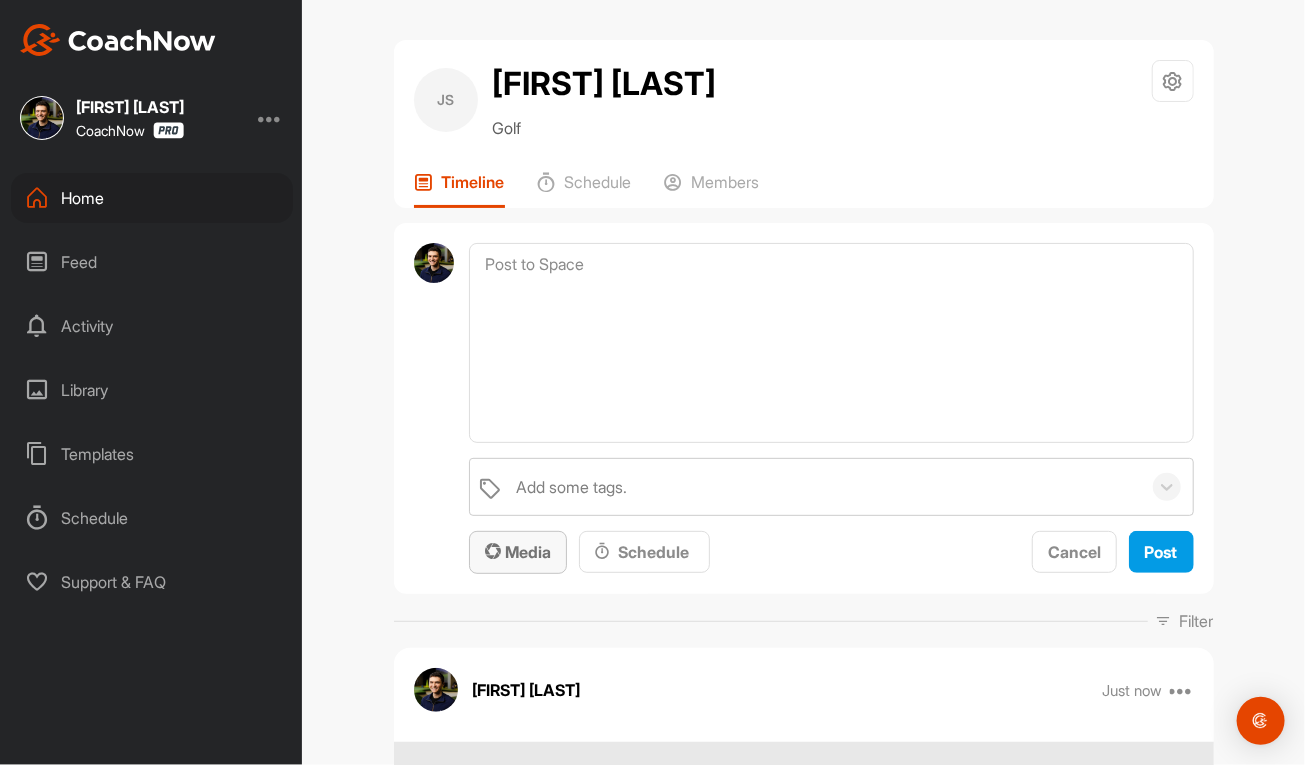 click on "Media" at bounding box center [518, 552] 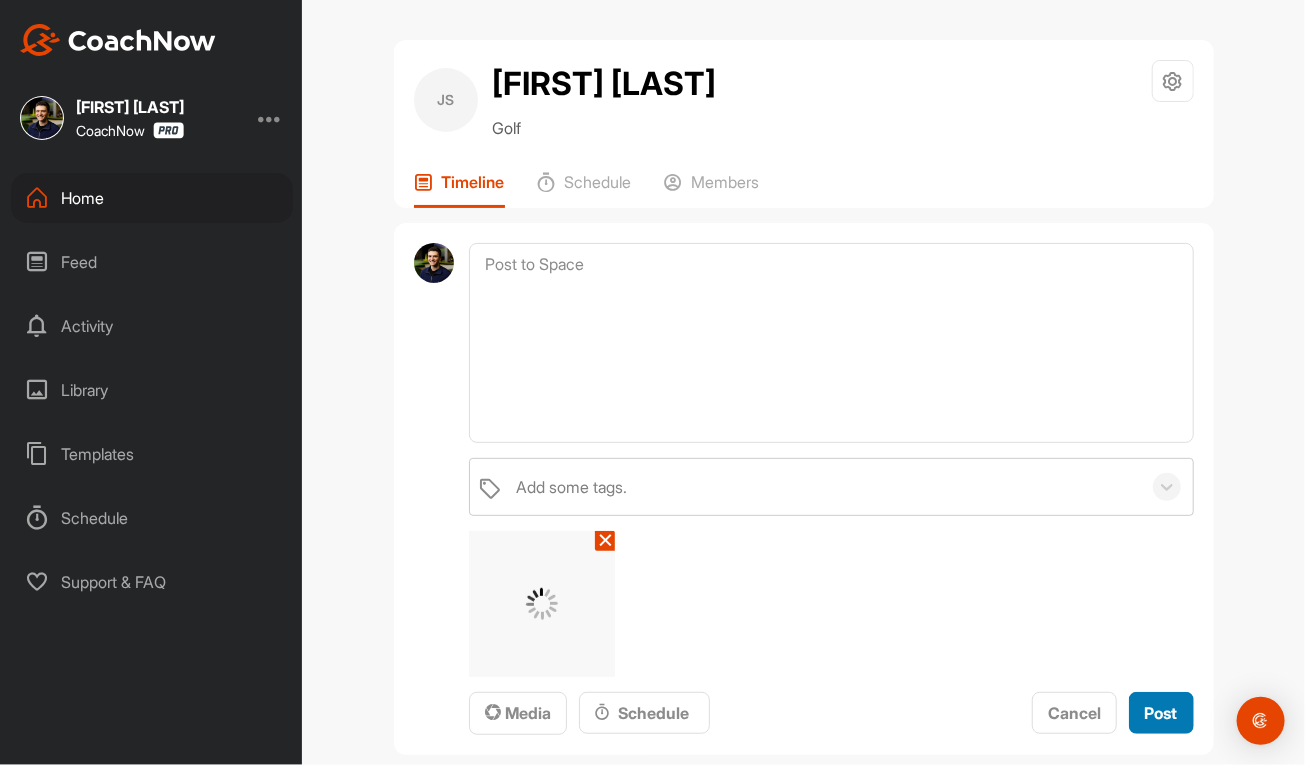 click on "Post" at bounding box center [1161, 713] 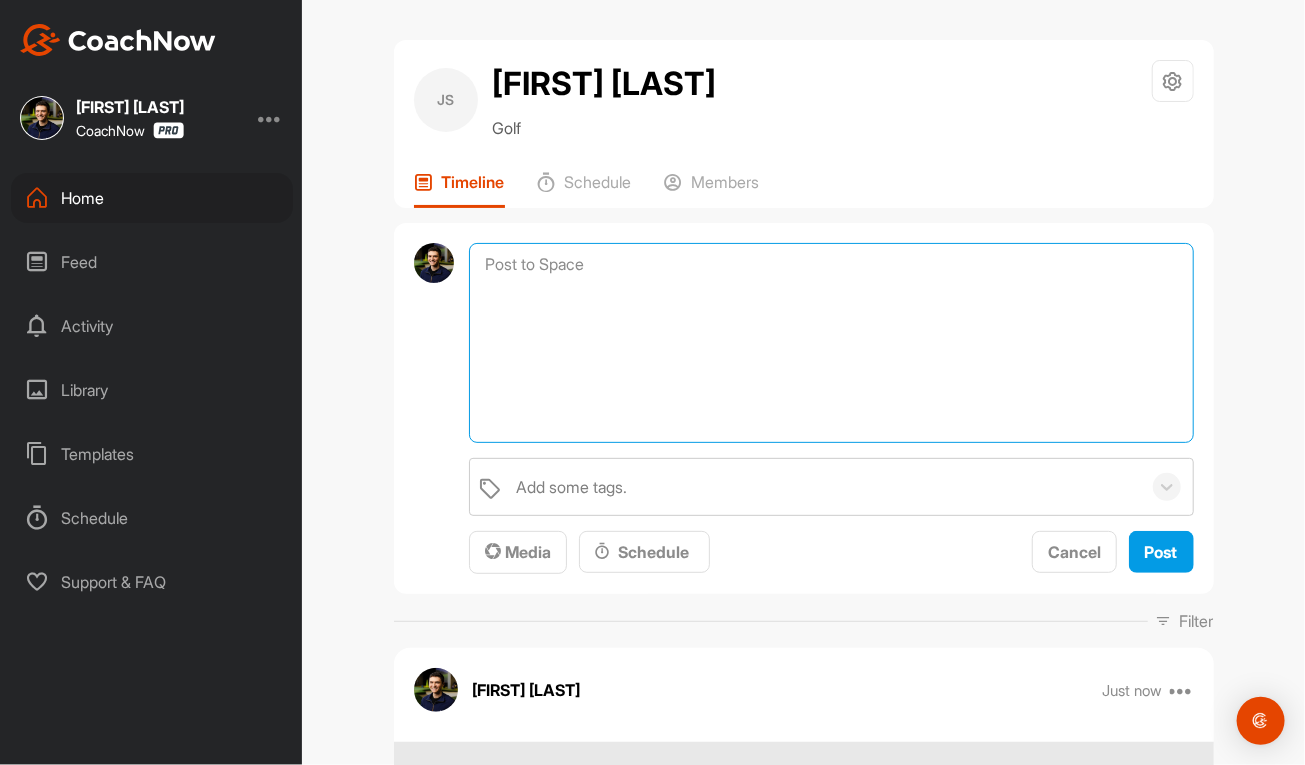 click at bounding box center [831, 343] 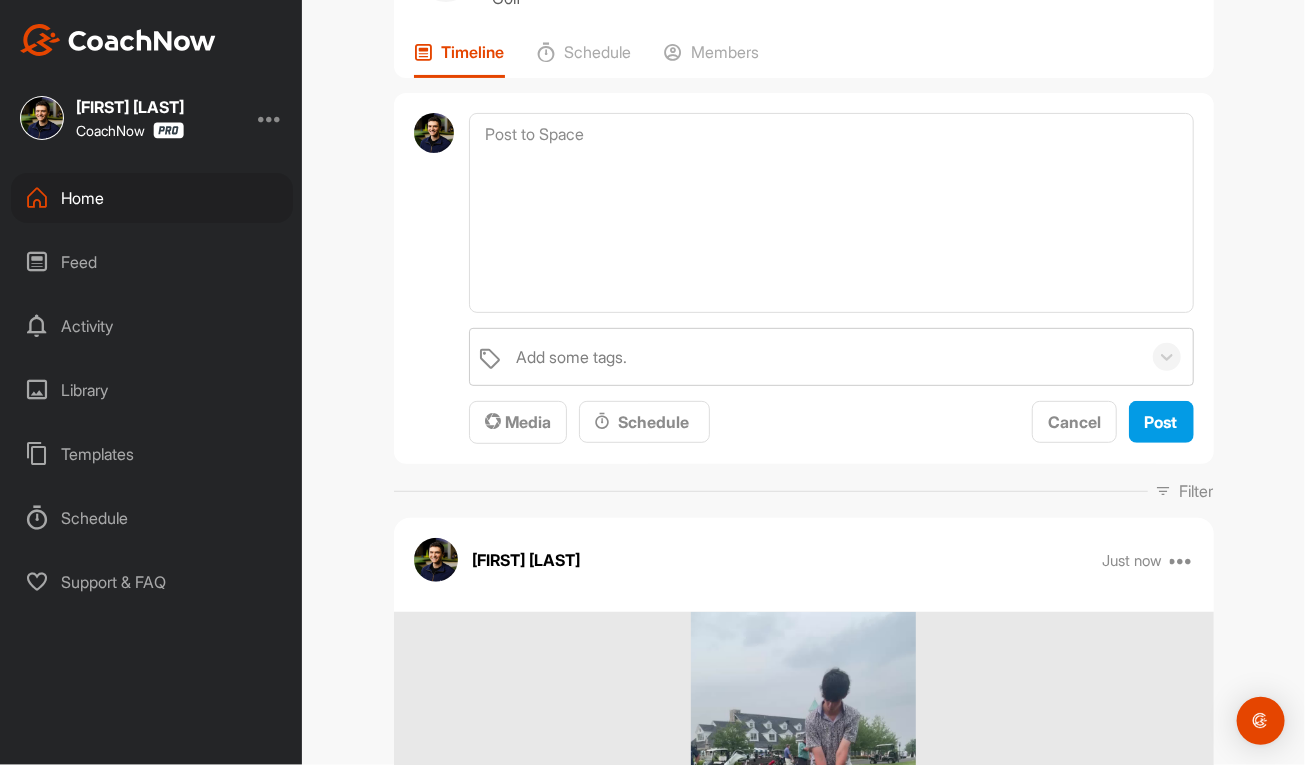 scroll, scrollTop: 0, scrollLeft: 0, axis: both 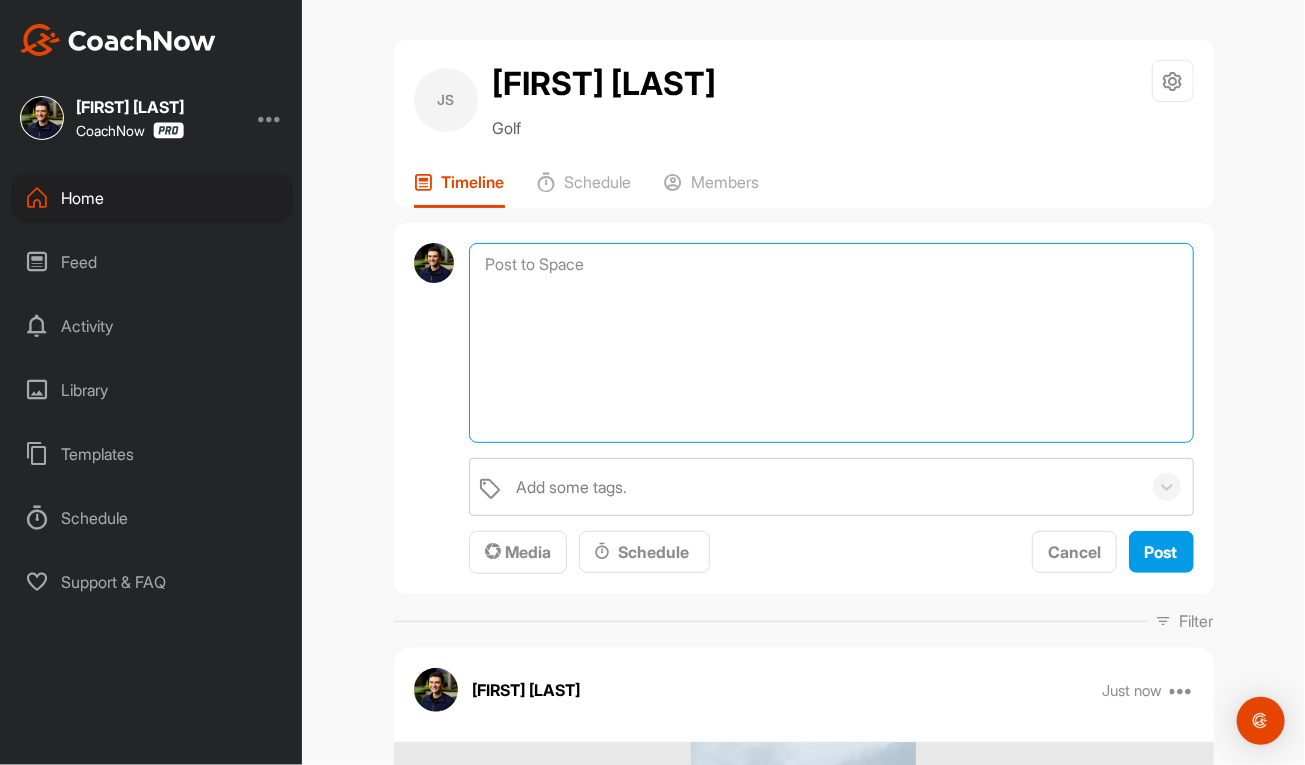 click at bounding box center [831, 343] 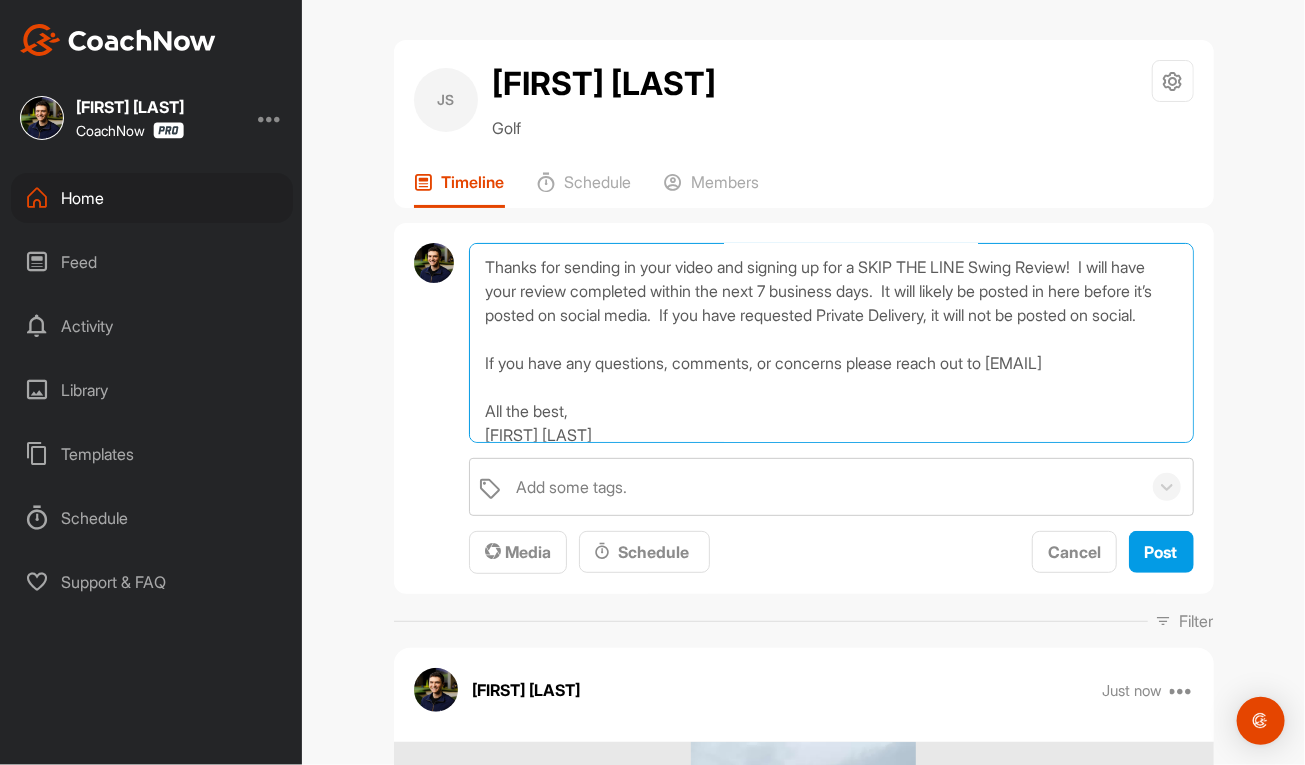scroll, scrollTop: 0, scrollLeft: 0, axis: both 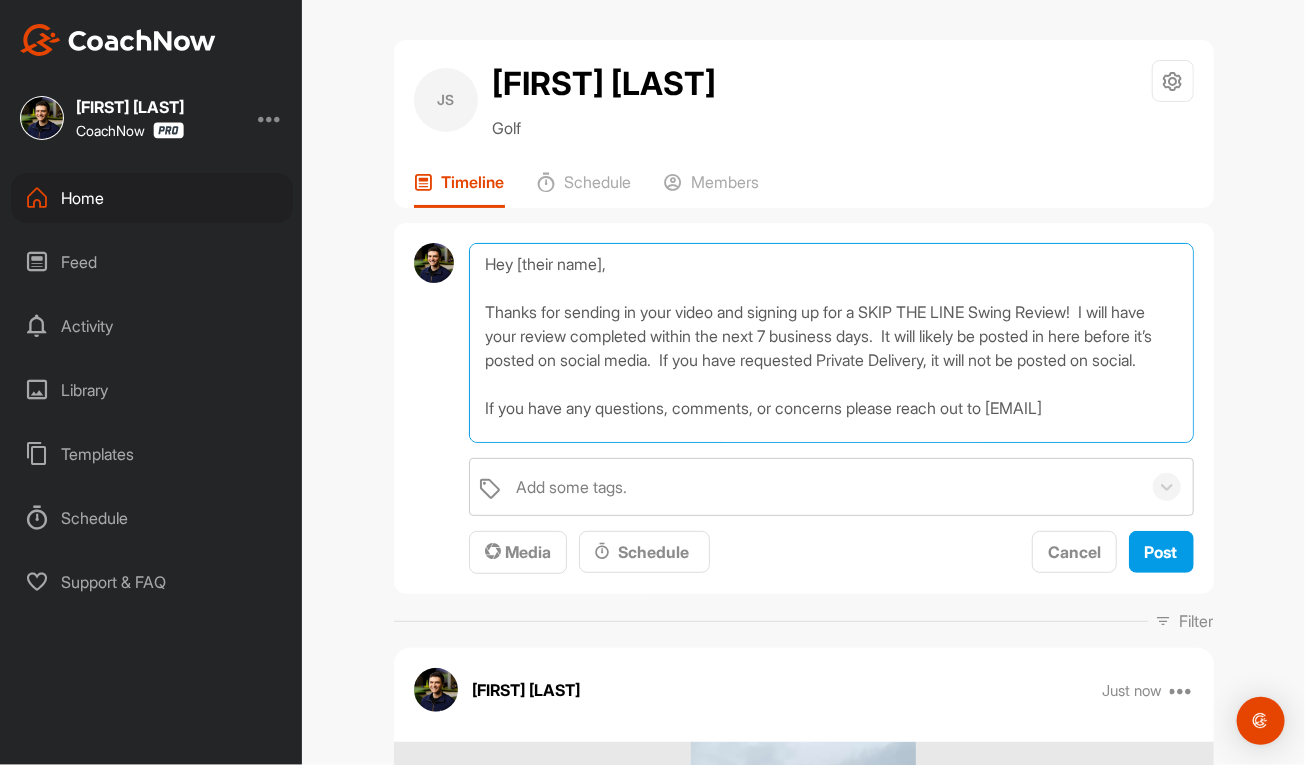 drag, startPoint x: 620, startPoint y: 278, endPoint x: 509, endPoint y: 259, distance: 112.61439 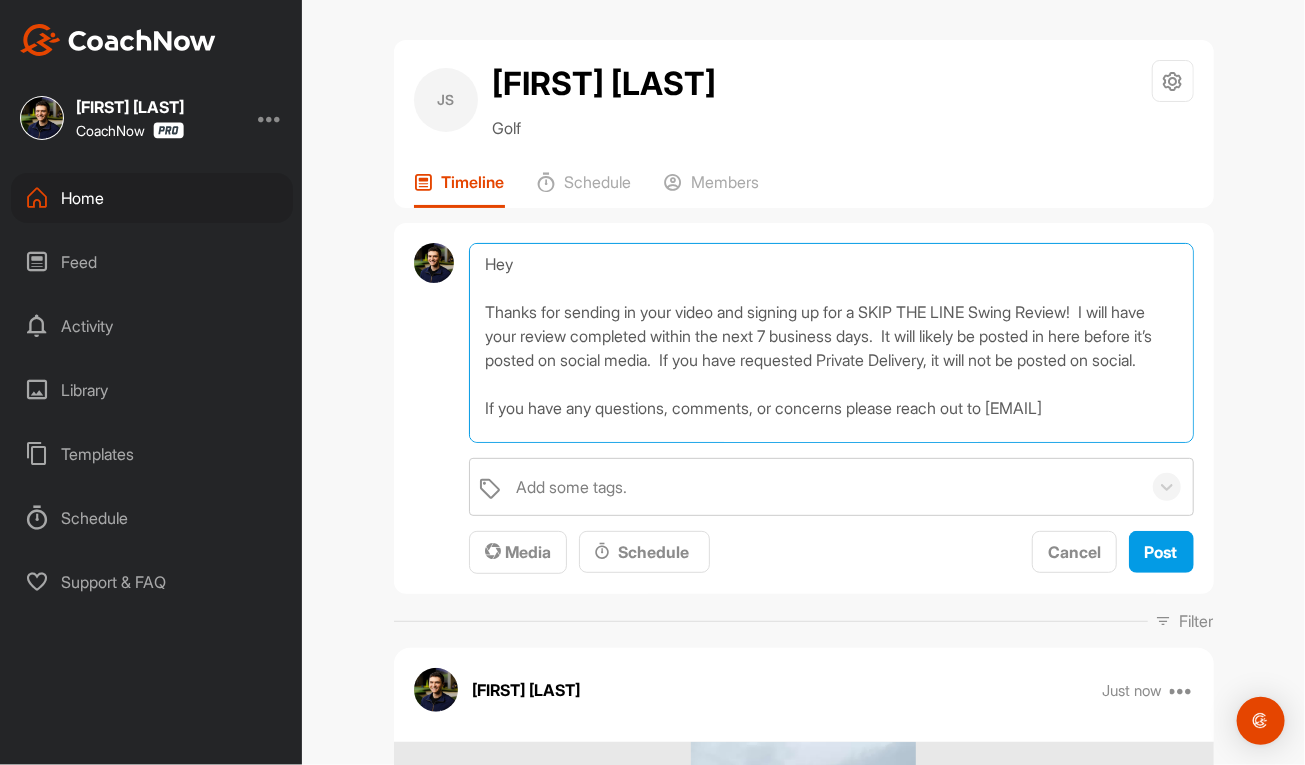 click on "Hey
Thanks for sending in your video and signing up for a SKIP THE LINE Swing Review!  I will have your review completed within the next 7 business days.  It will likely be posted in here before it’s posted on social media.  If you have requested Private Delivery, it will not be posted on social.
If you have any questions, comments, or concerns please reach out to [EMAIL]
All the best,
[FIRST] [LAST]" at bounding box center [831, 343] 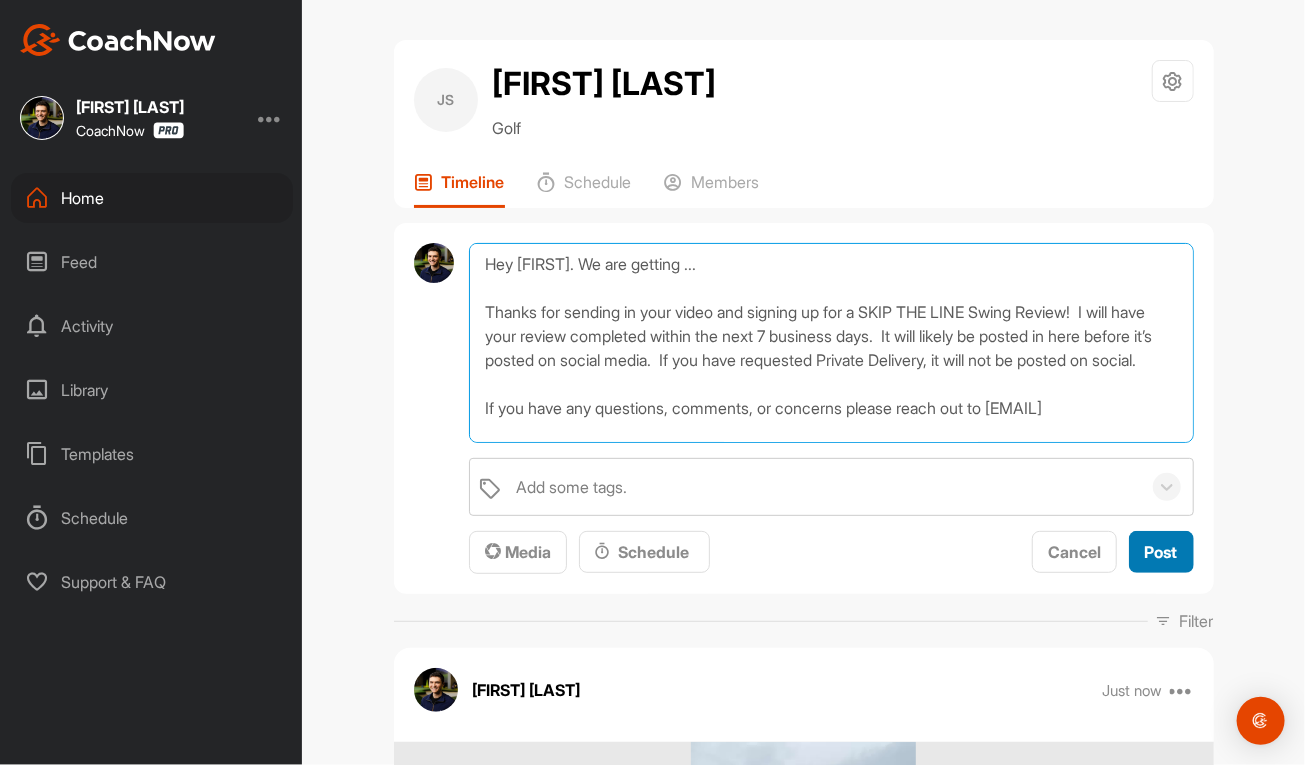 type on "Hey [FIRST]. We are getting ...
Thanks for sending in your video and signing up for a SKIP THE LINE Swing Review!  I will have your review completed within the next 7 business days.  It will likely be posted in here before it’s posted on social media.  If you have requested Private Delivery, it will not be posted on social.
If you have any questions, comments, or concerns please reach out to [EMAIL]
All the best,
[FIRST] [LAST]" 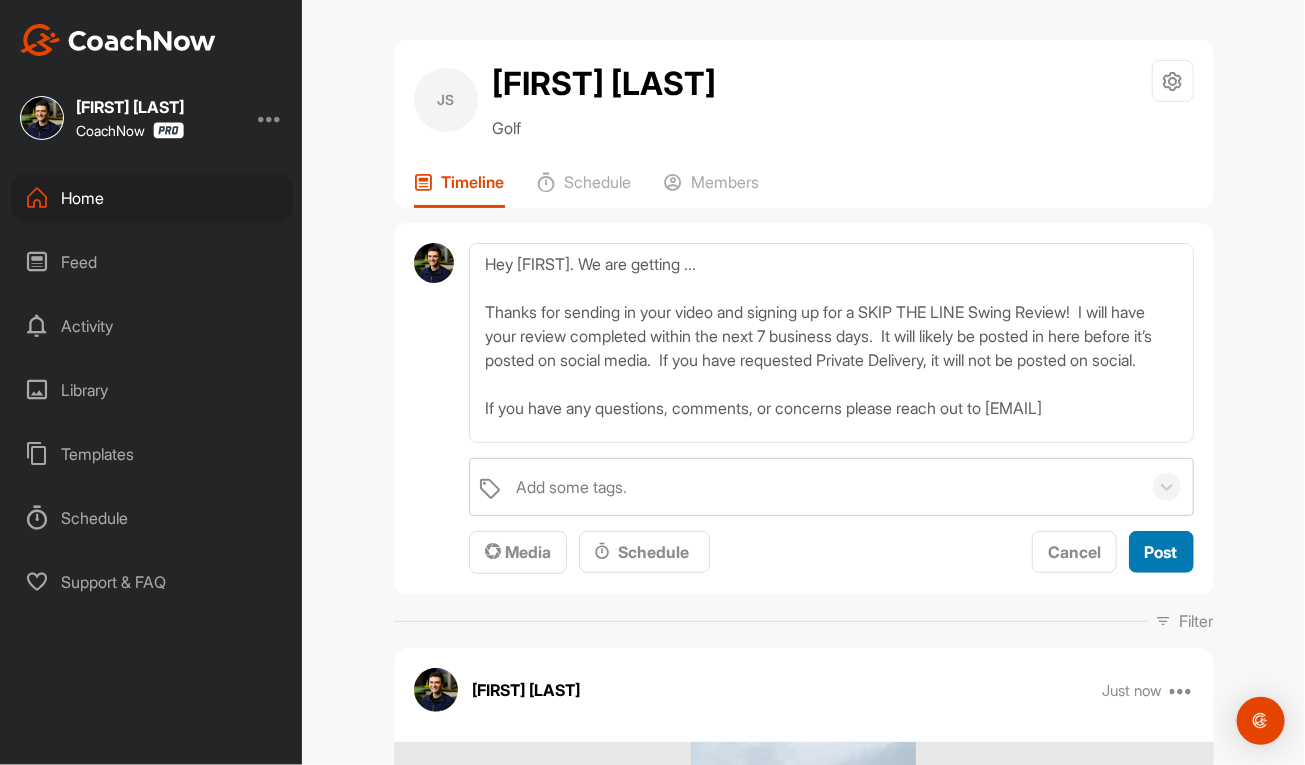 click on "Post" at bounding box center [1161, 552] 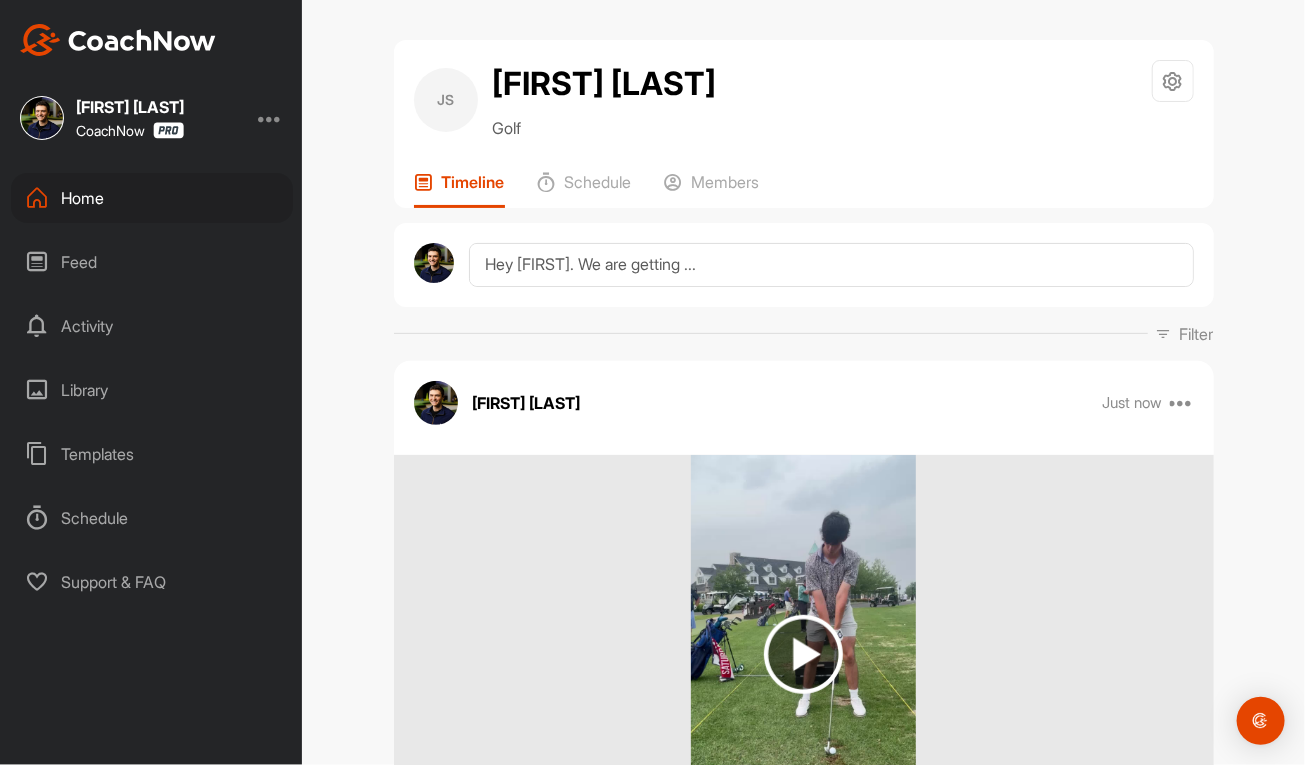 type 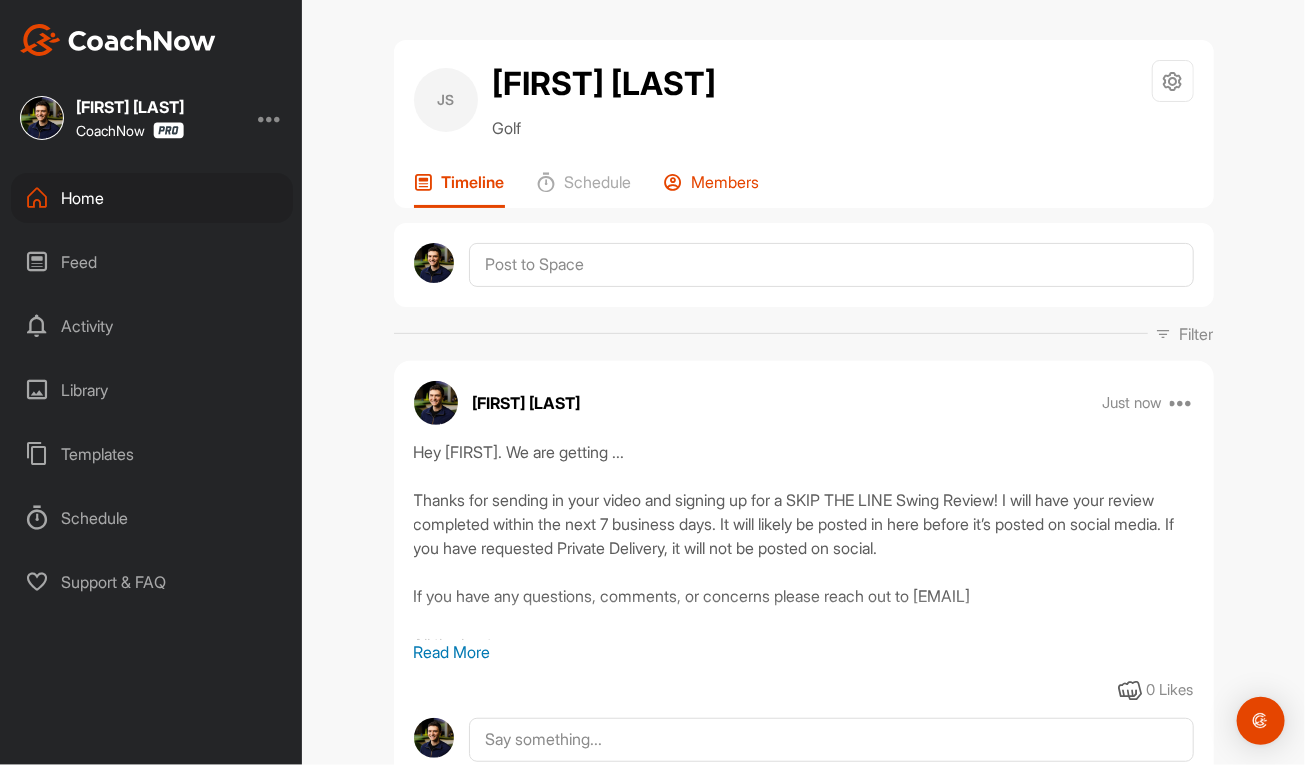 click on "Members" at bounding box center (712, 190) 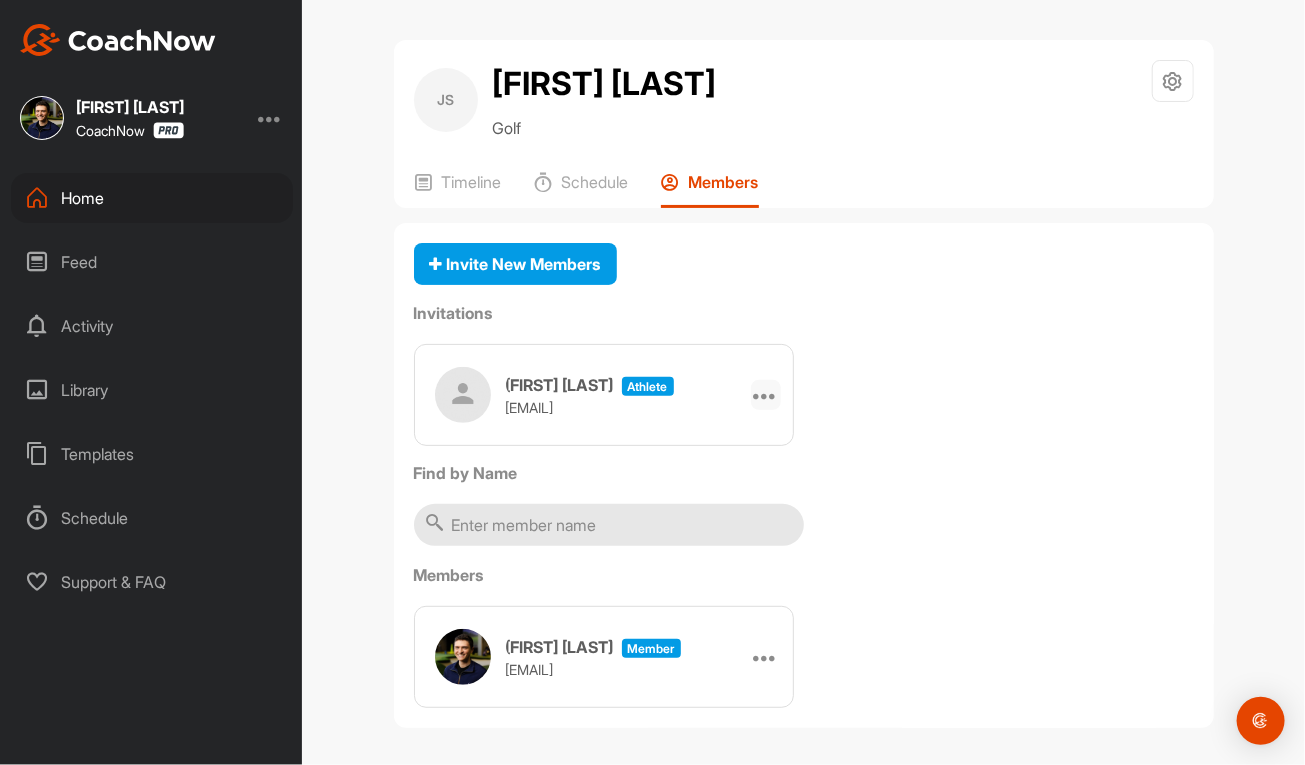 click at bounding box center (766, 395) 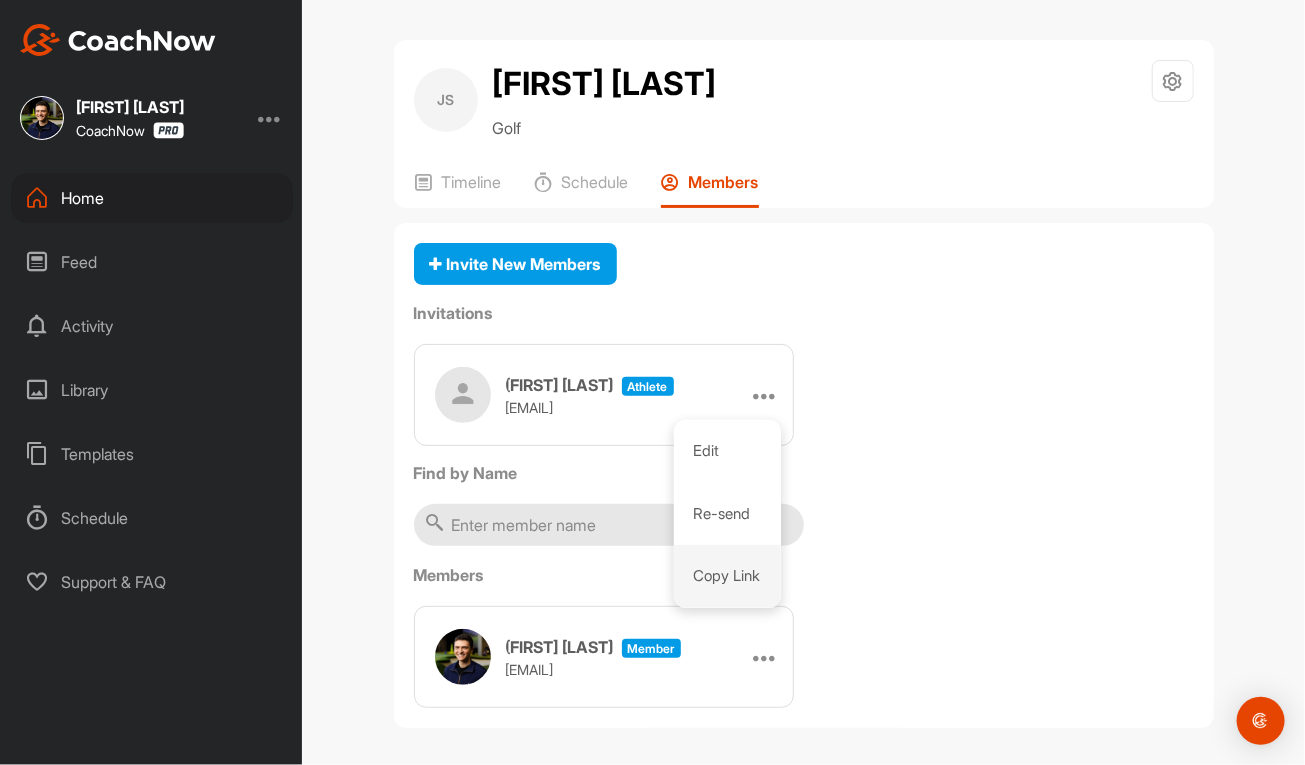 click on "Copy Link" at bounding box center (727, 576) 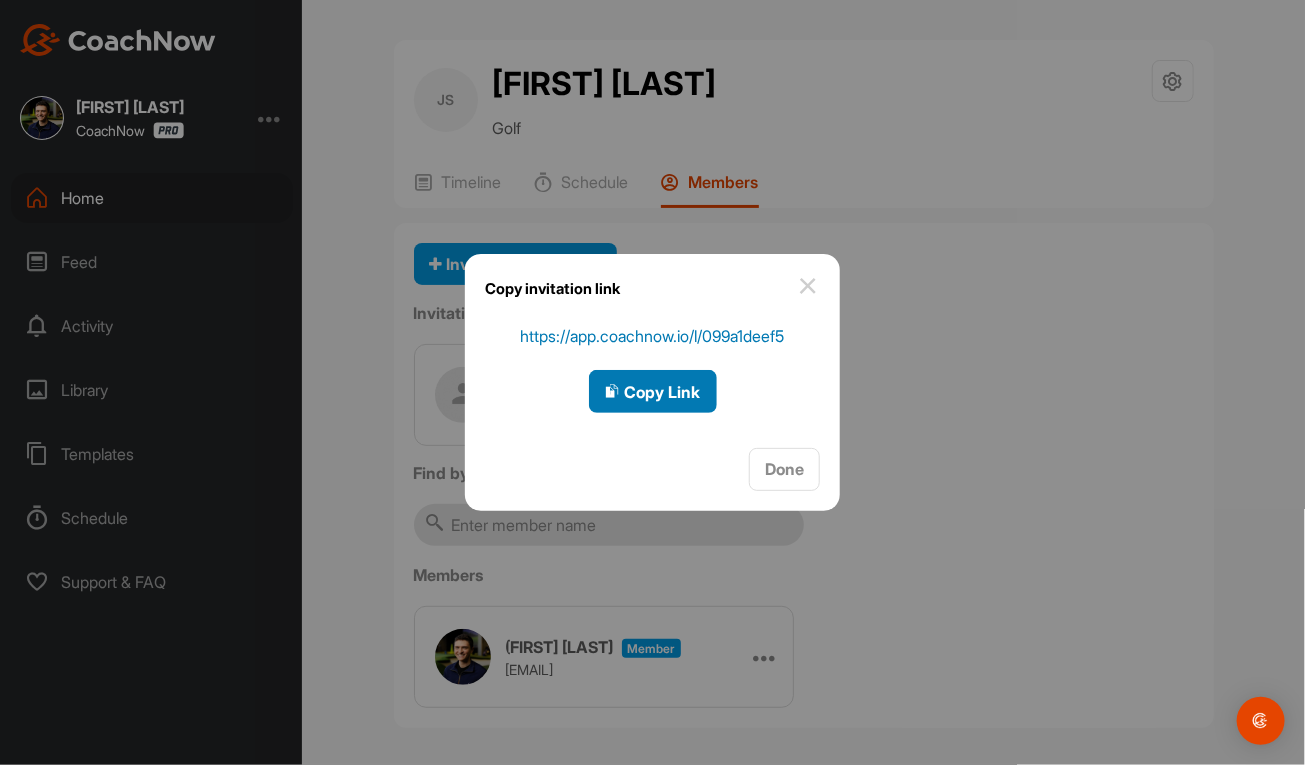 click on "Copy Link" at bounding box center (653, 392) 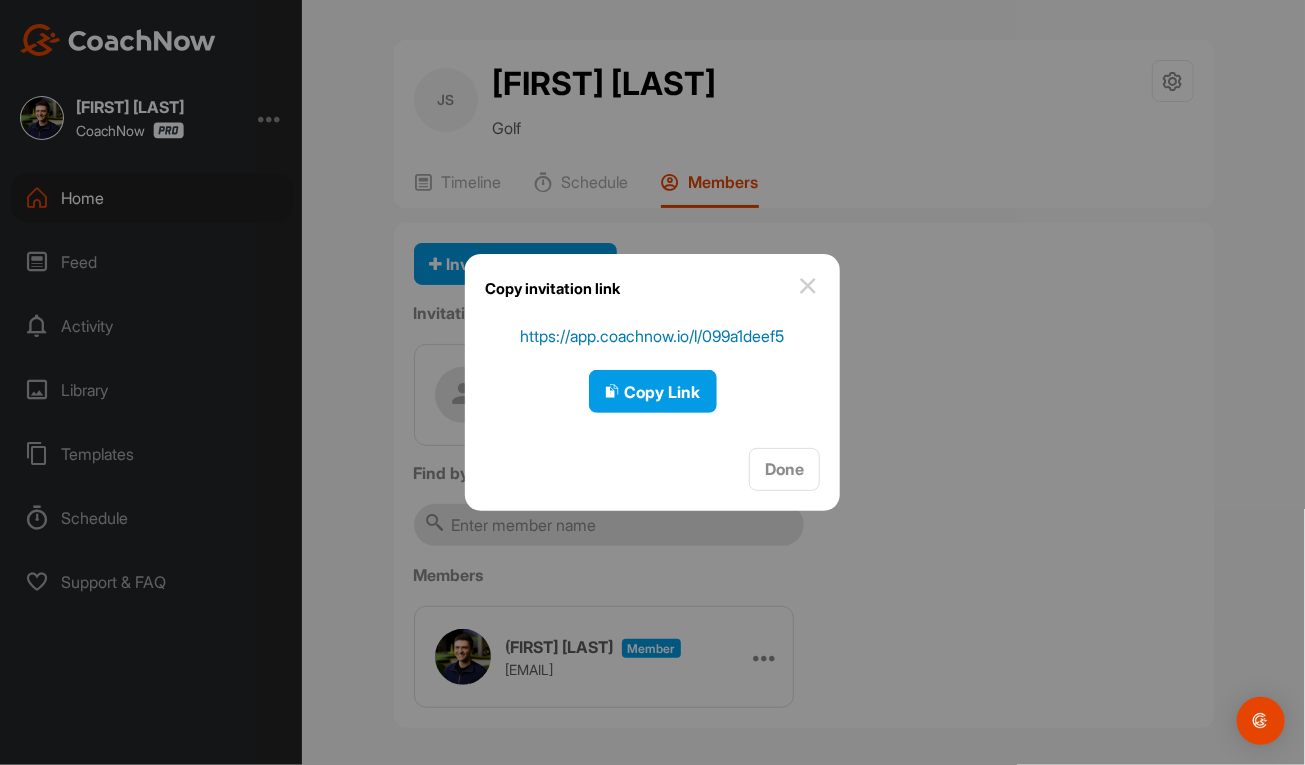 click at bounding box center [652, 382] 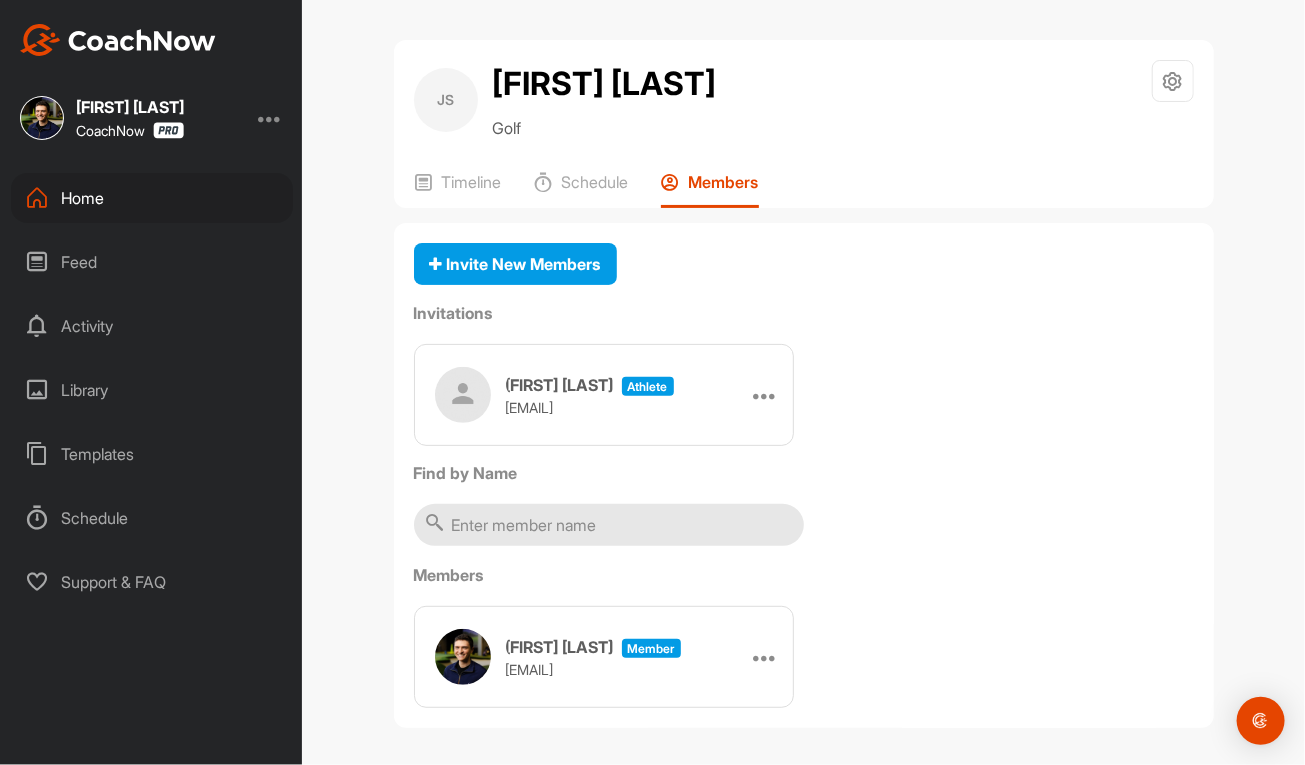click on "Home" at bounding box center [152, 198] 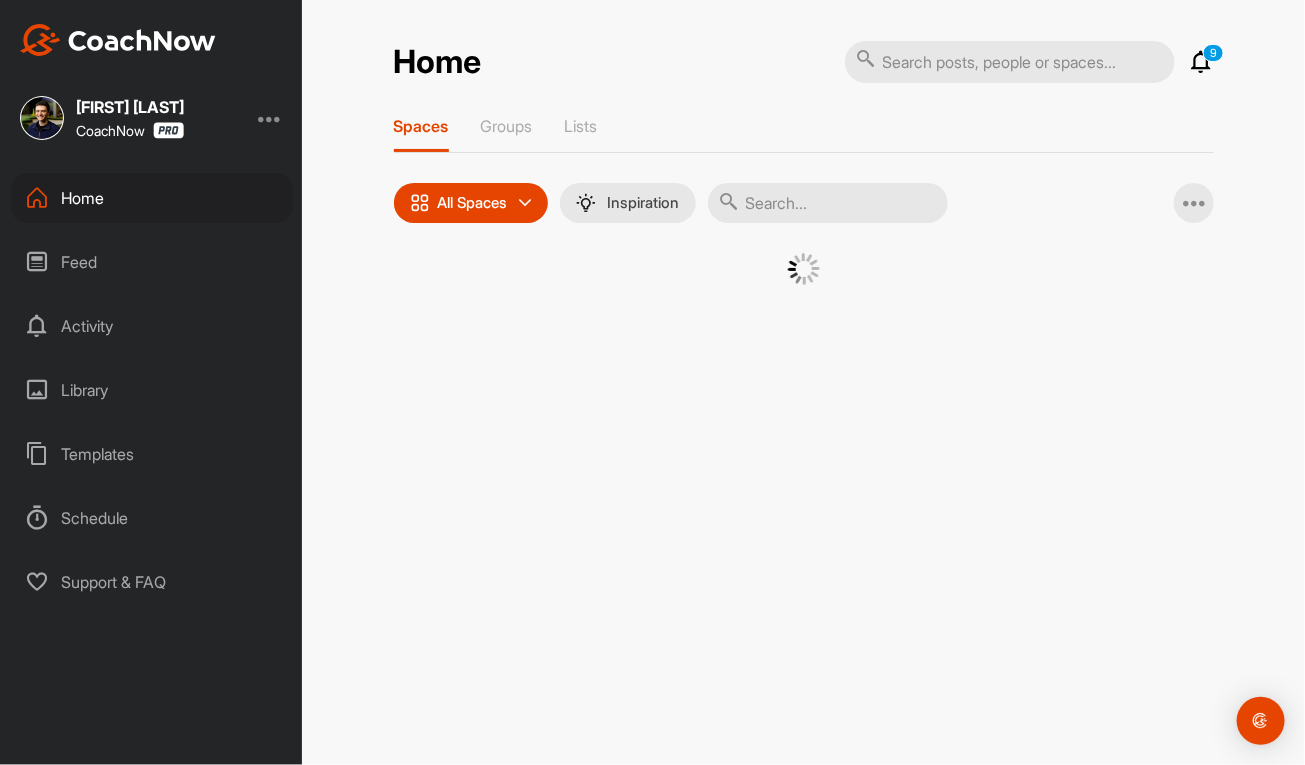 drag, startPoint x: 840, startPoint y: 204, endPoint x: 849, endPoint y: 221, distance: 19.235384 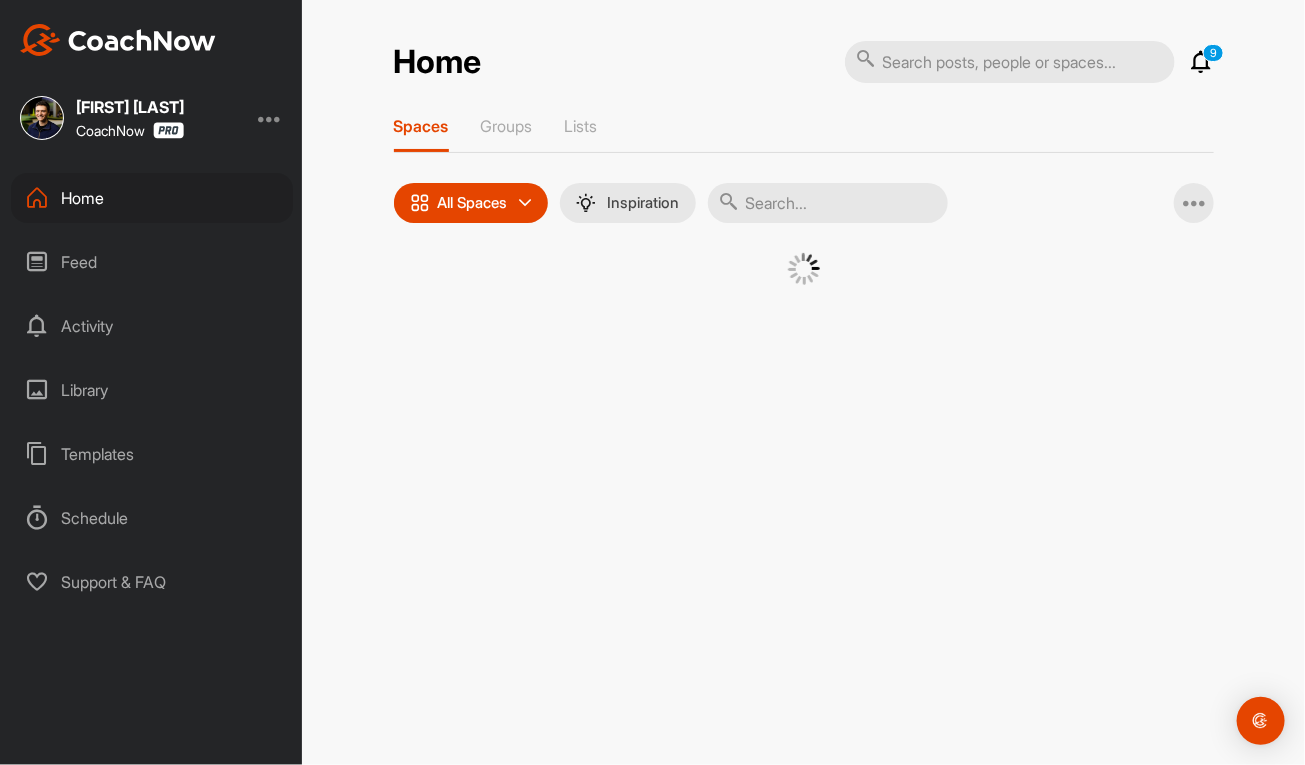 paste on "[FIRST] [LAST]" 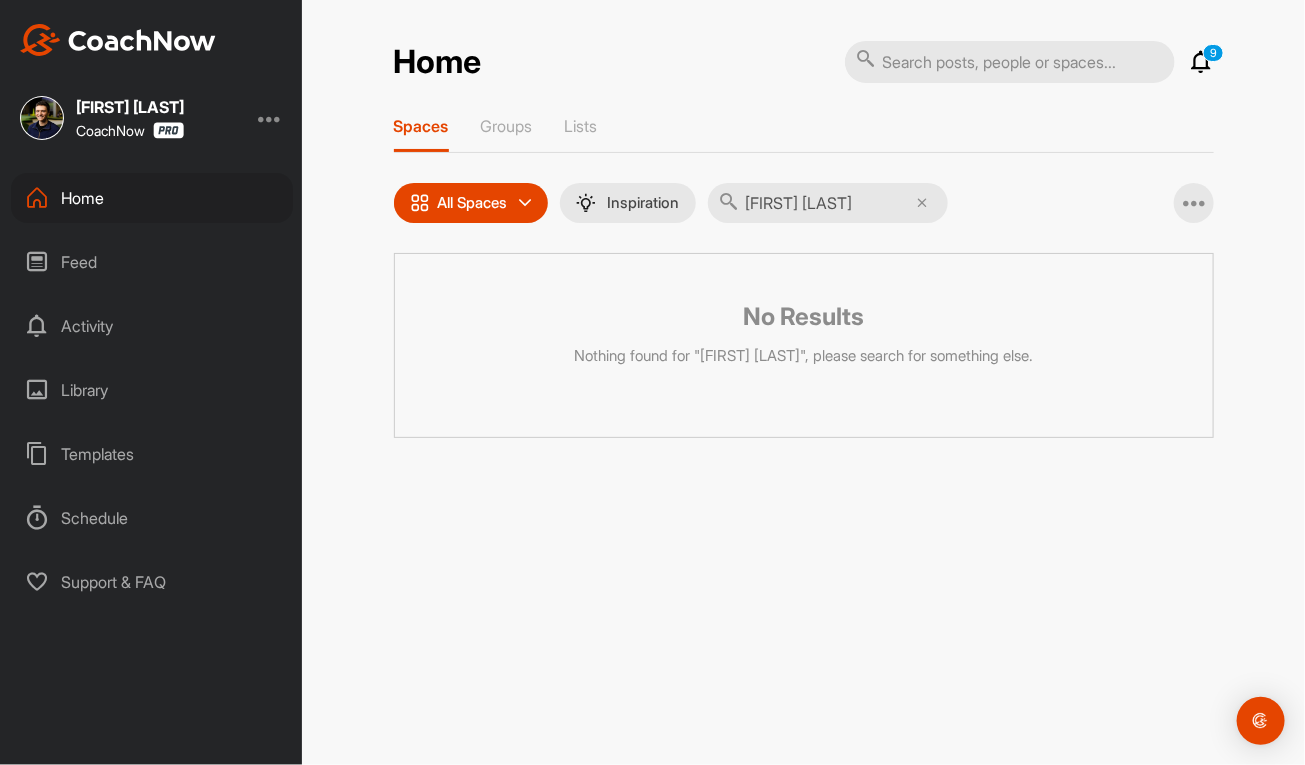 click on "[FIRST] [LAST]" at bounding box center (828, 203) 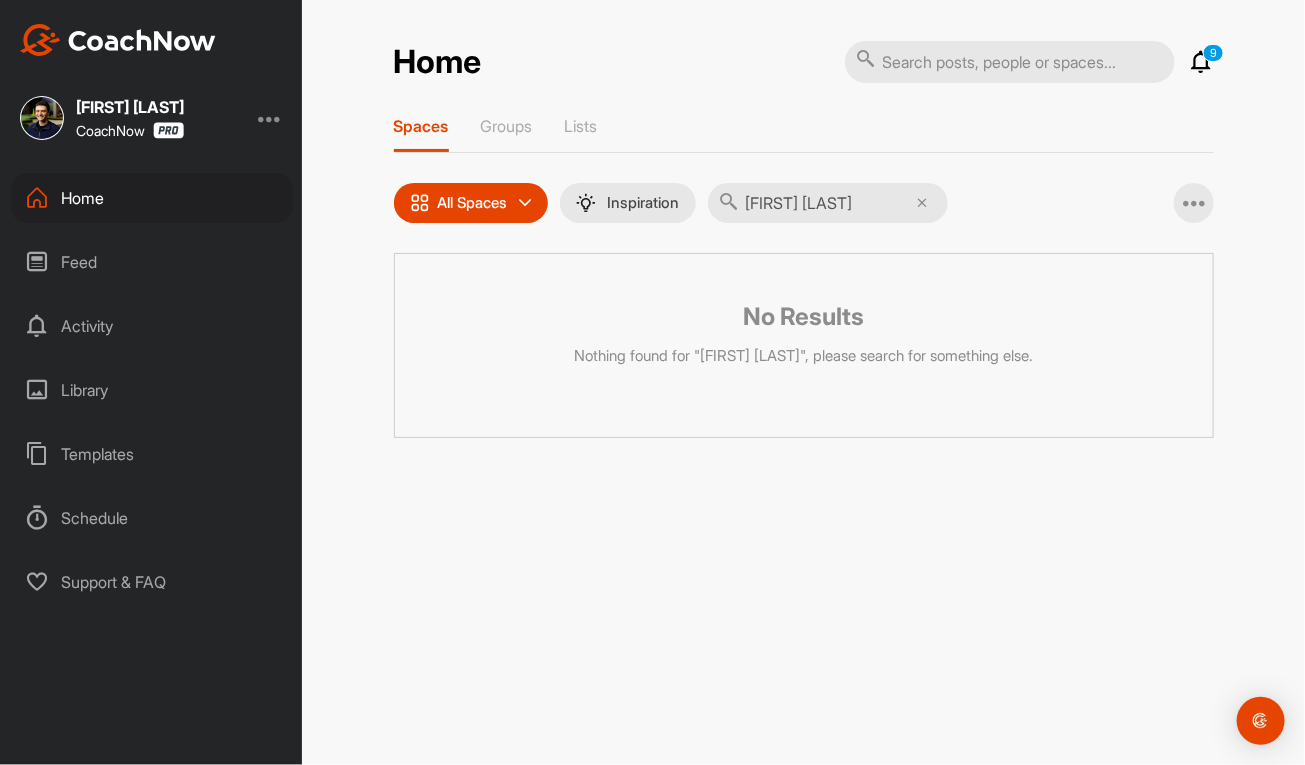 drag, startPoint x: 798, startPoint y: 206, endPoint x: 936, endPoint y: 216, distance: 138.36185 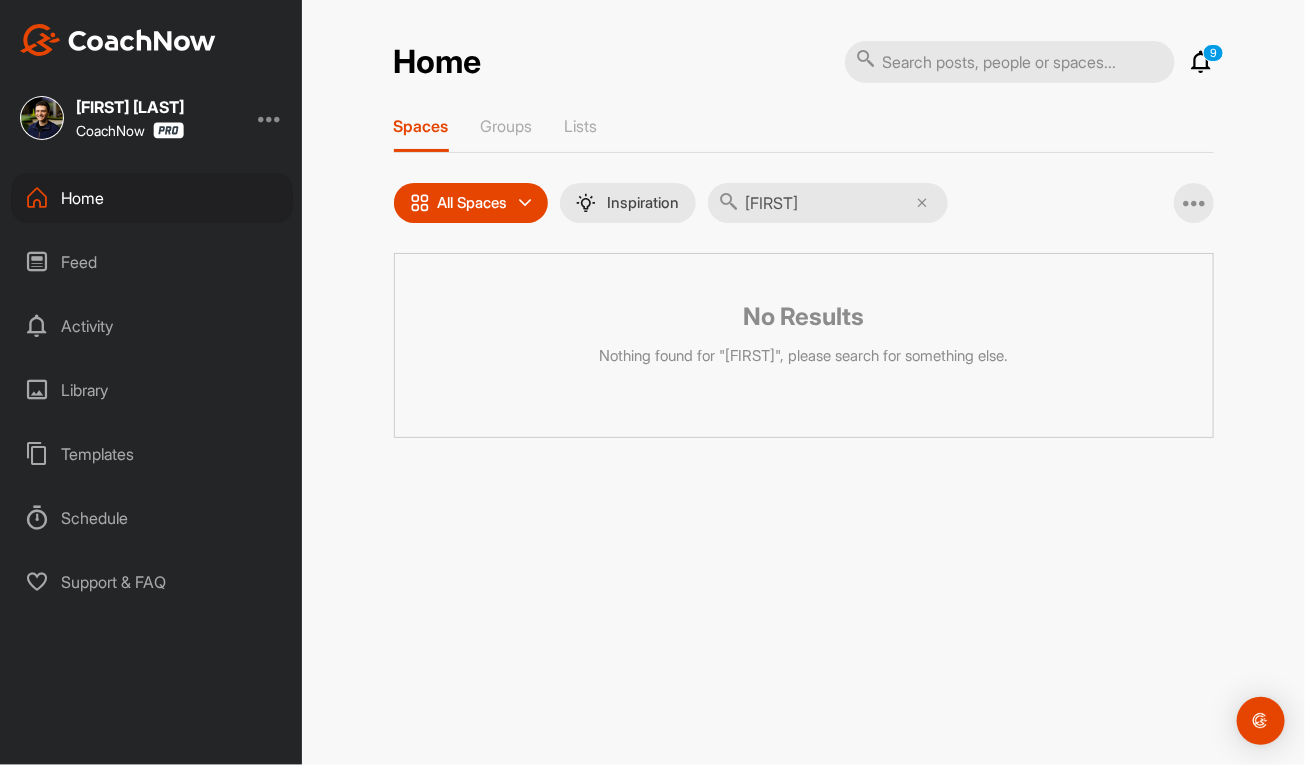 type on "[FIRST]" 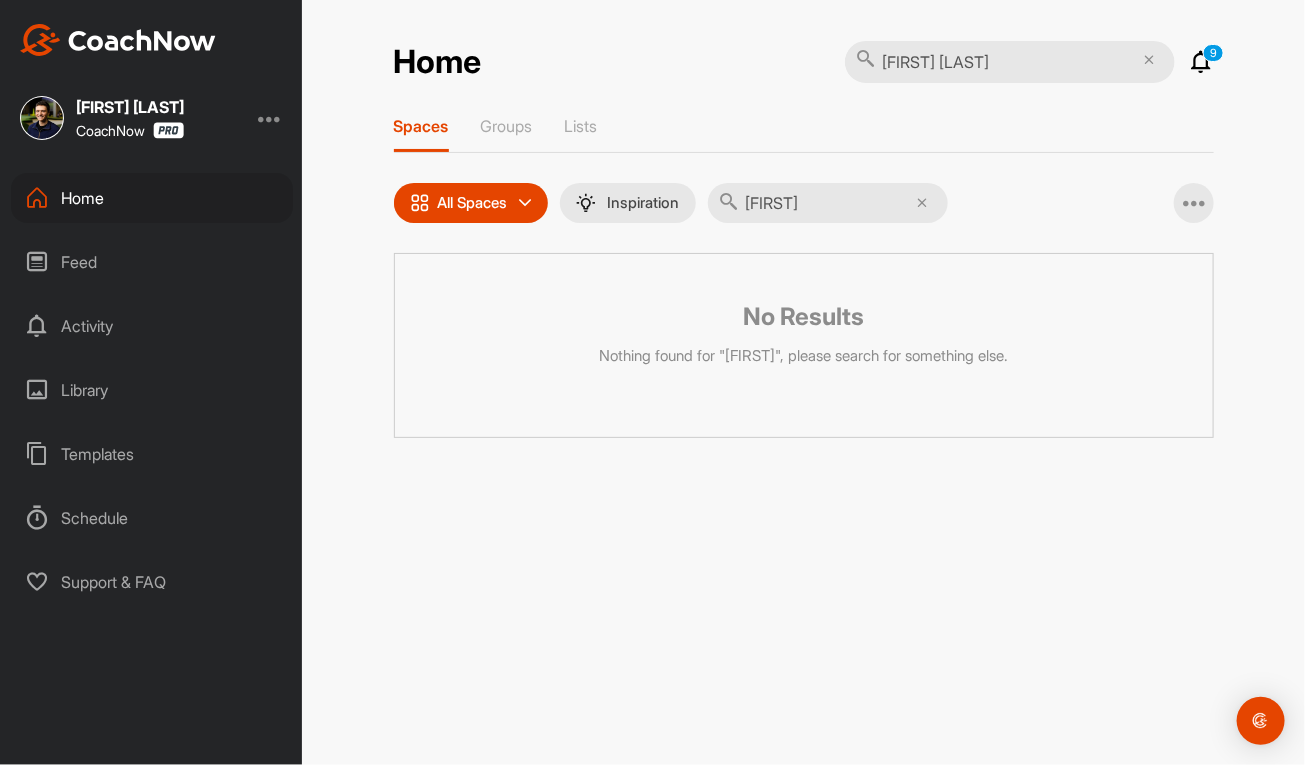 drag, startPoint x: 1005, startPoint y: 53, endPoint x: 925, endPoint y: 57, distance: 80.09994 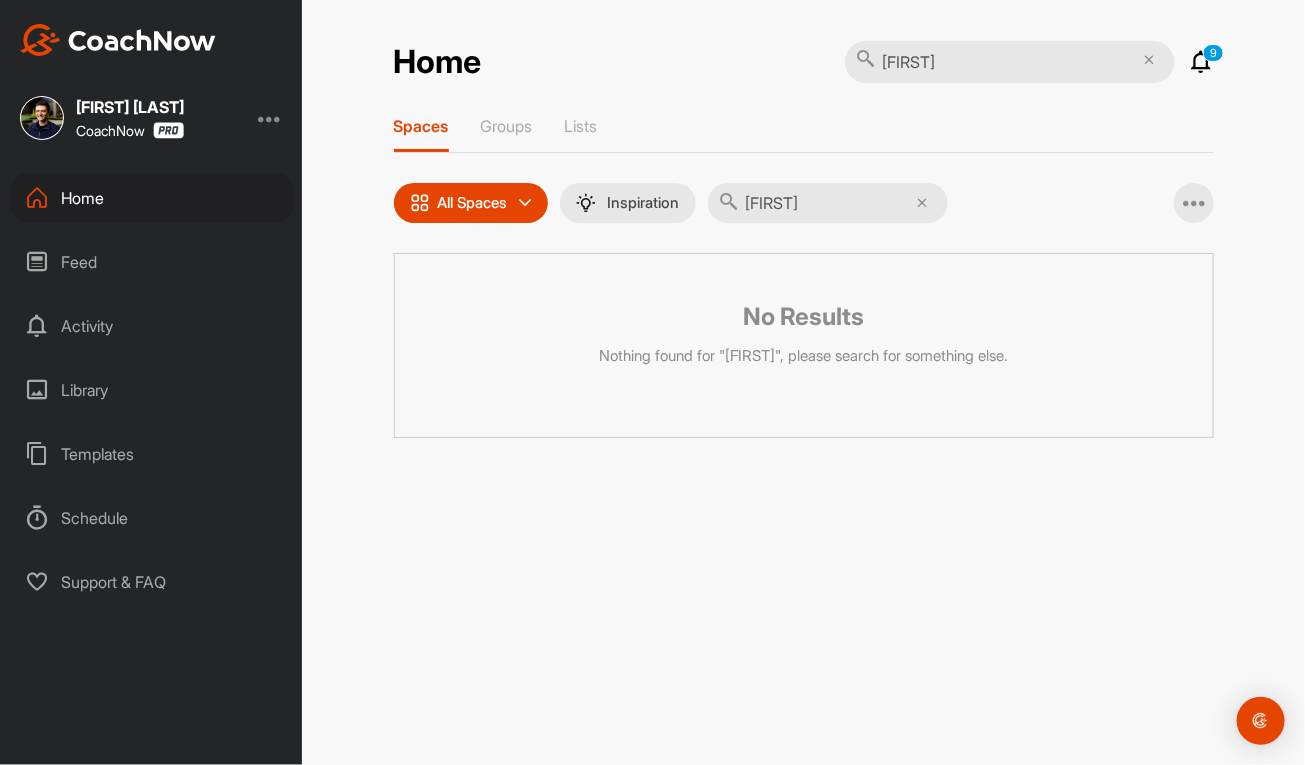 click on "[FIRST]" at bounding box center (1010, 62) 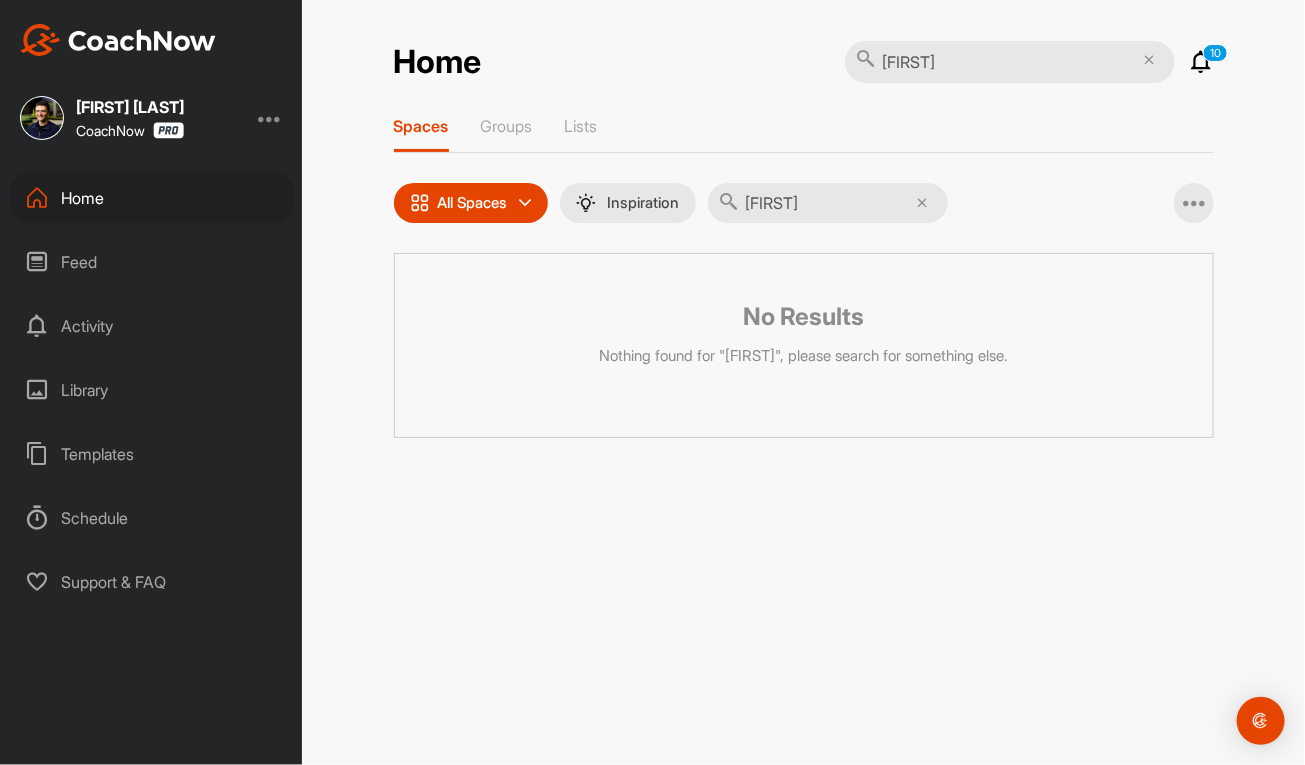 type on "[FIRST]" 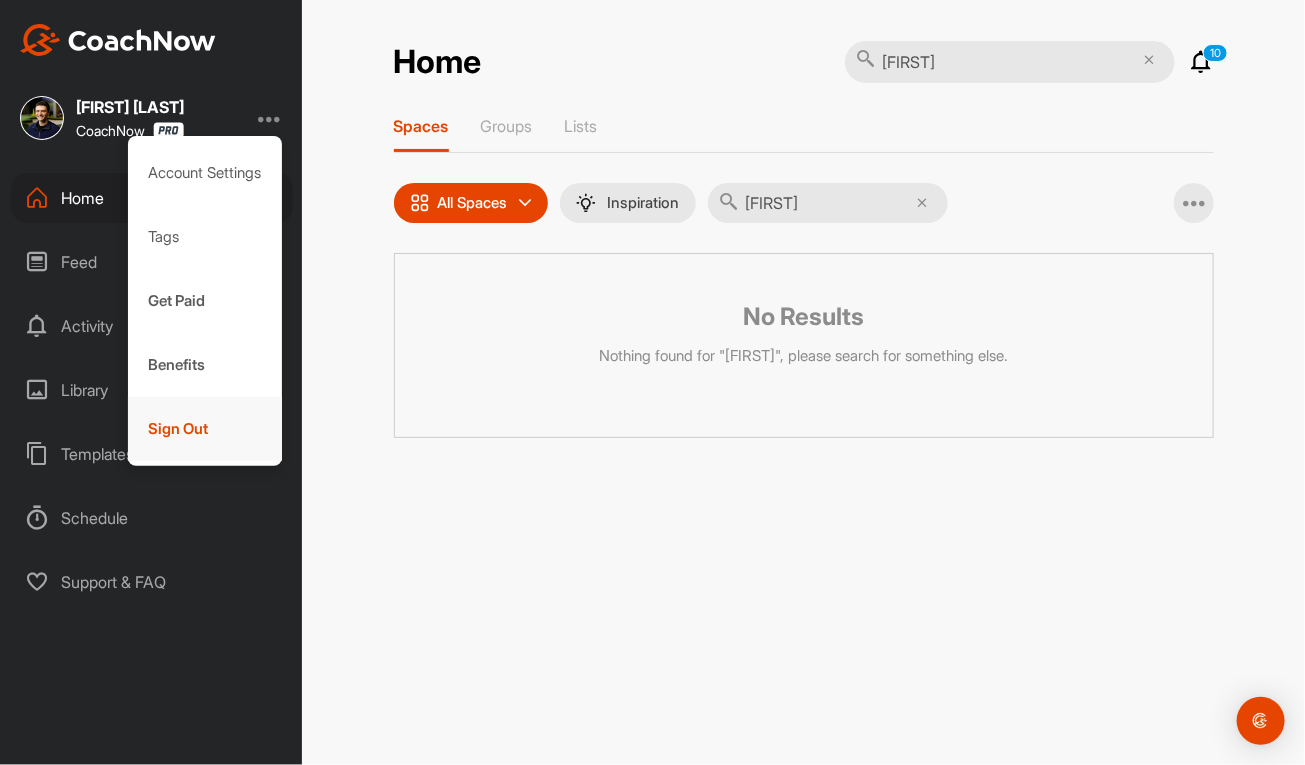 click on "Sign Out" at bounding box center (205, 429) 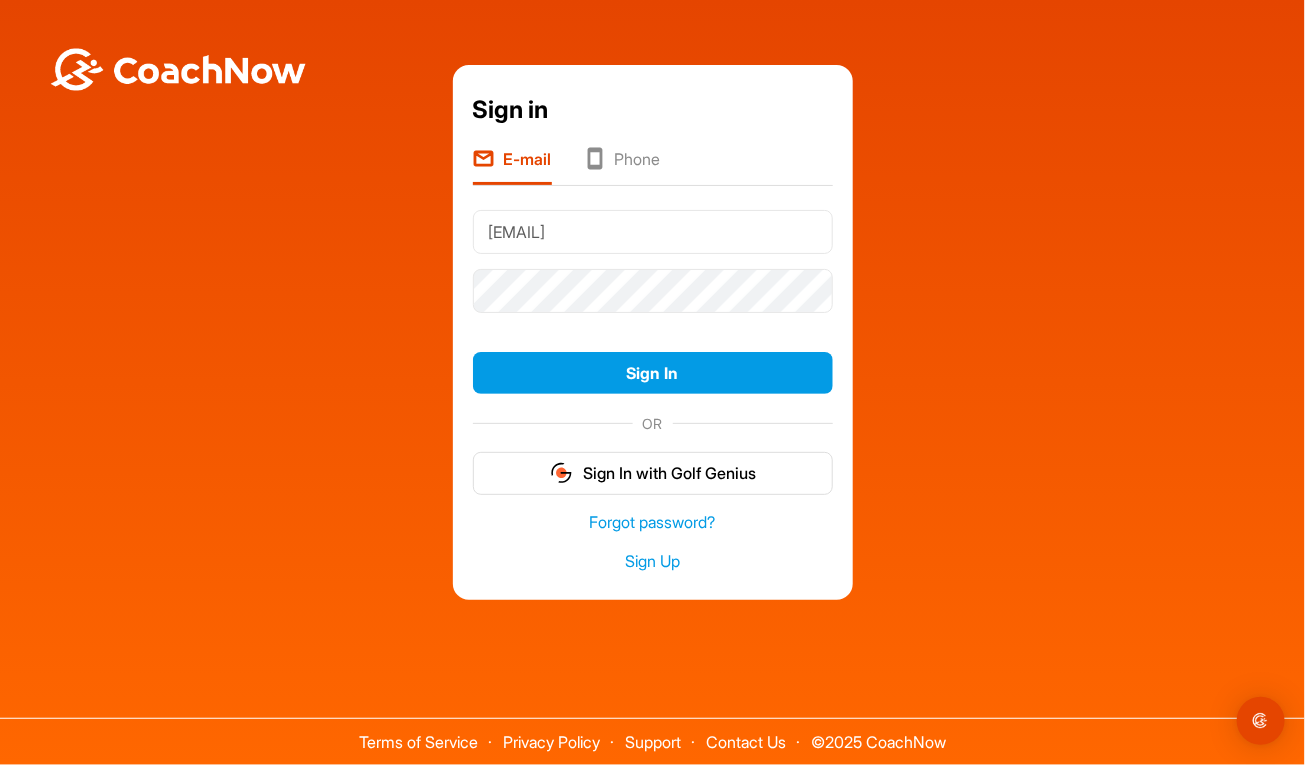 click on "[EMAIL]" at bounding box center [653, 232] 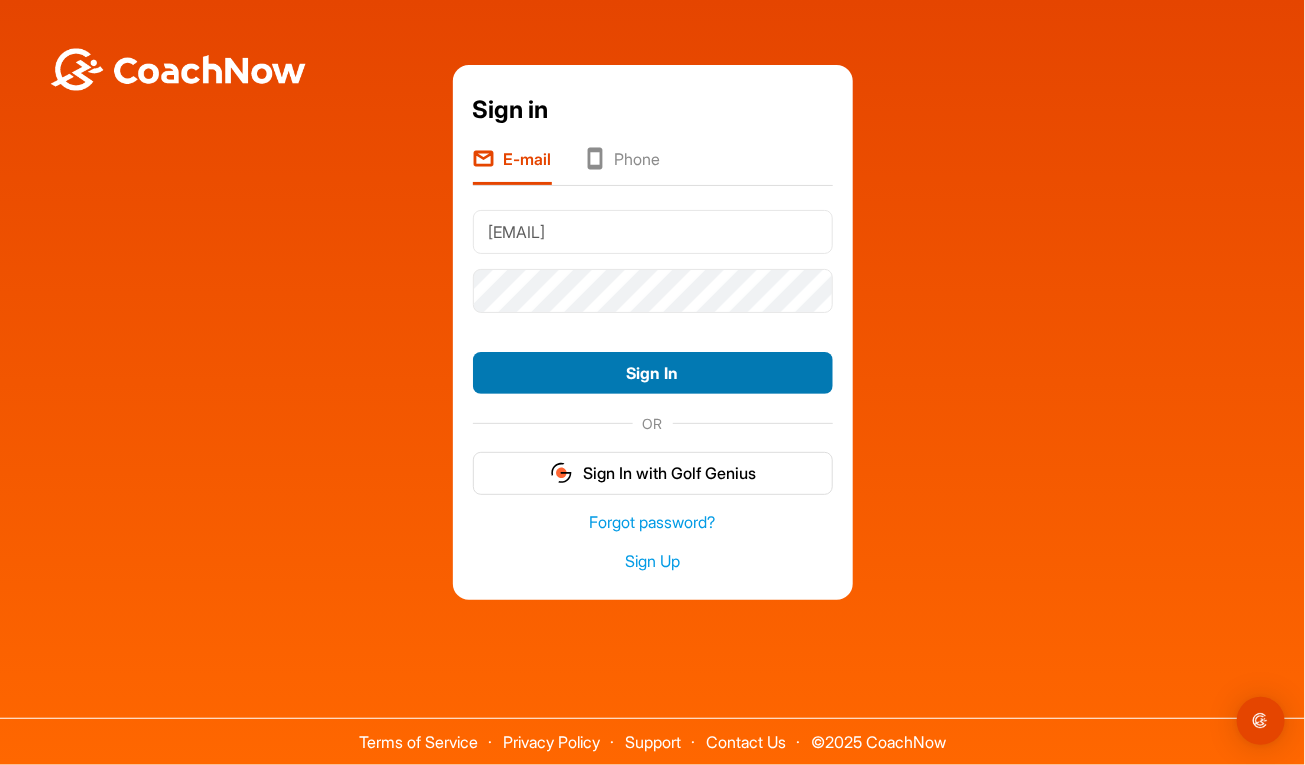 click on "Sign In" at bounding box center [653, 373] 